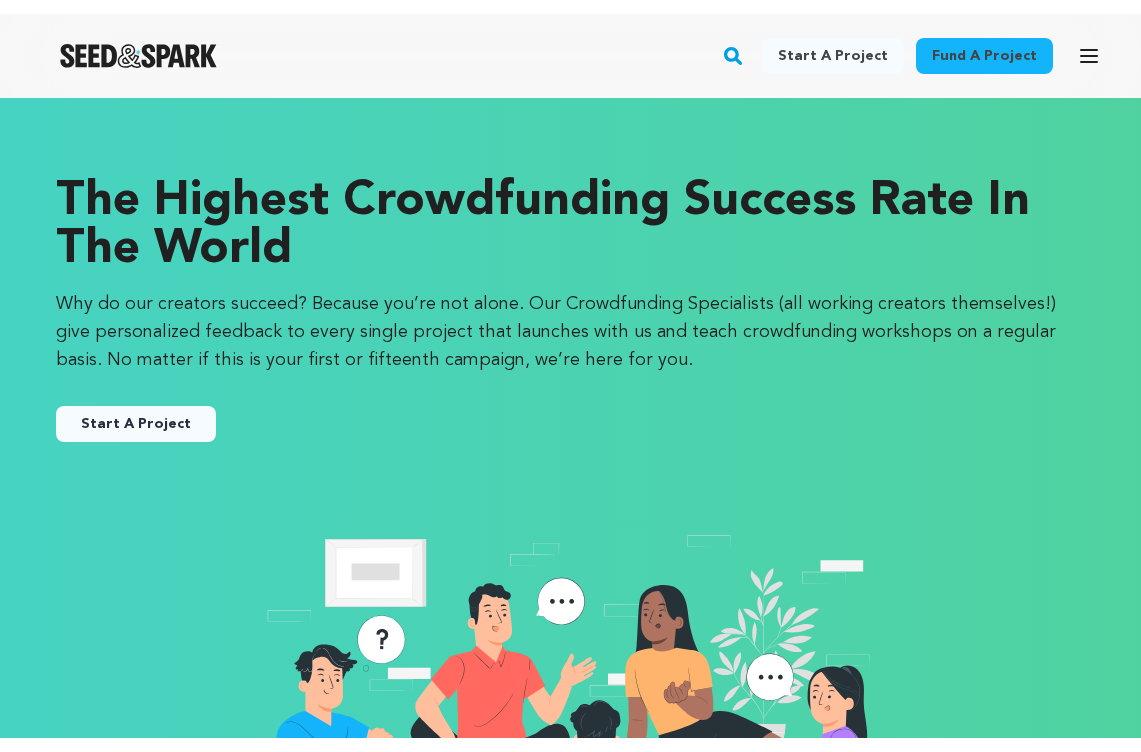 scroll, scrollTop: 0, scrollLeft: 0, axis: both 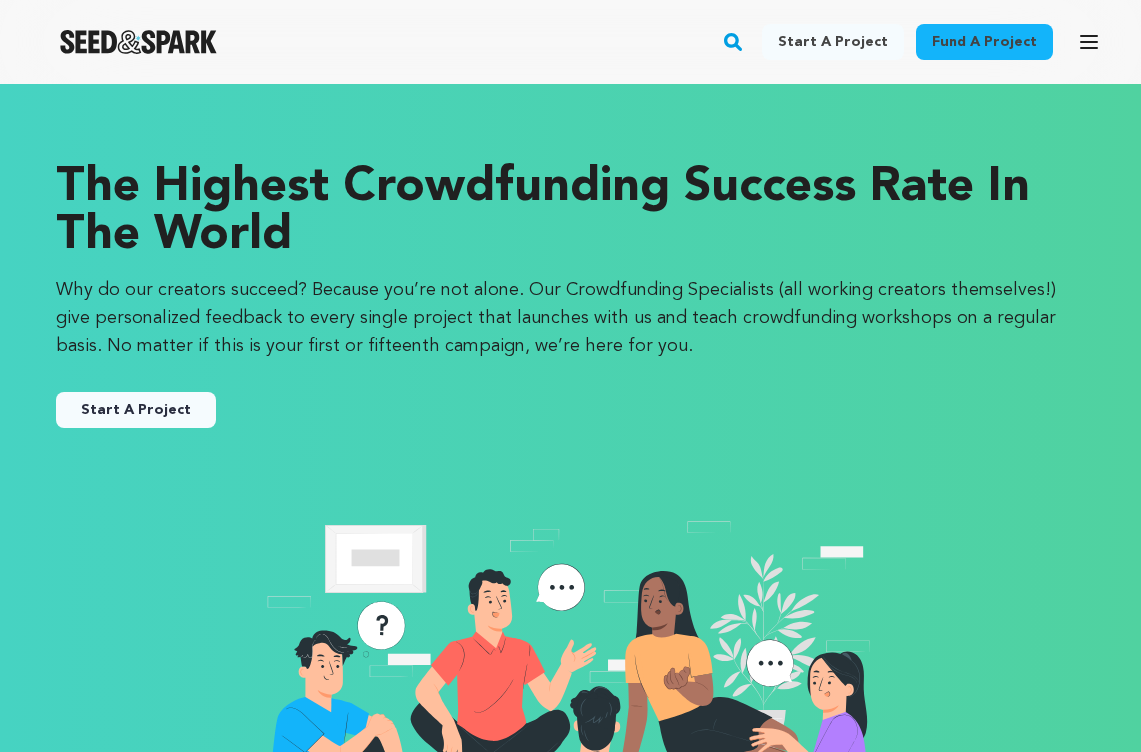 click on "Start a project" at bounding box center [833, 42] 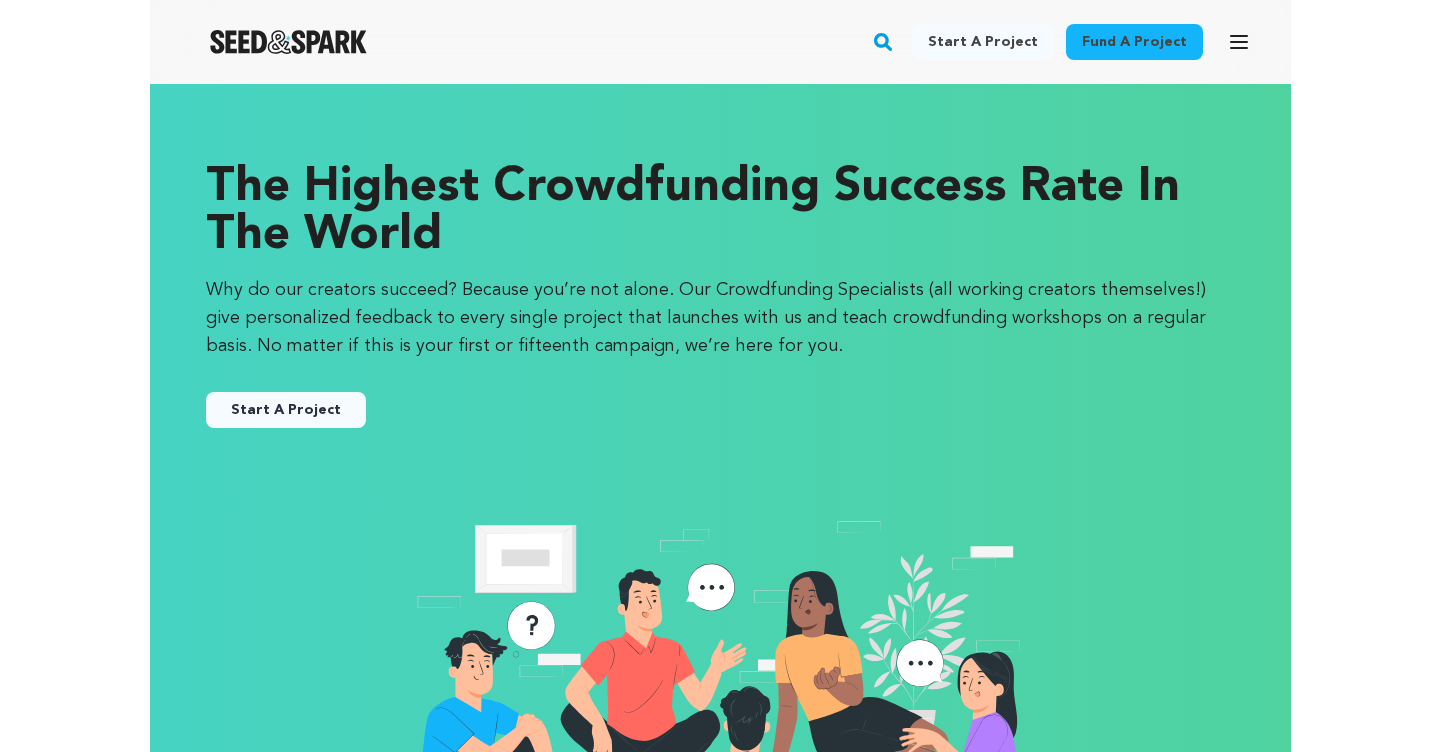 scroll, scrollTop: 0, scrollLeft: 0, axis: both 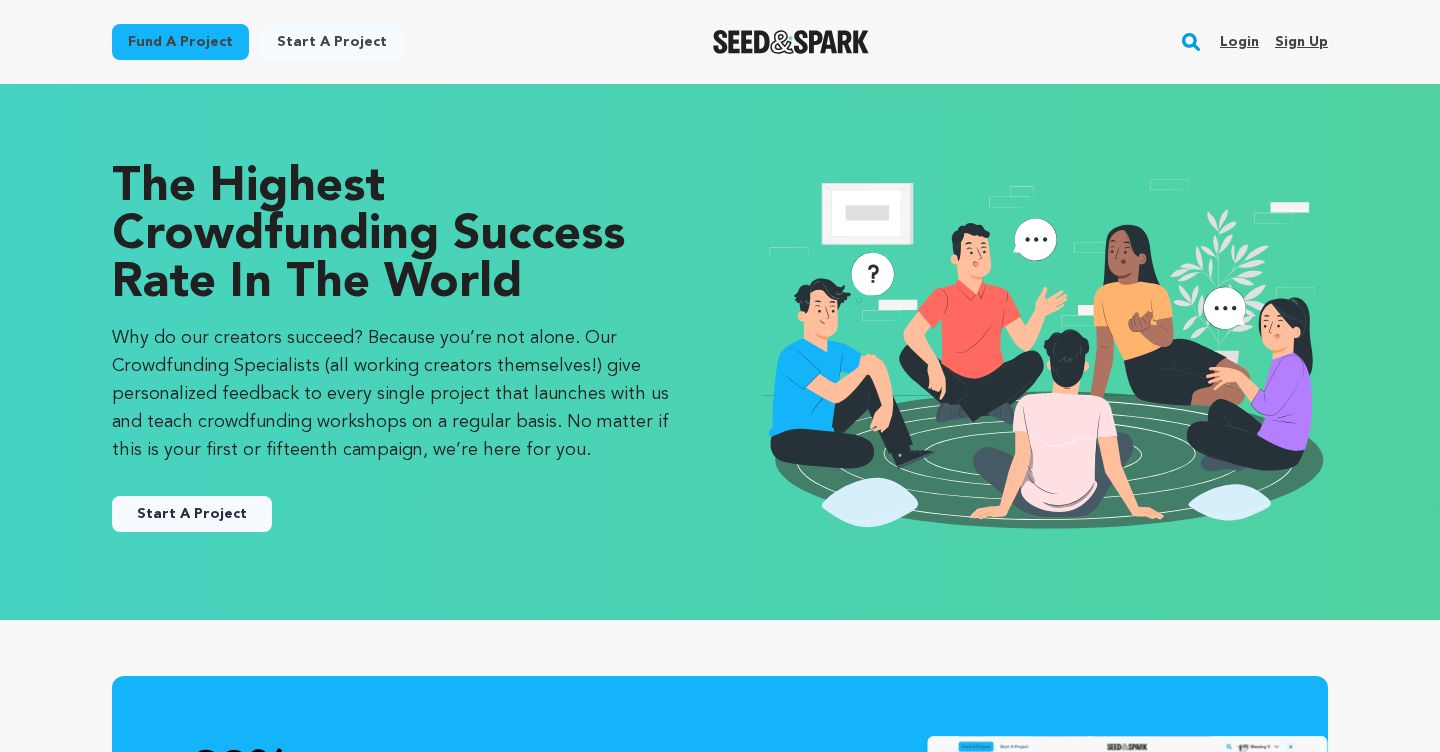 click on "Login" at bounding box center (1239, 42) 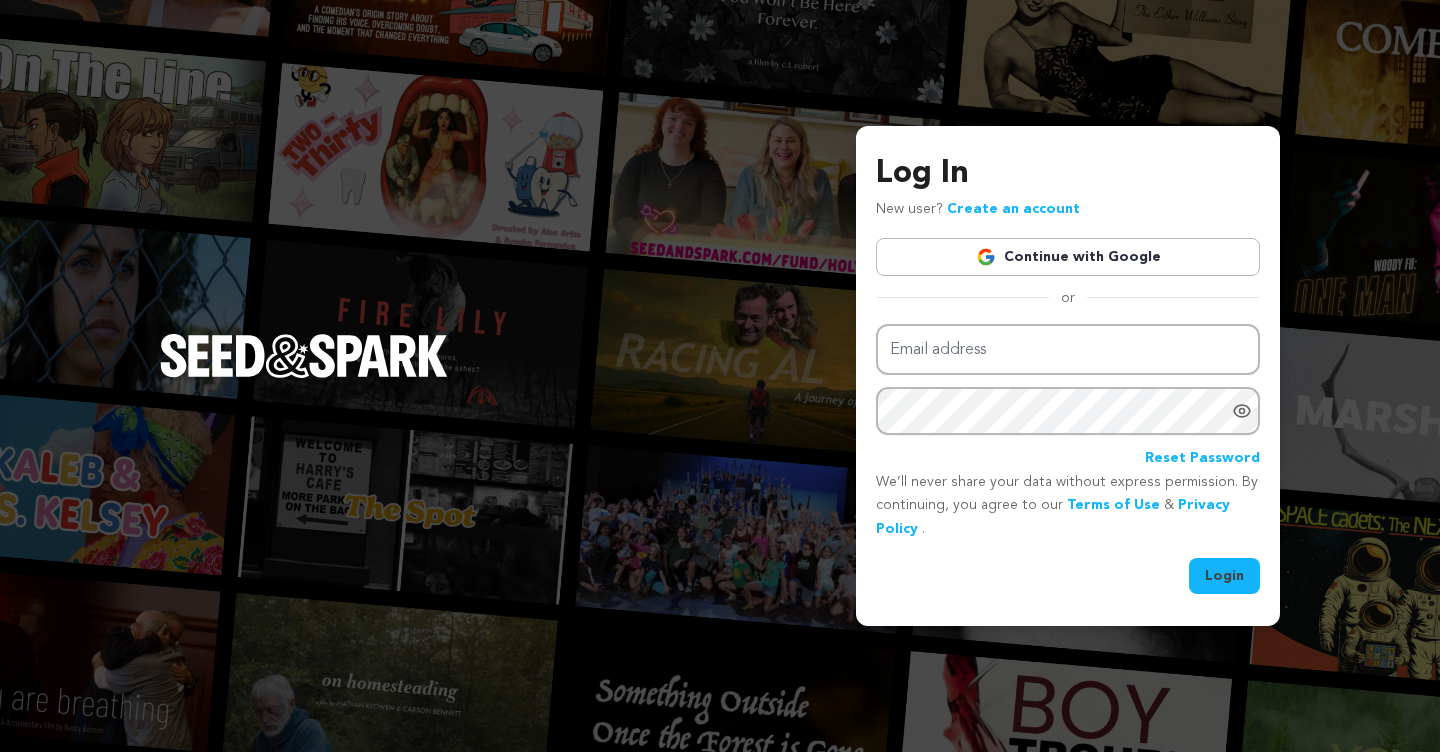 scroll, scrollTop: 0, scrollLeft: 0, axis: both 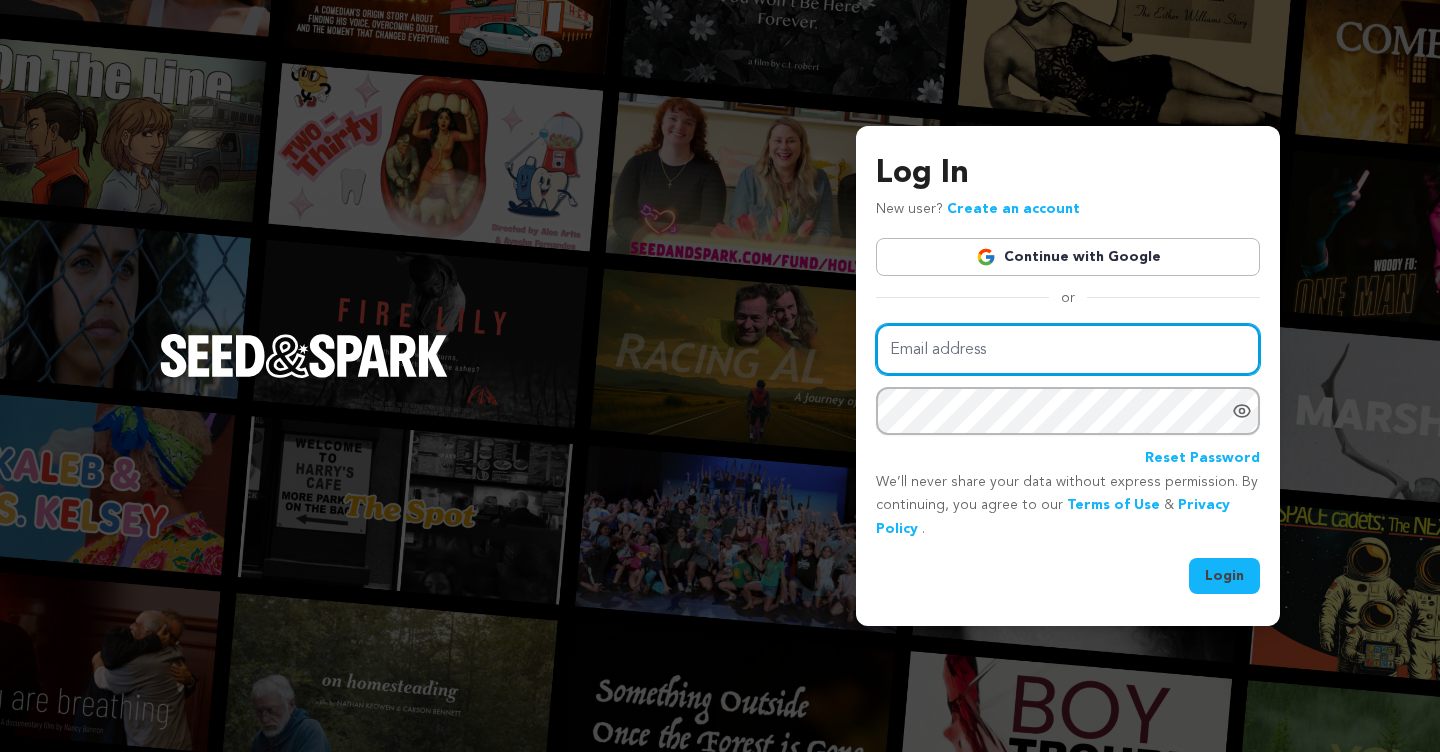 type on "lilynilkaya@gmail.com" 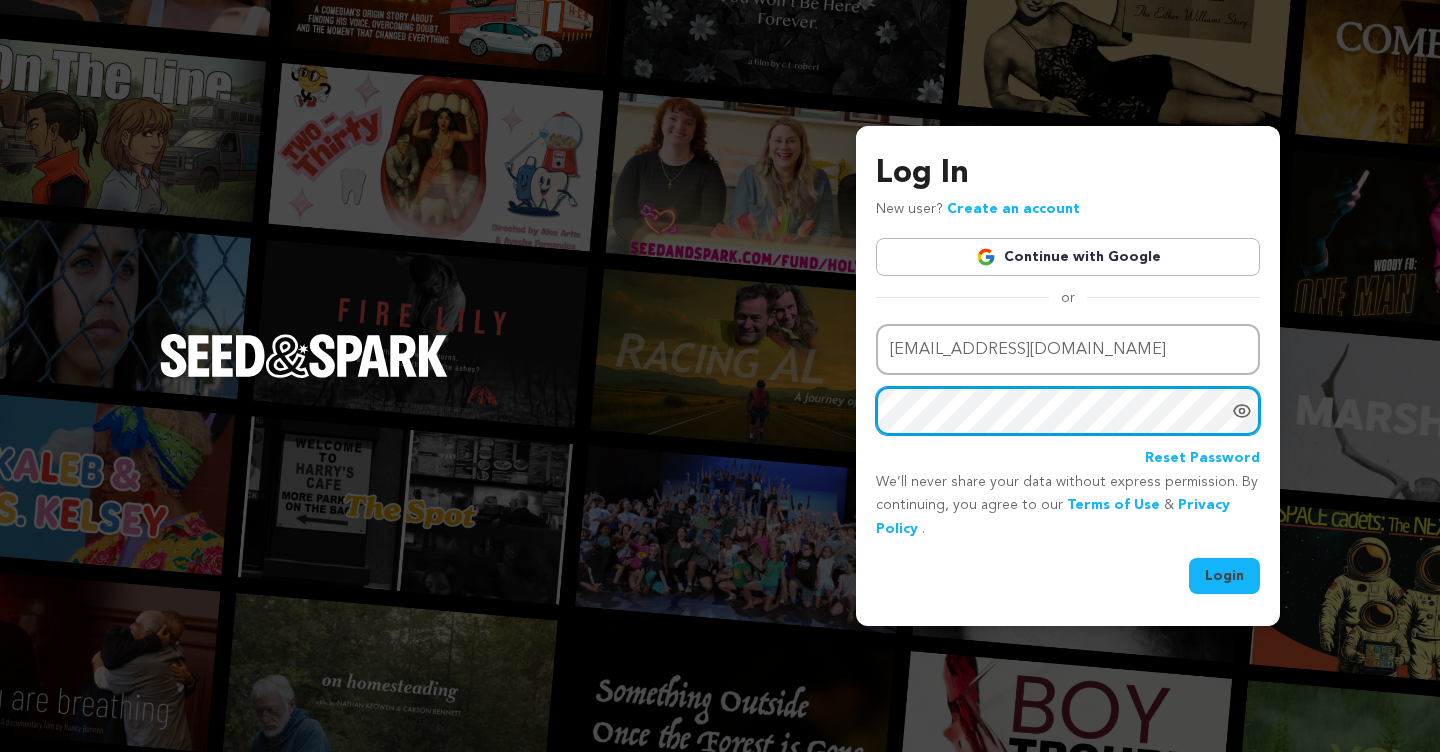 click on "Login" at bounding box center (1224, 576) 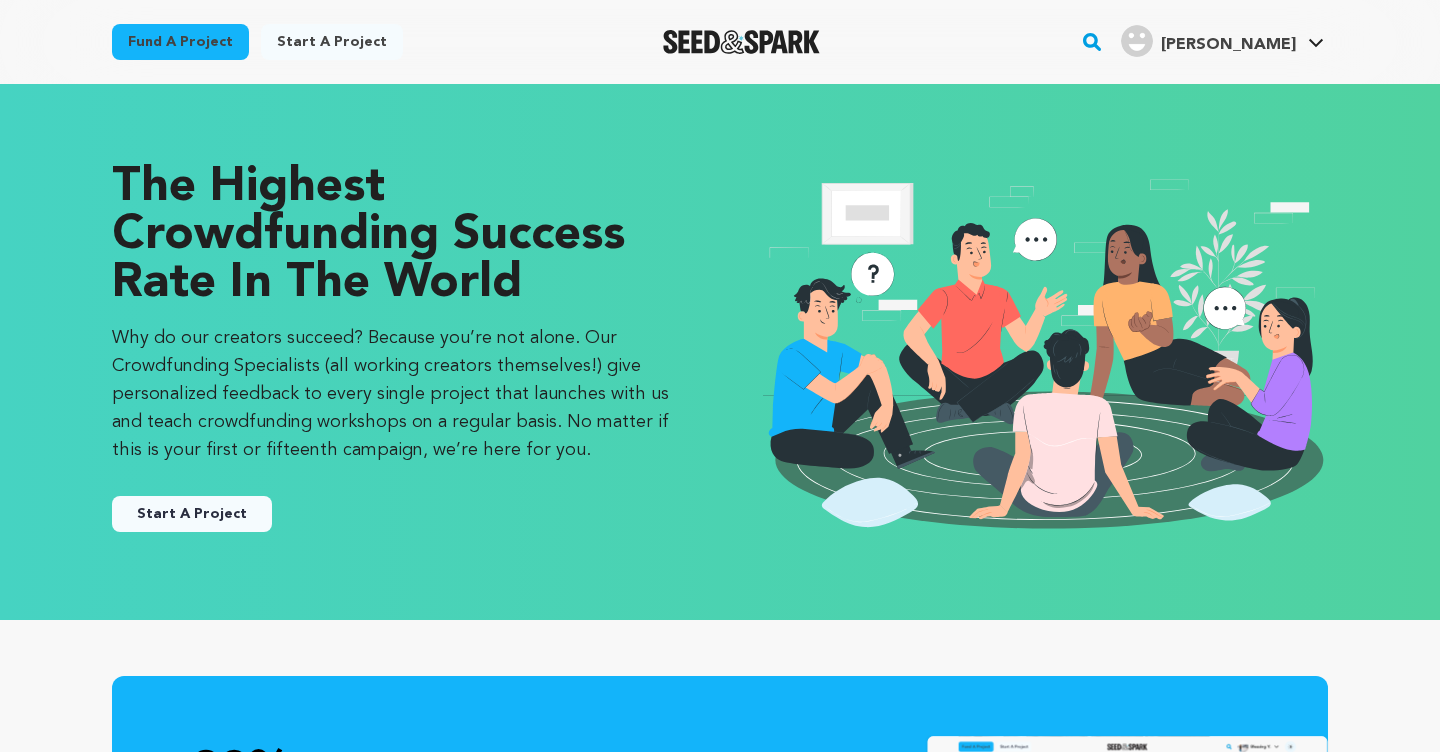scroll, scrollTop: 0, scrollLeft: 0, axis: both 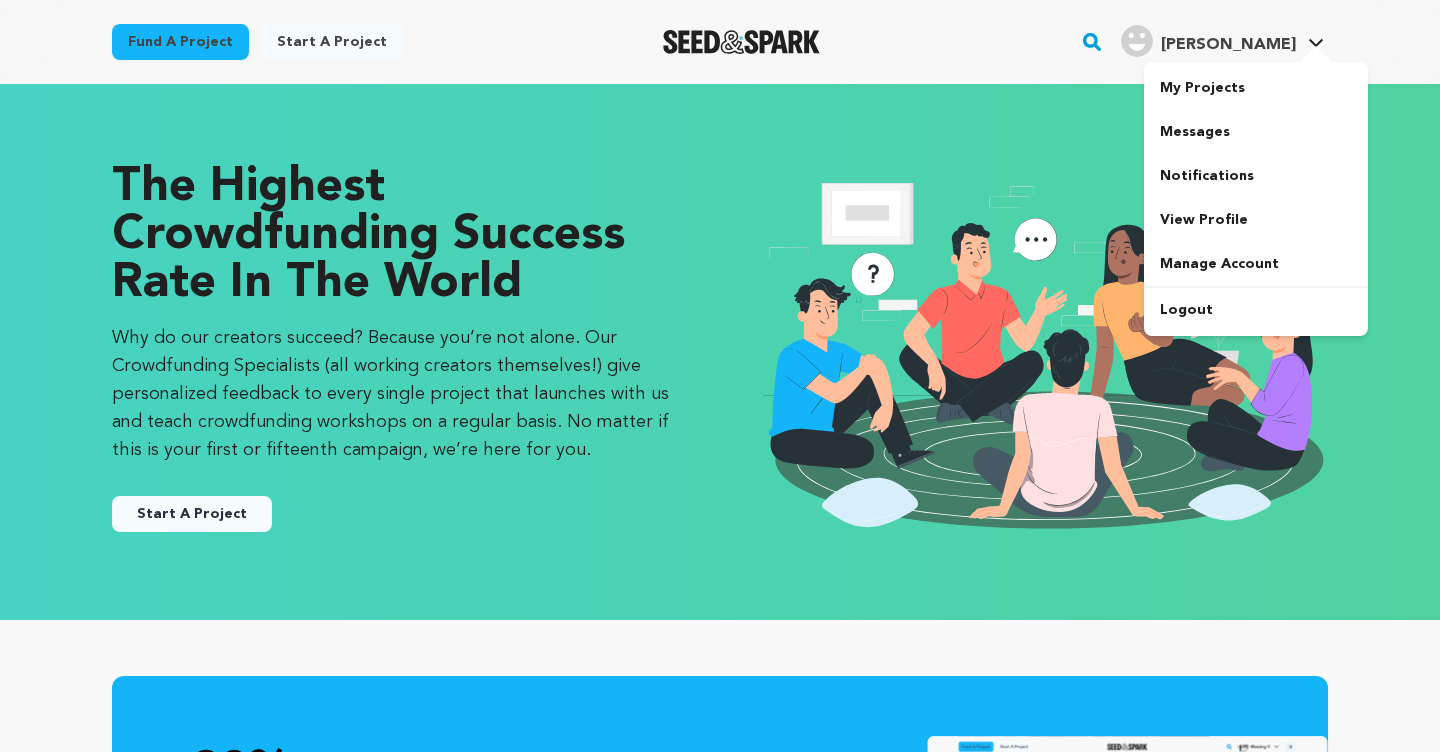click on "Nilufer K." at bounding box center (1228, 45) 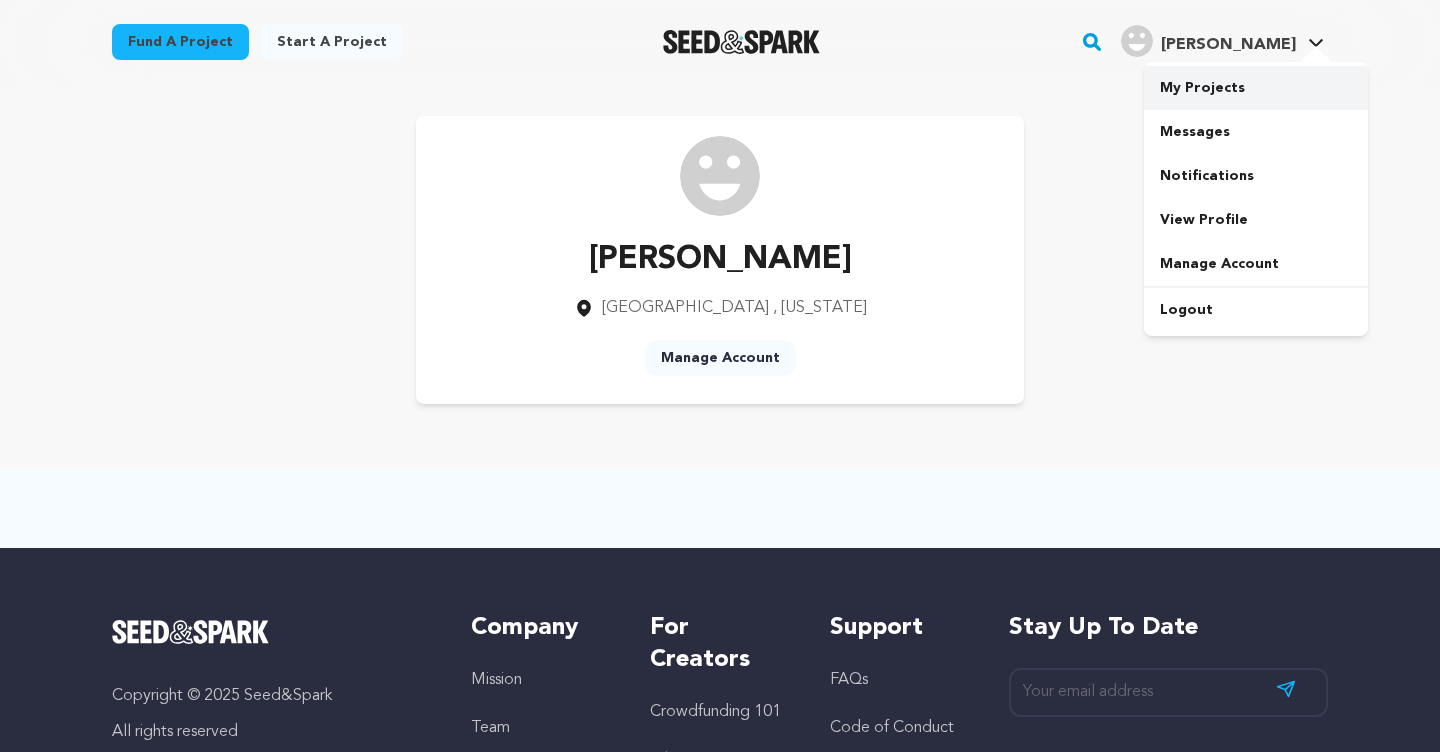 scroll, scrollTop: 0, scrollLeft: 0, axis: both 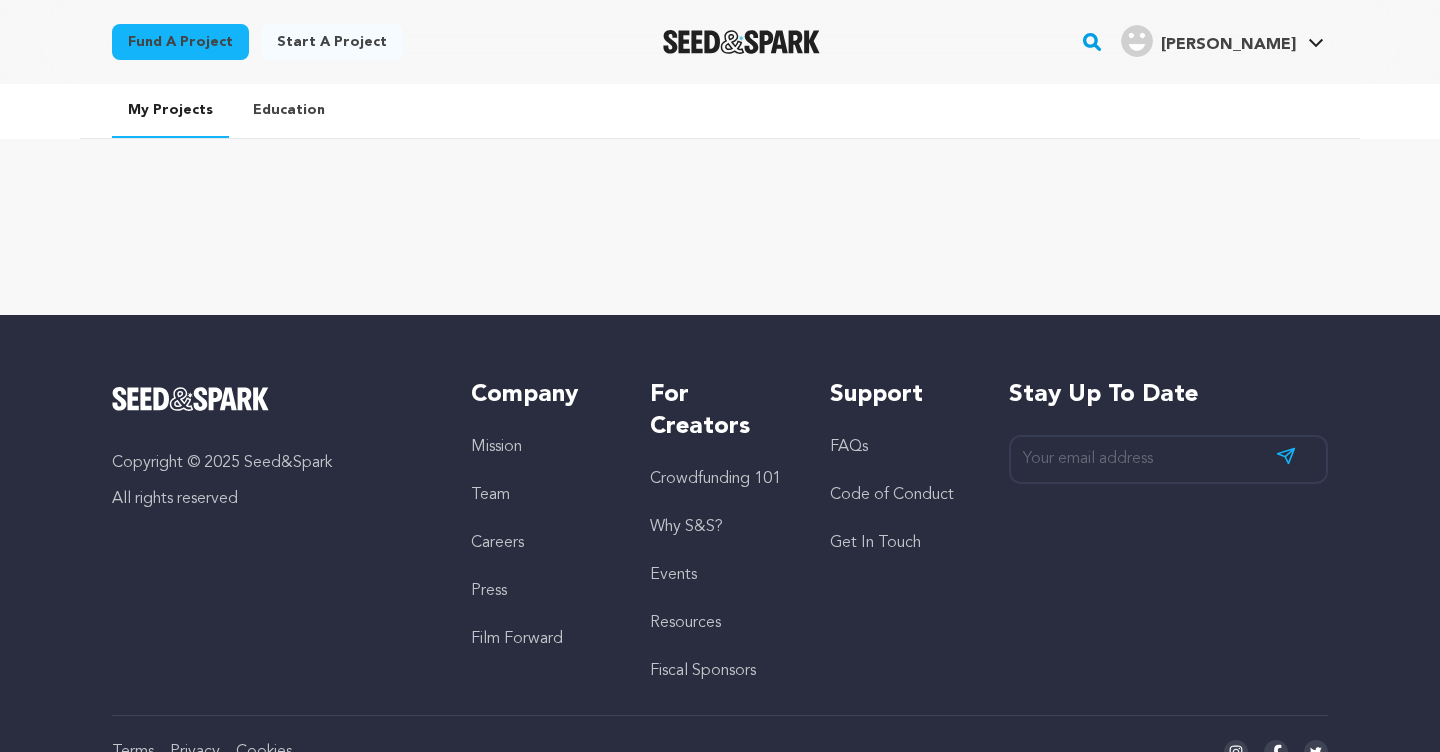 click on "My Projects" at bounding box center [170, 111] 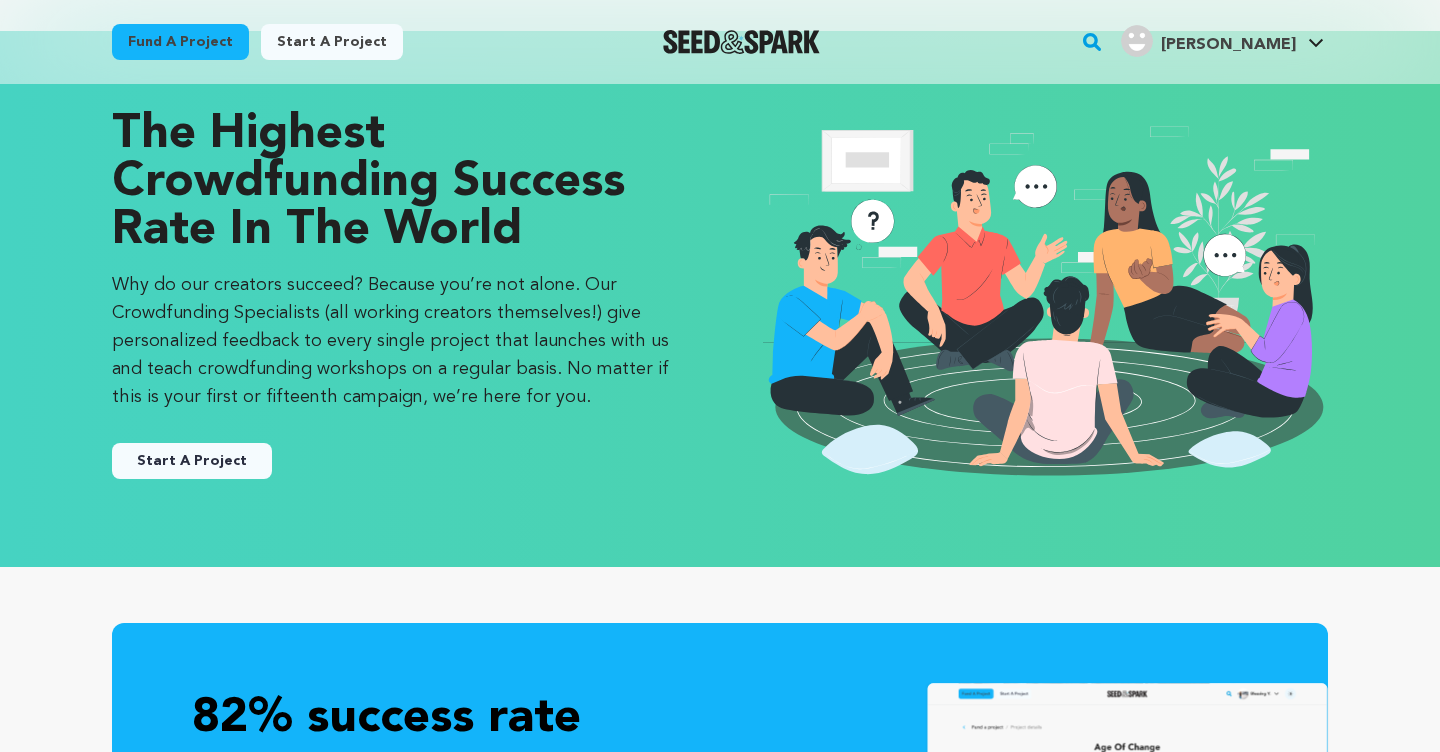 scroll, scrollTop: 93, scrollLeft: 0, axis: vertical 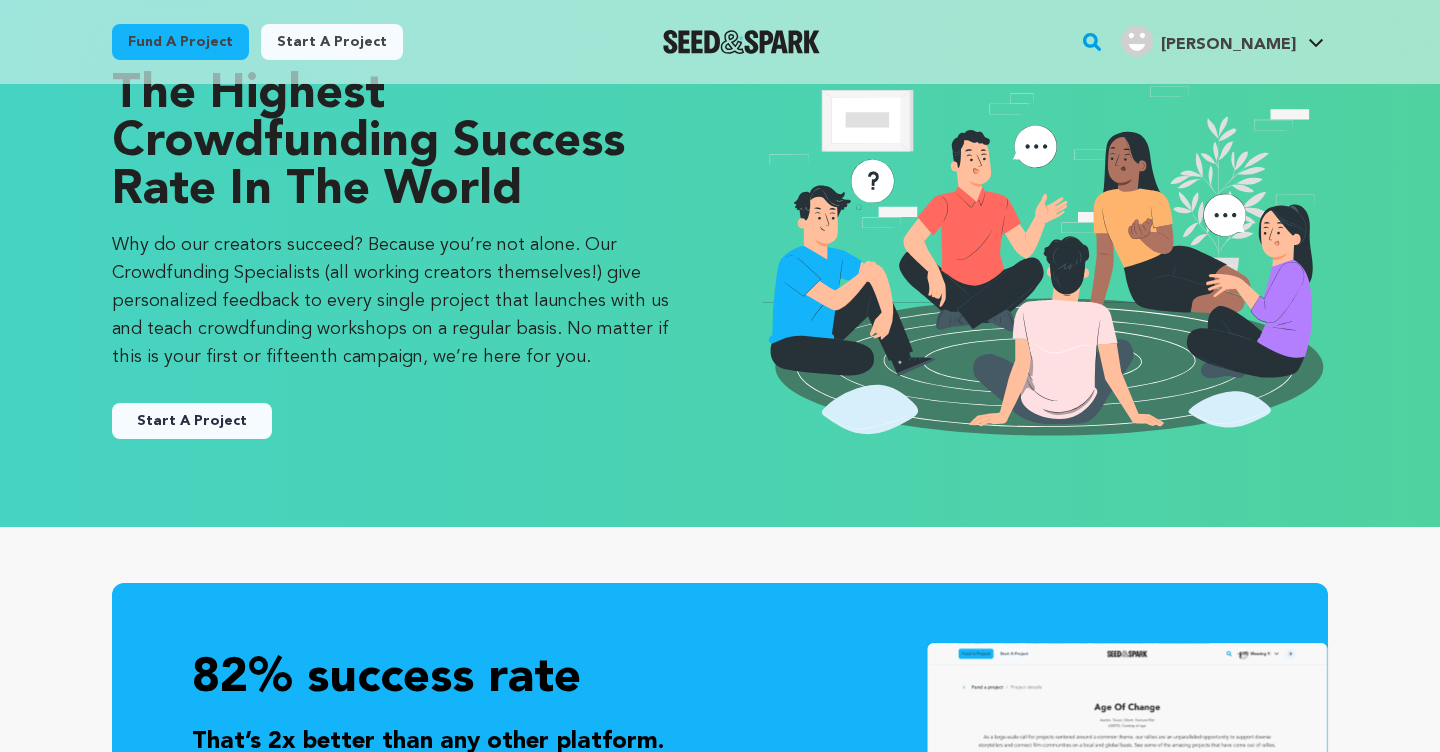 drag, startPoint x: 504, startPoint y: 218, endPoint x: 519, endPoint y: 351, distance: 133.84319 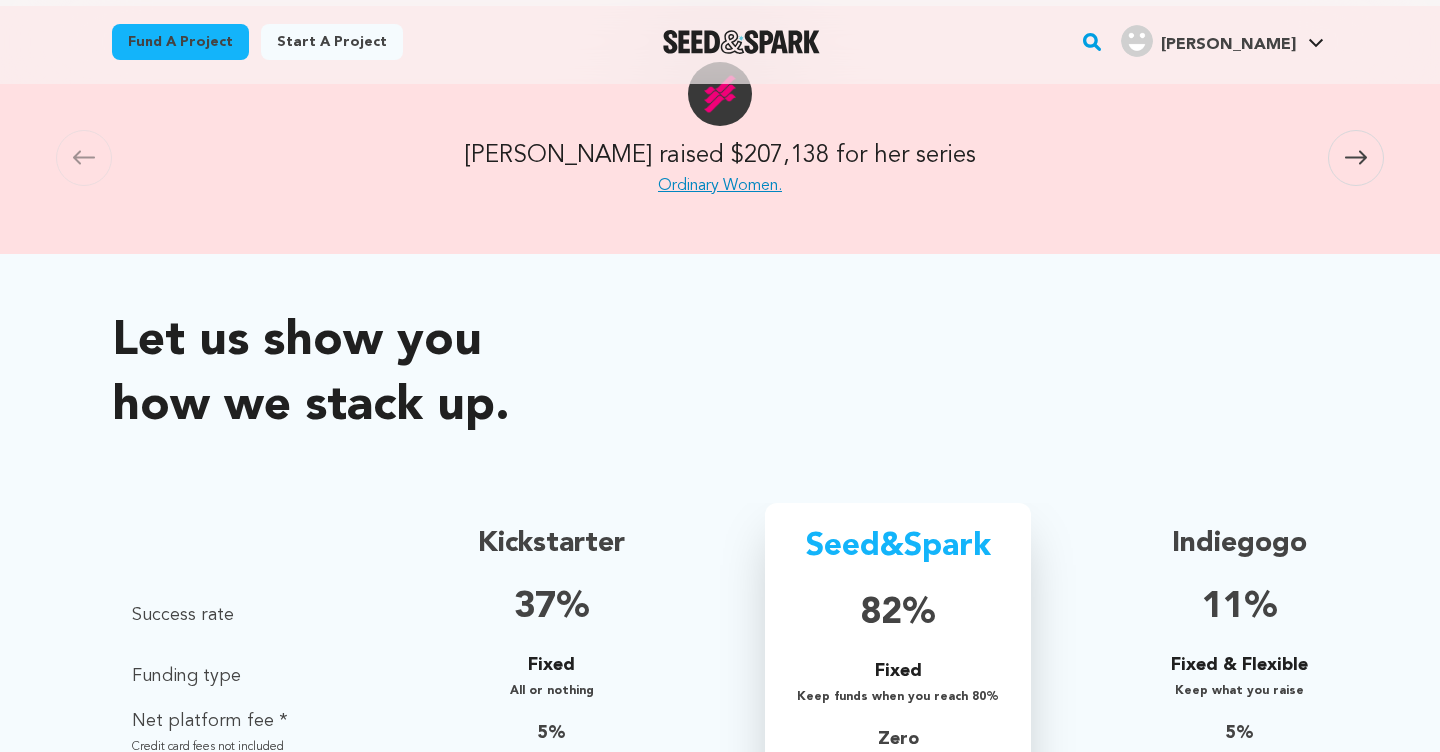 scroll, scrollTop: 1043, scrollLeft: 0, axis: vertical 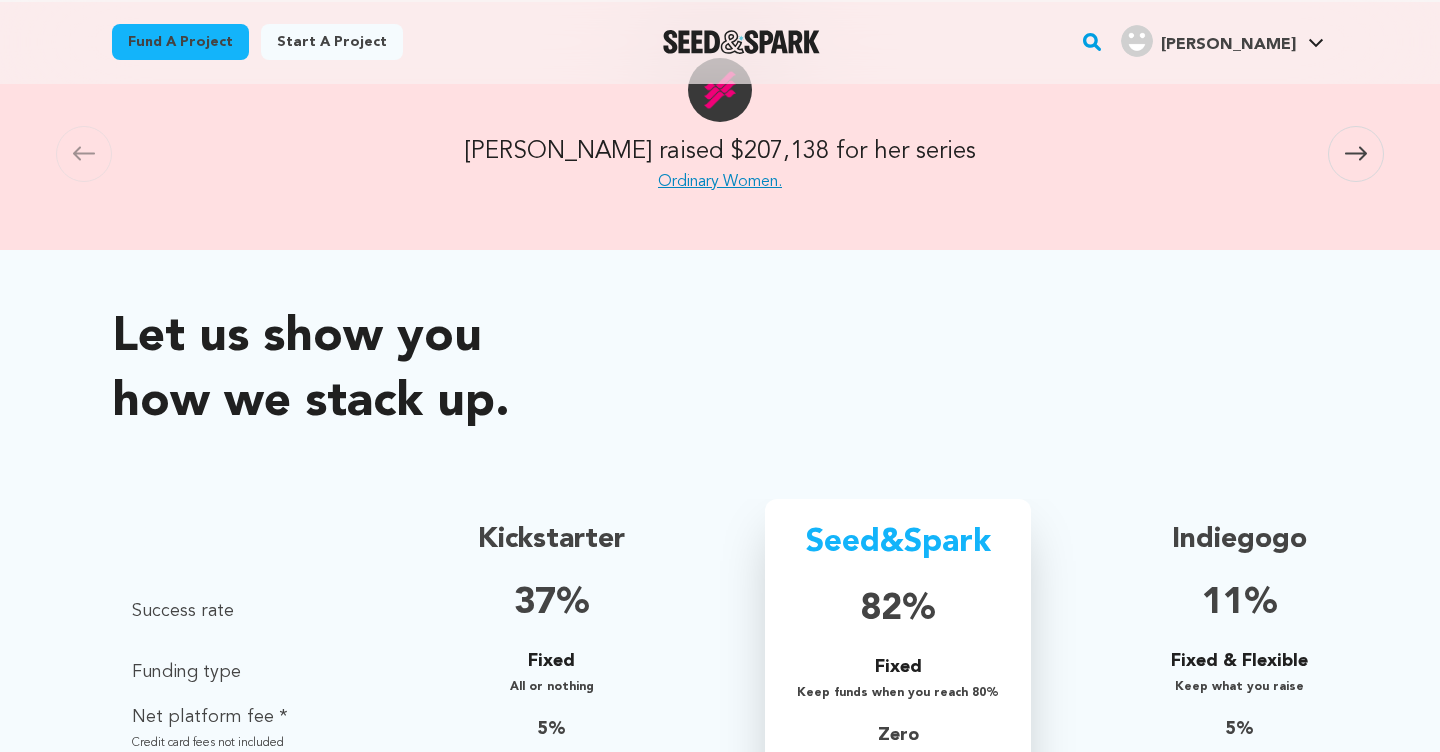 drag, startPoint x: 455, startPoint y: 293, endPoint x: 503, endPoint y: 436, distance: 150.84097 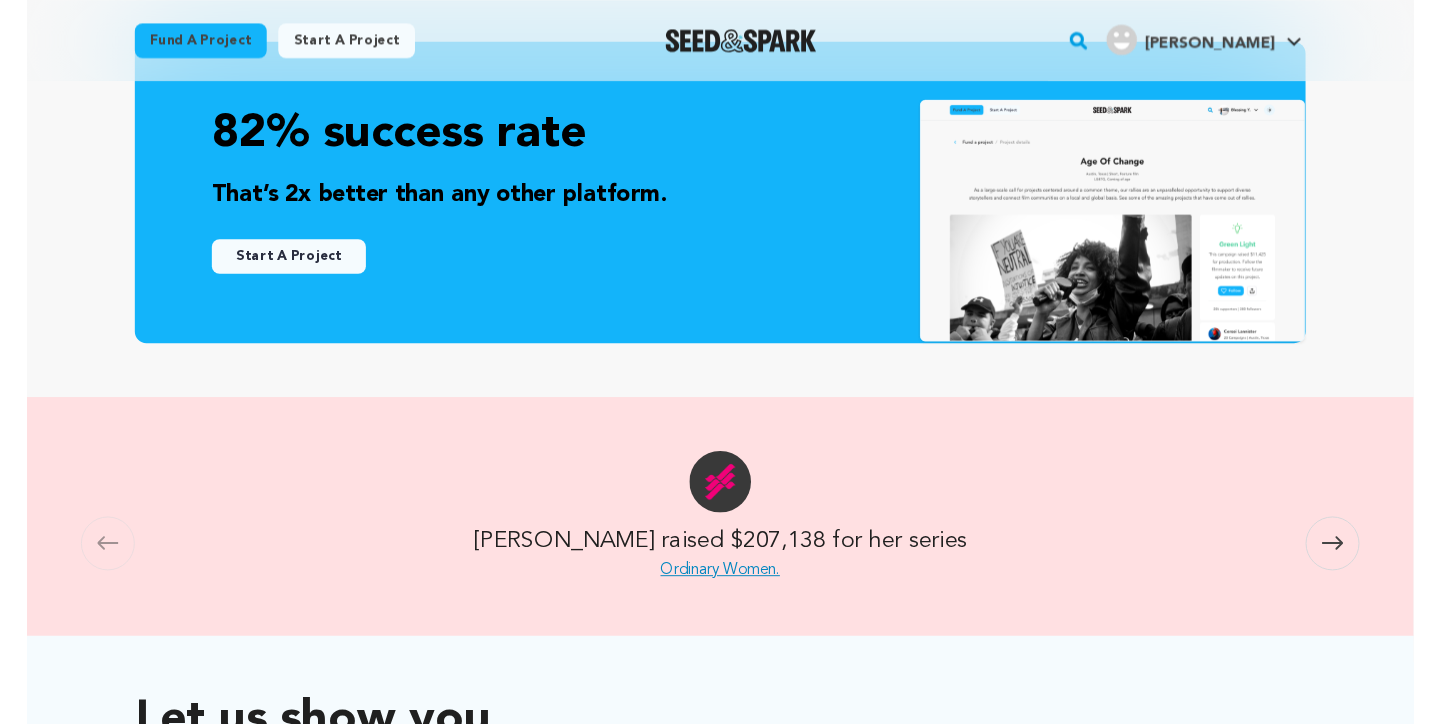 scroll, scrollTop: 631, scrollLeft: 0, axis: vertical 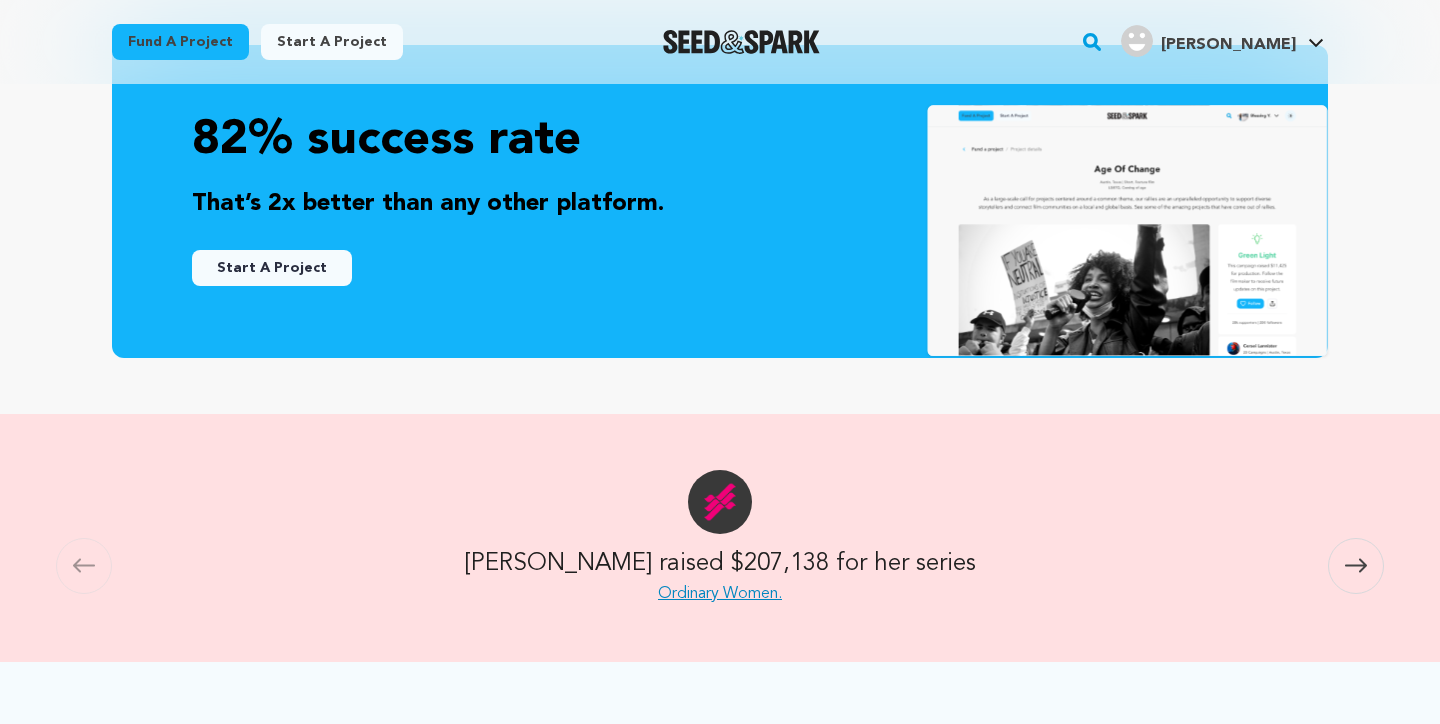 click on "Anita raised $207,138 for her series
Ordinary Women." at bounding box center (720, 538) 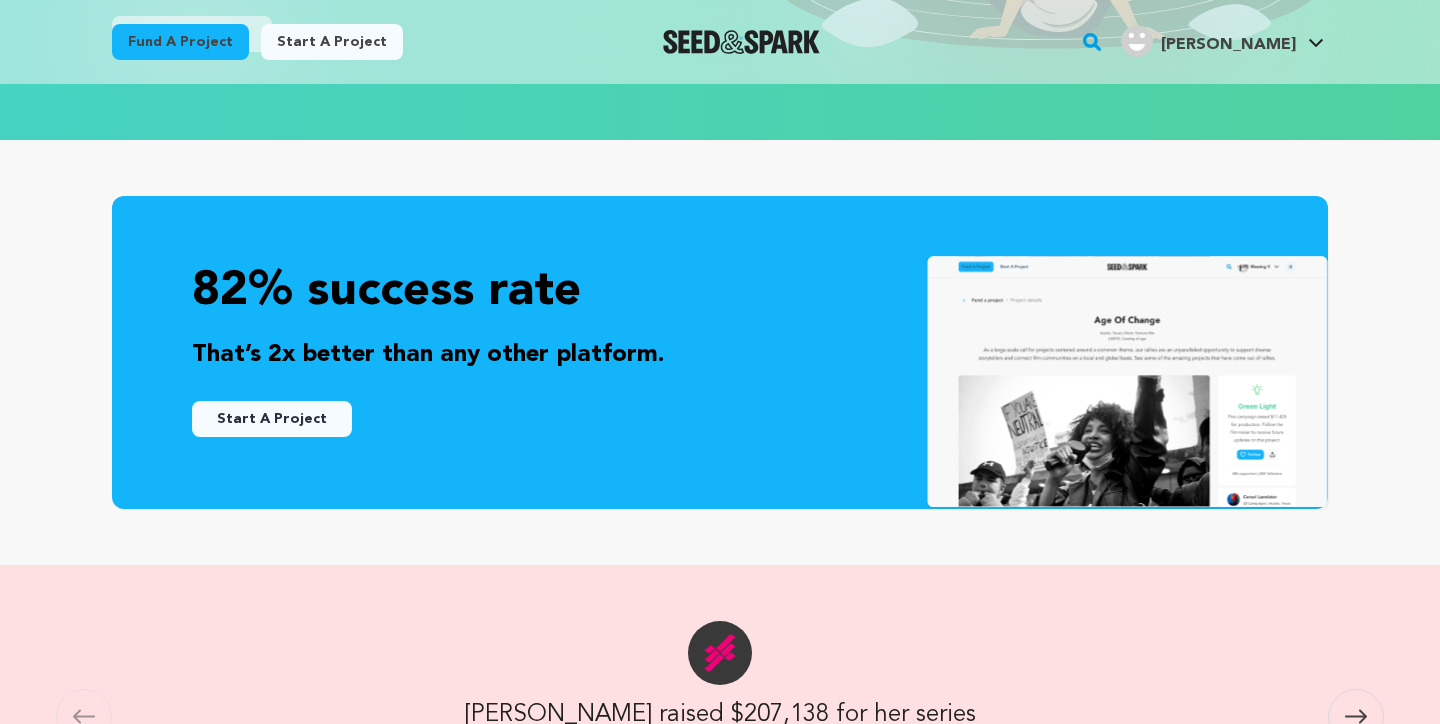 scroll, scrollTop: 489, scrollLeft: 0, axis: vertical 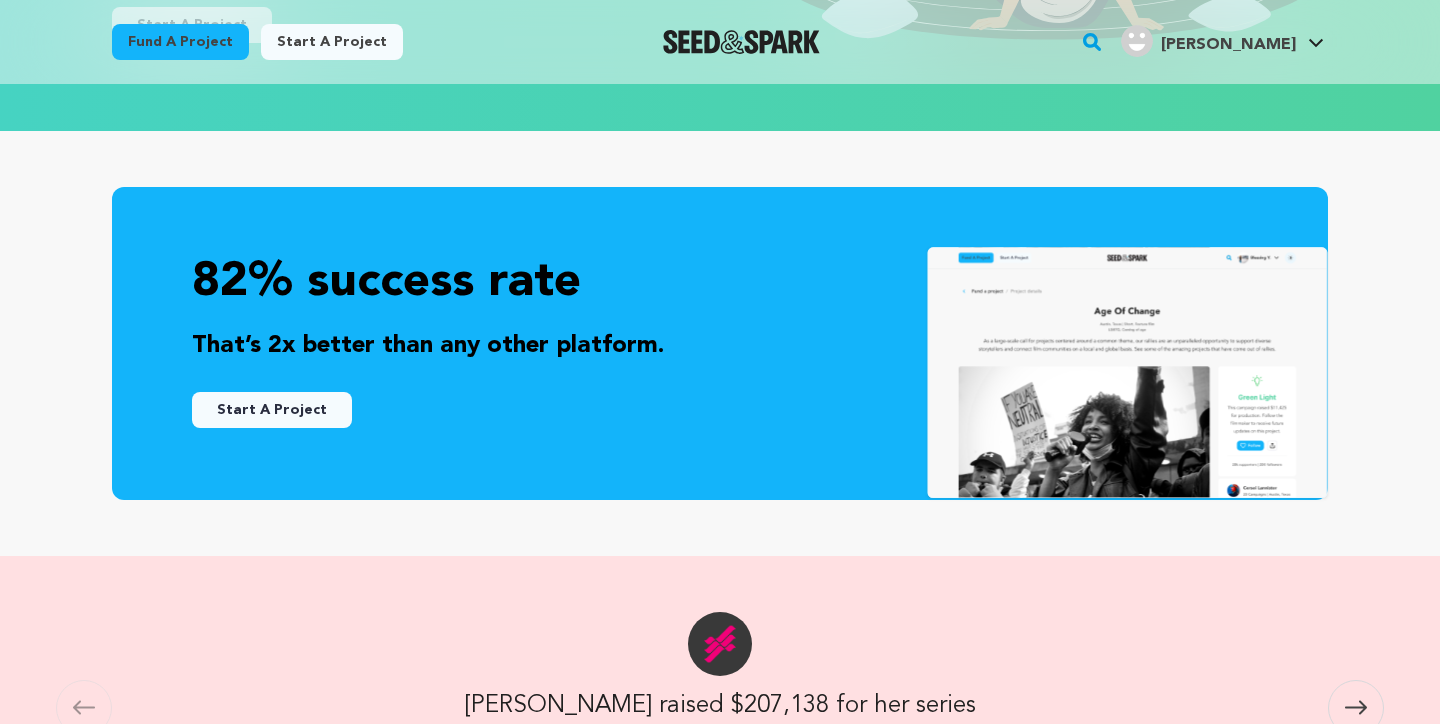 drag, startPoint x: 943, startPoint y: 146, endPoint x: 953, endPoint y: 504, distance: 358.13965 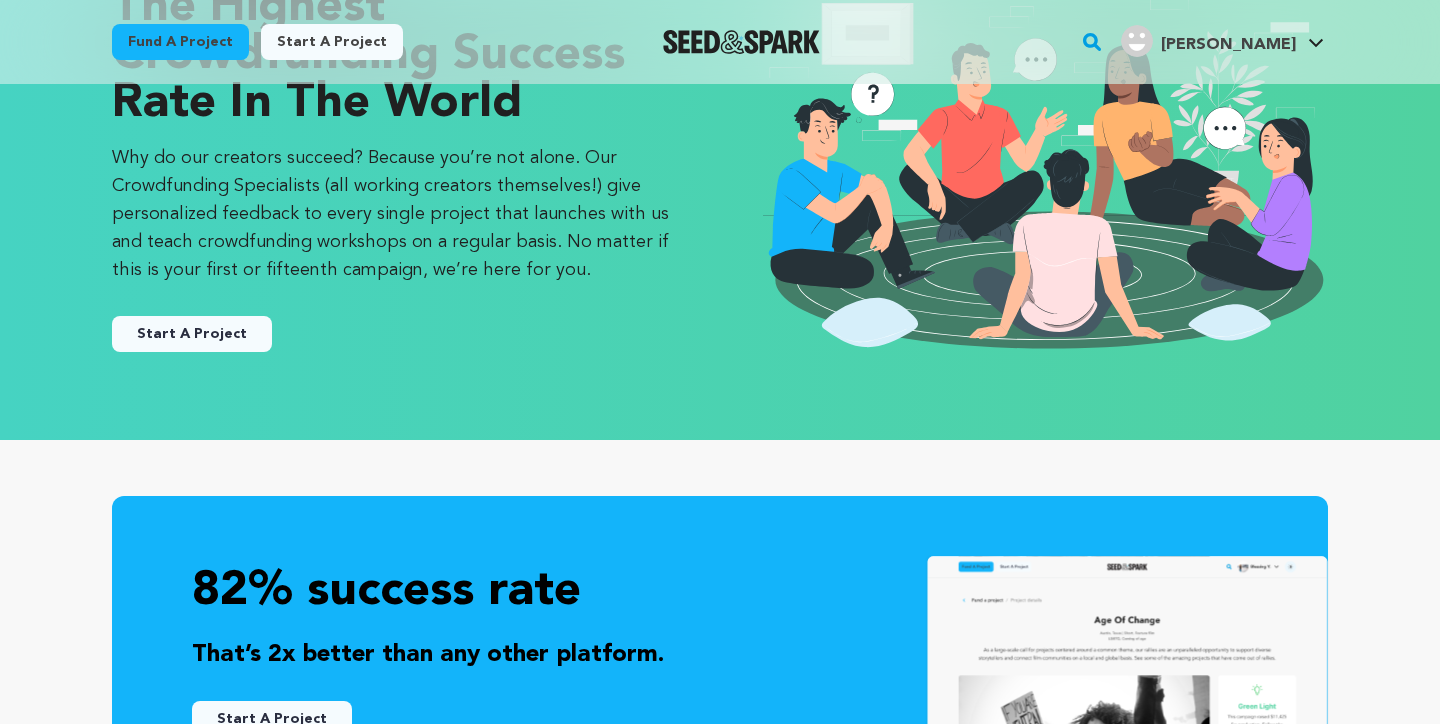 scroll, scrollTop: 149, scrollLeft: 0, axis: vertical 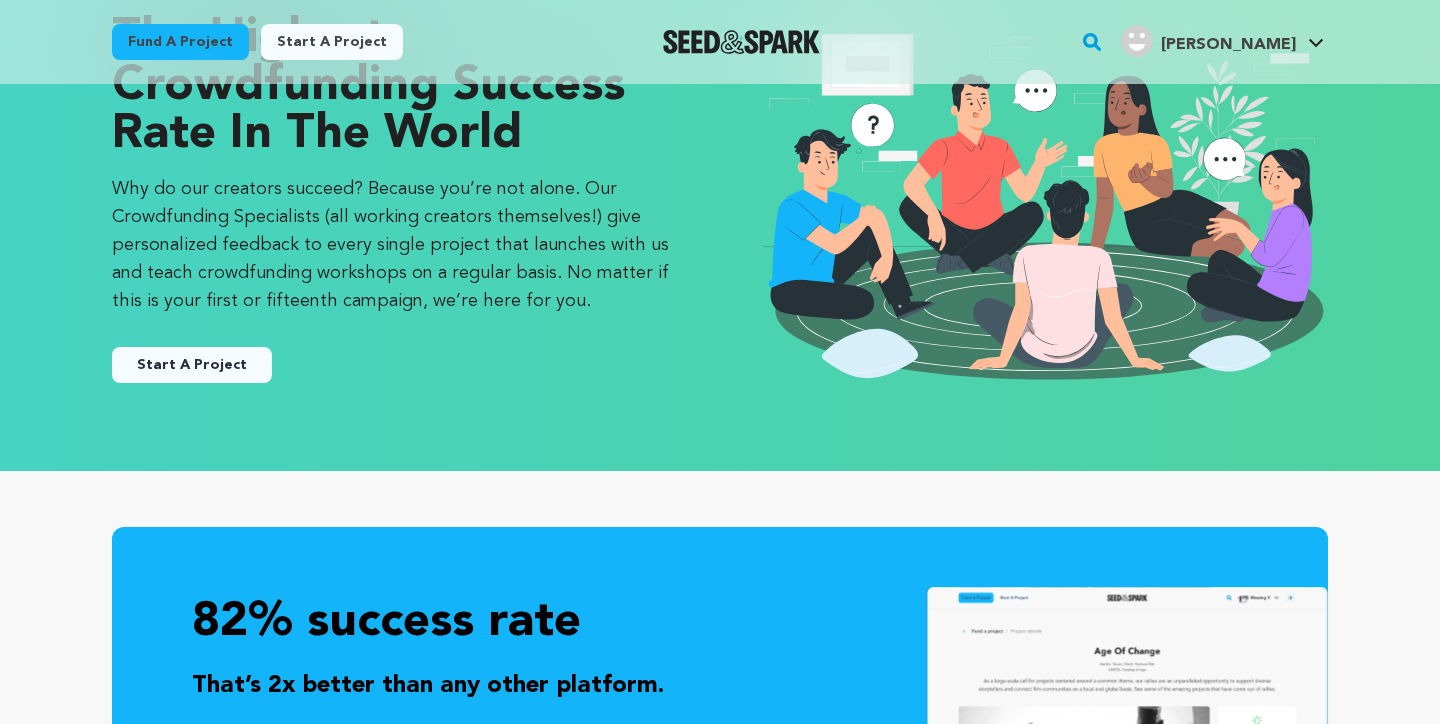 click on "Start A Project" at bounding box center (192, 365) 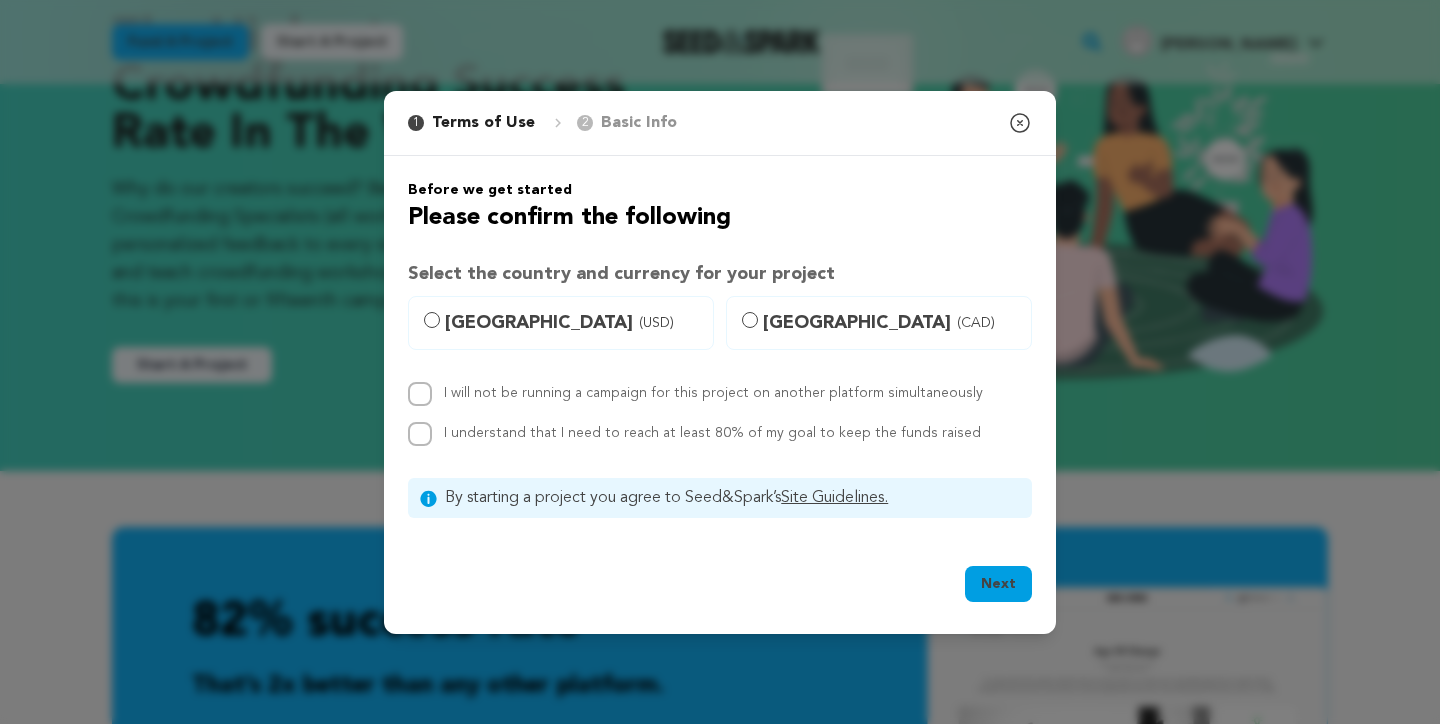 click on "United States
(USD)" at bounding box center (573, 323) 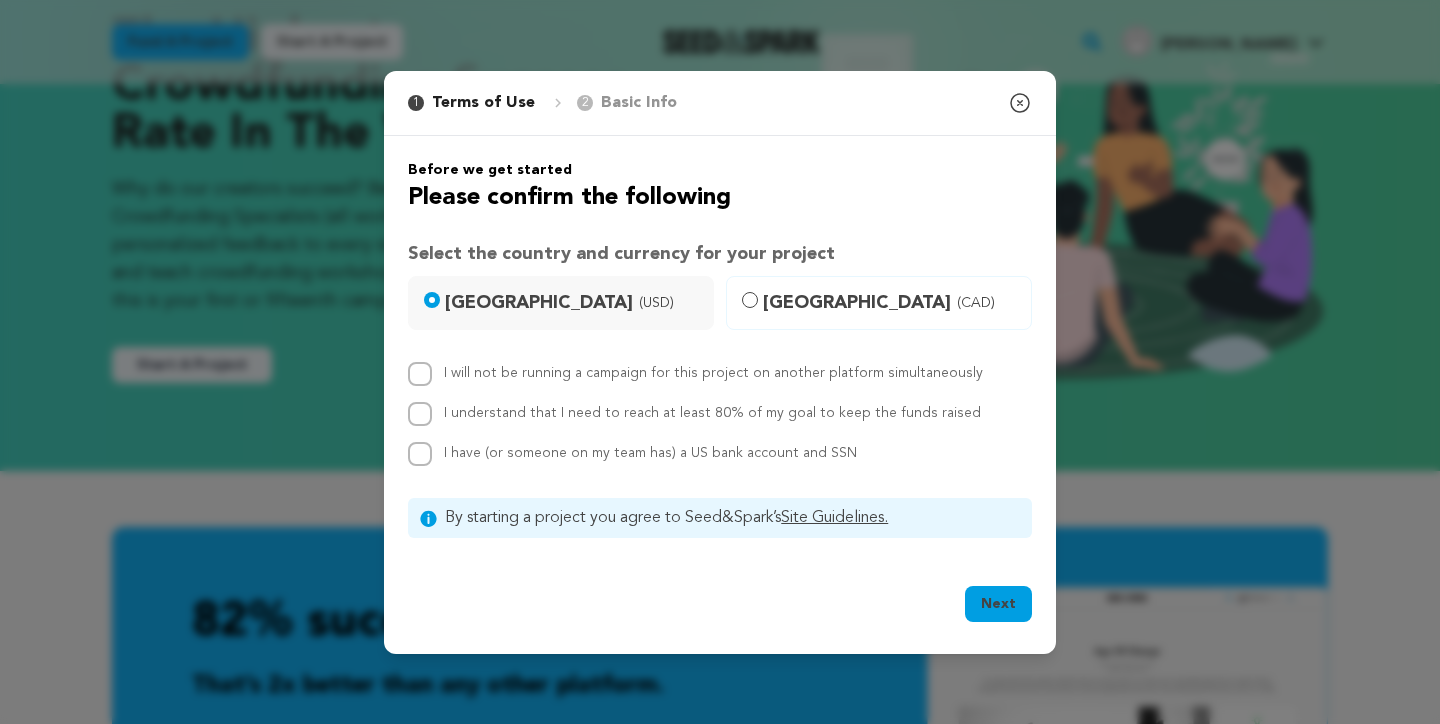 click on "I will not be running a campaign for this project on another platform
simultaneously" at bounding box center [713, 373] 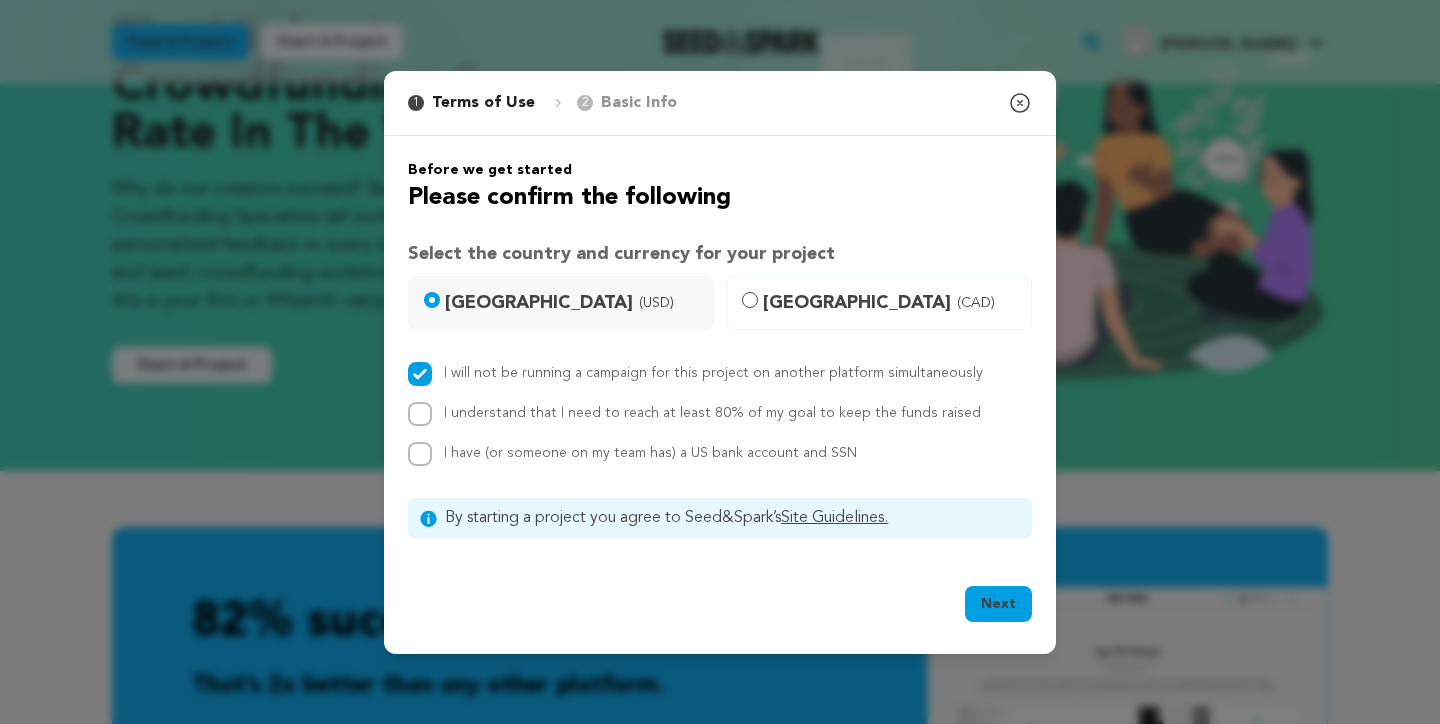 click on "I understand that I need to reach at least 80% of my goal to keep the
funds raised" at bounding box center (712, 413) 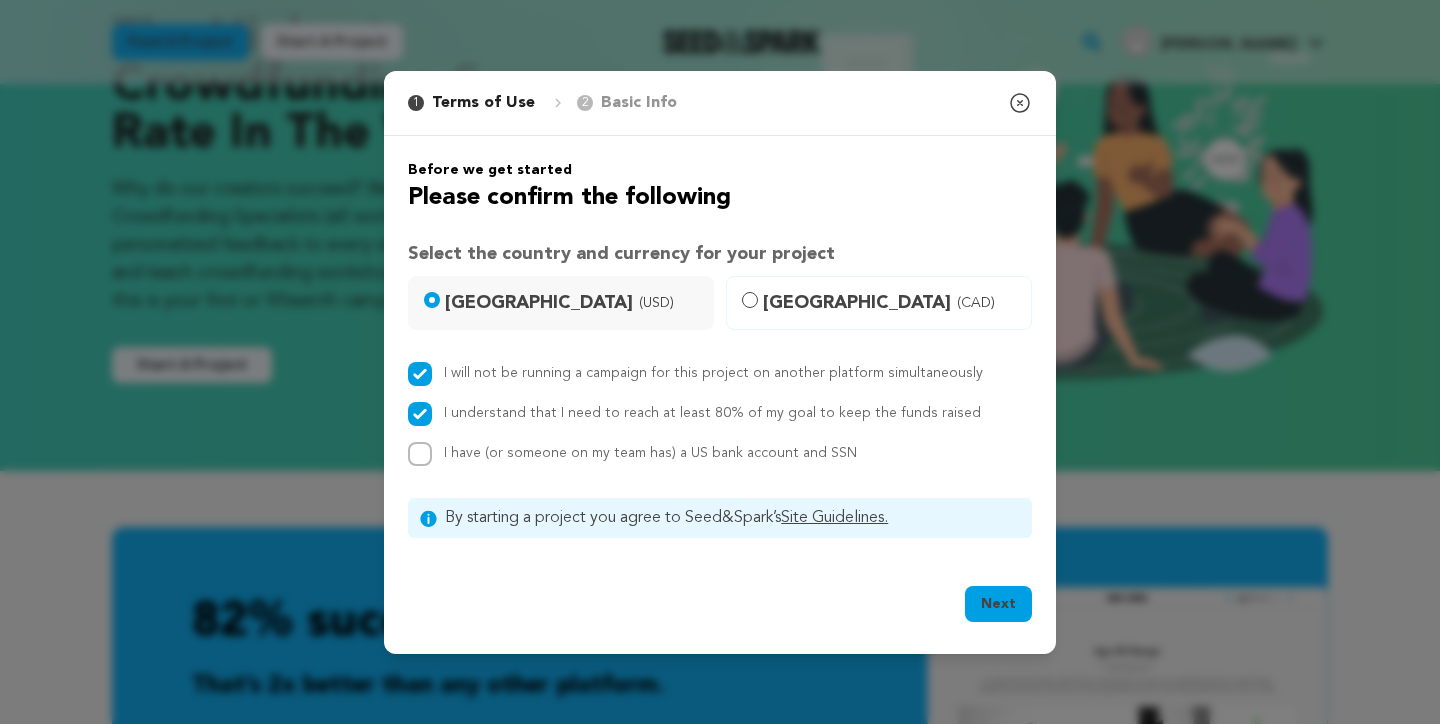 click on "I have (or someone on my team has) a US bank account and SSN" at bounding box center [650, 453] 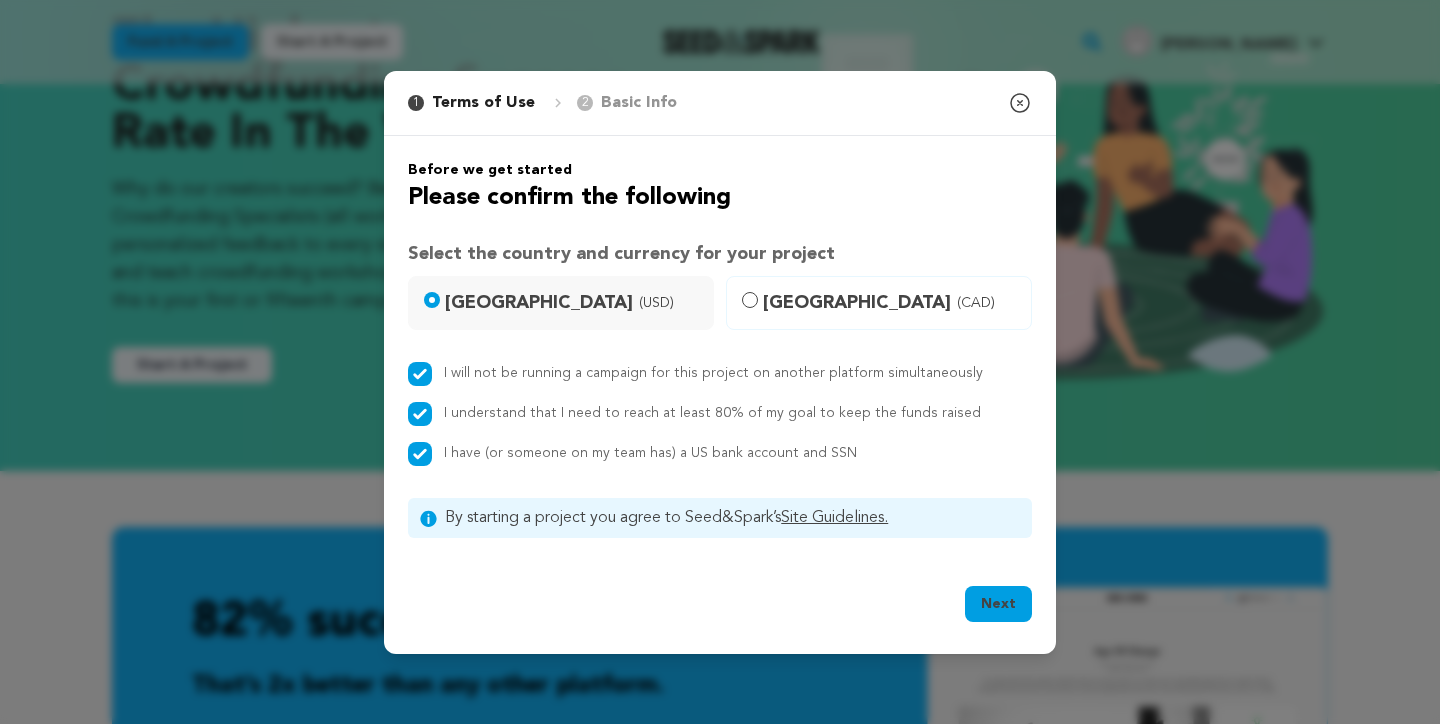 click on "Next" at bounding box center [998, 604] 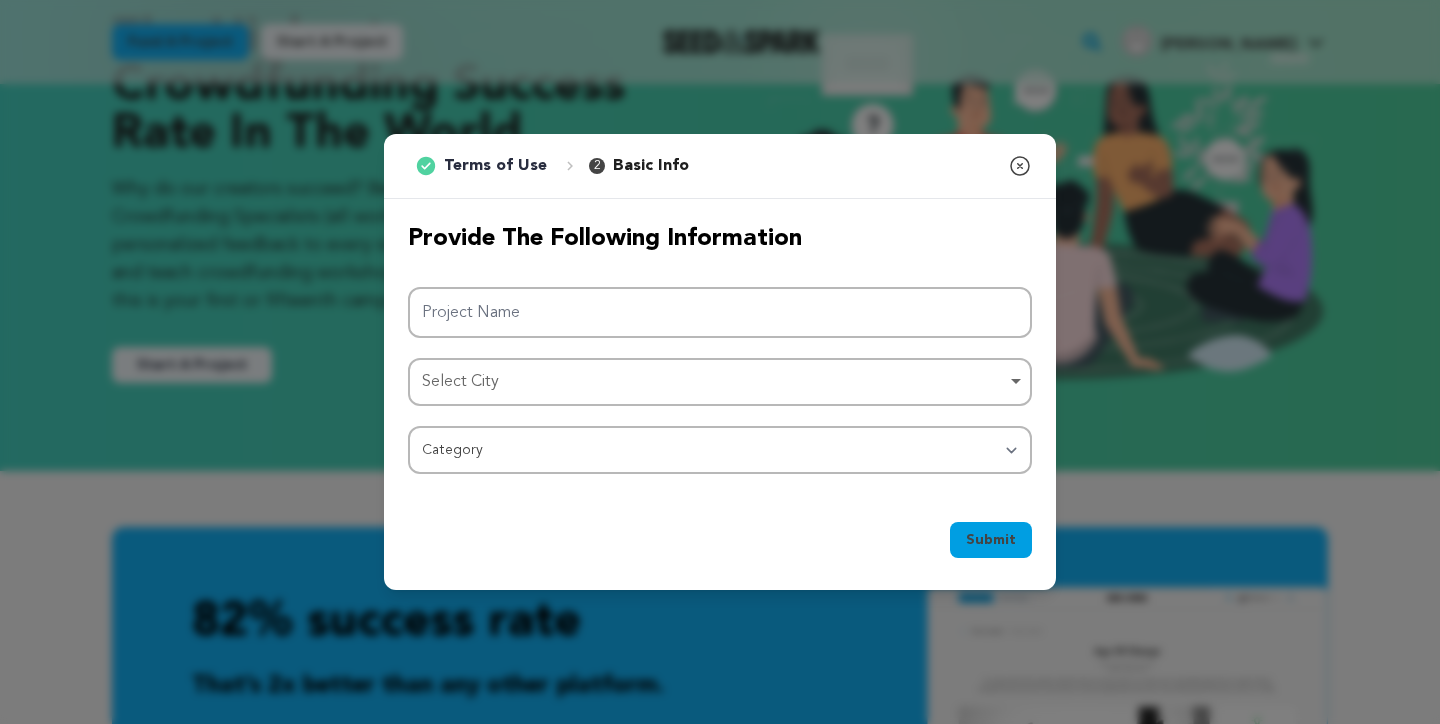 click on "Provide the following information
Project Name
Select City  Select City Remove item  Select City
Category
Film Feature
Film Short
Series
Film Festival
Company
Music Video
VR Experience
Comics
Artist Residency
Art & Photography
Collective
Dance
Games
Music
Radio & Podcasts
Orgs & Companies Writing & Publishing Theatre
War" at bounding box center (720, 349) 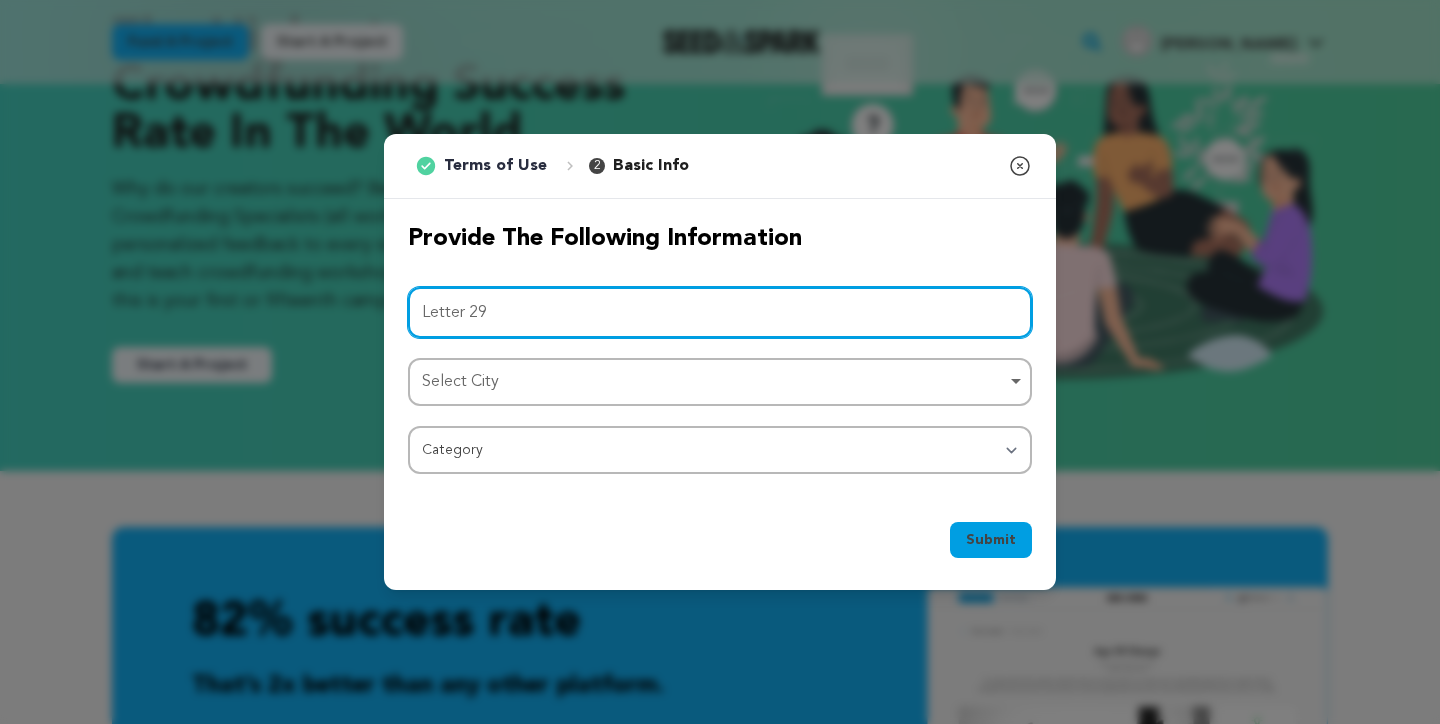 click on "Select City Remove item" at bounding box center (714, 382) 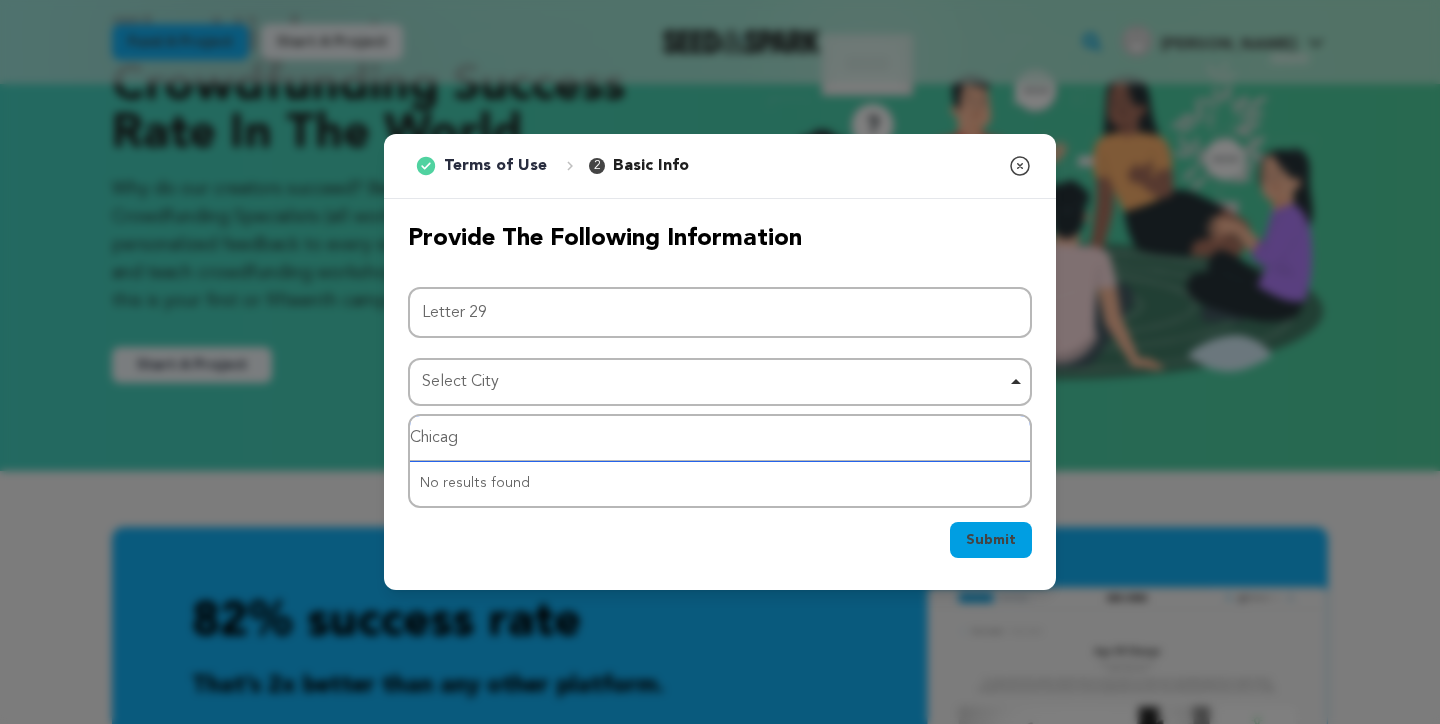 type on "Chicago" 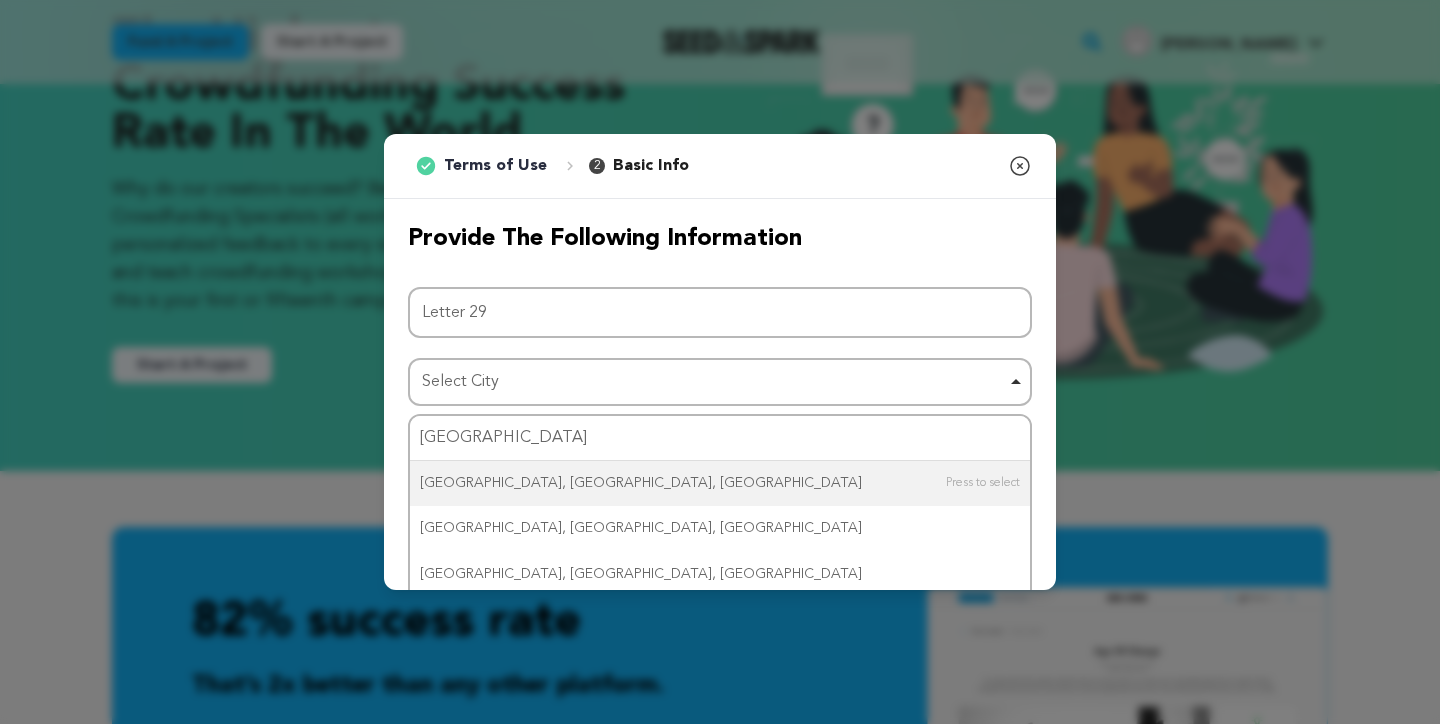 type 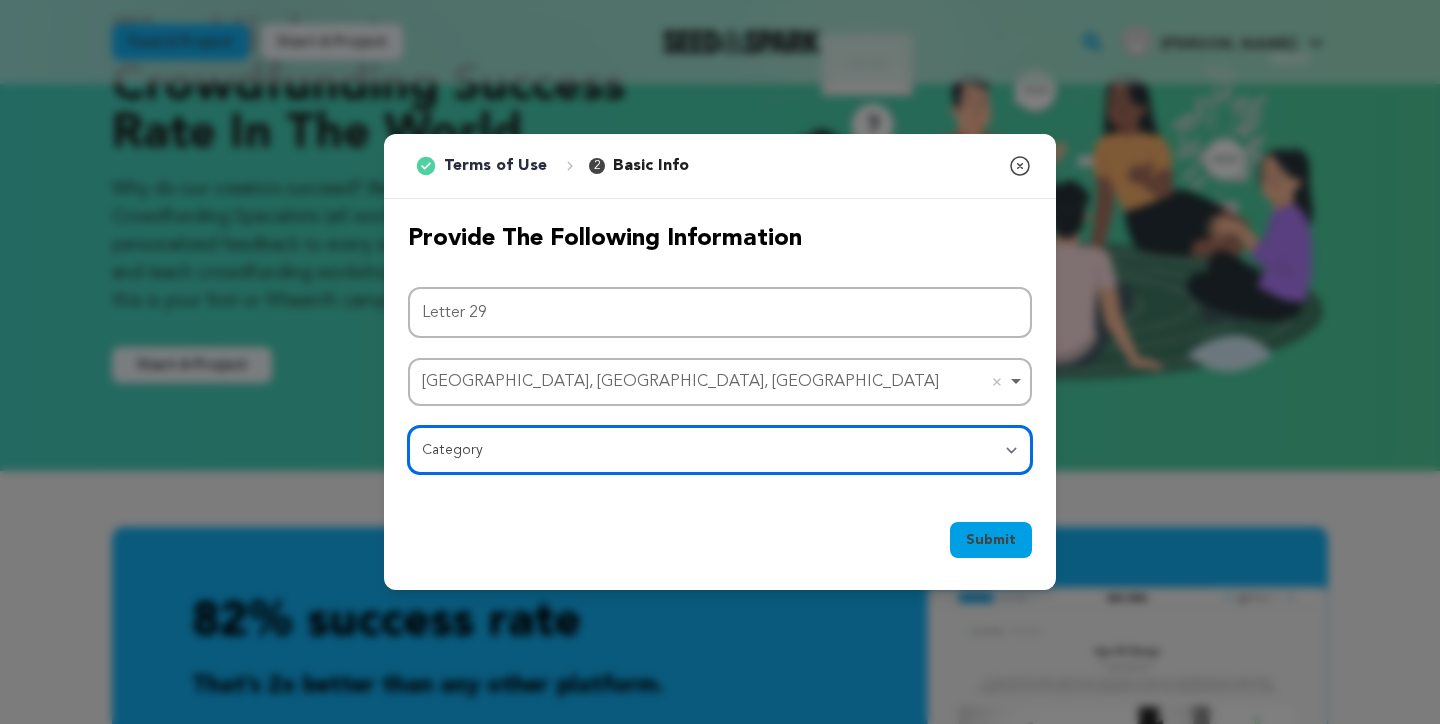 select on "383" 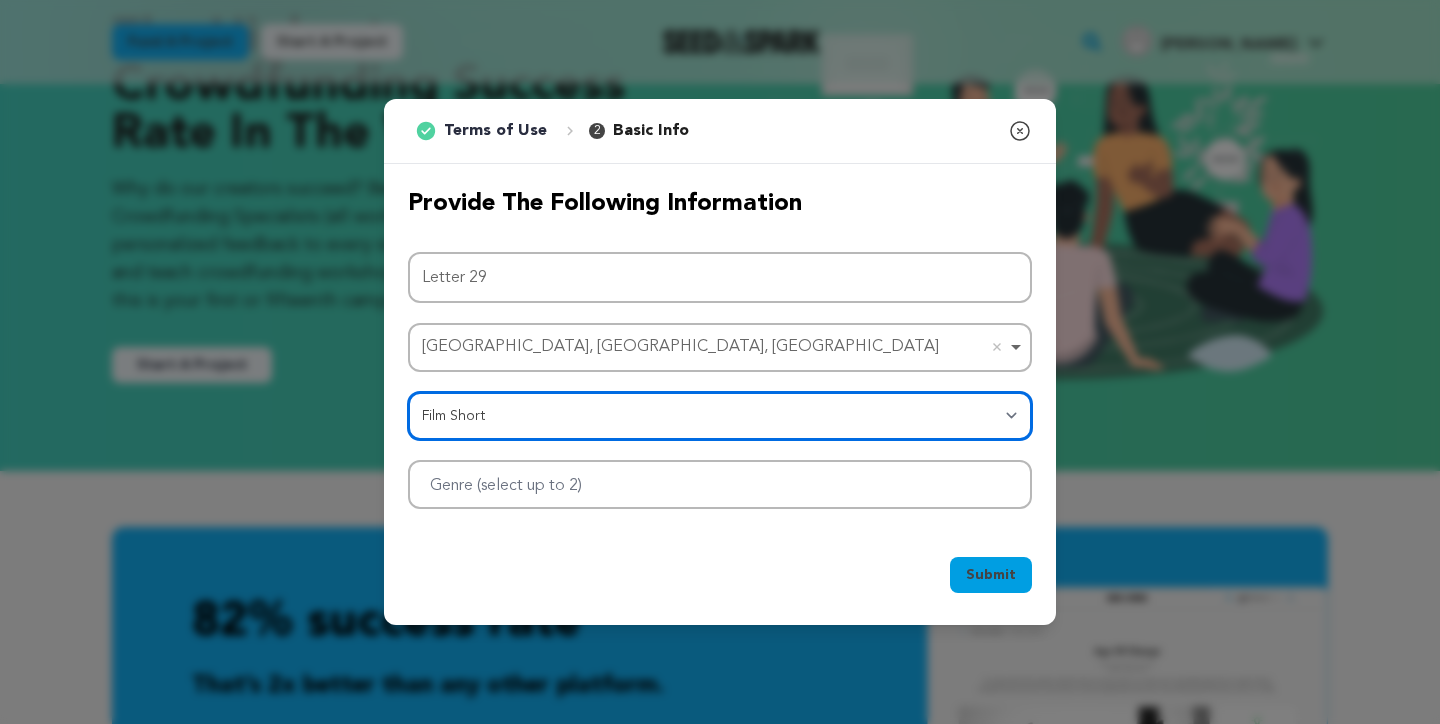 click at bounding box center (720, 484) 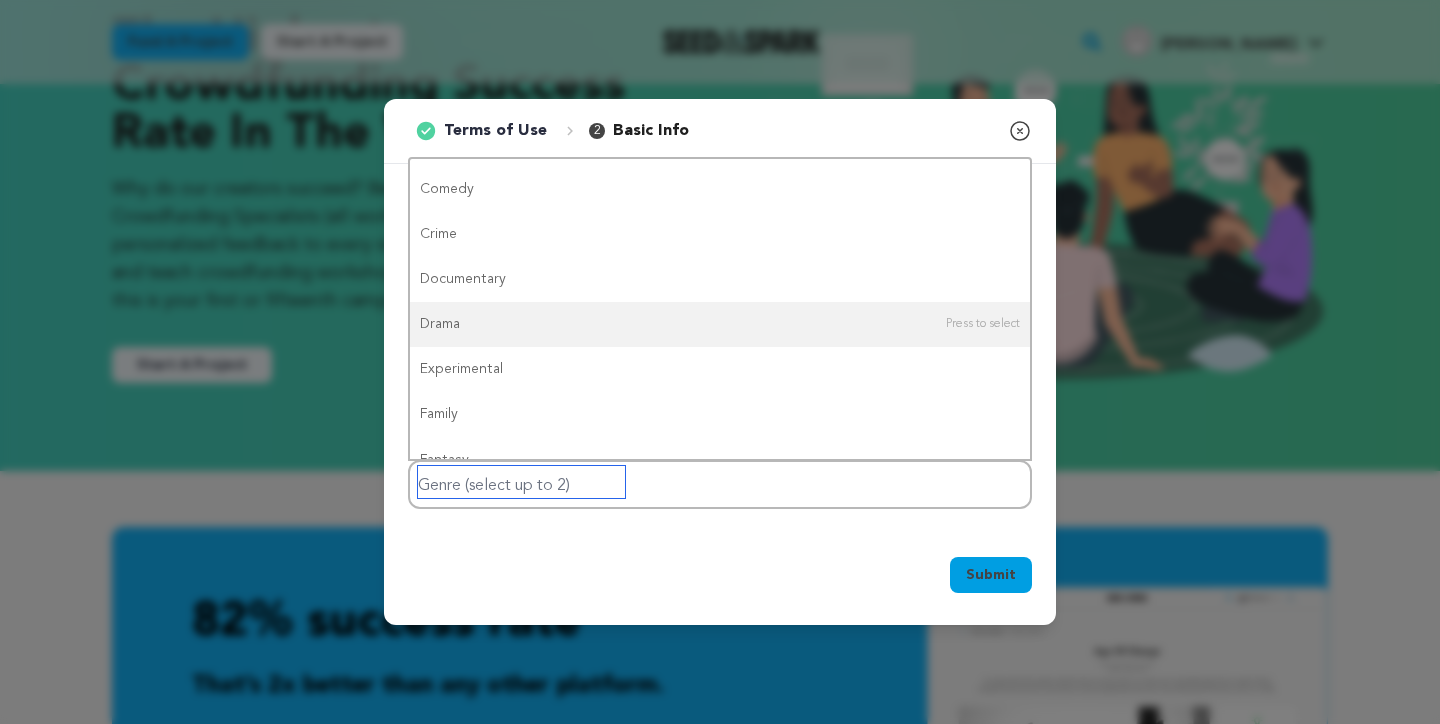 scroll, scrollTop: 175, scrollLeft: 0, axis: vertical 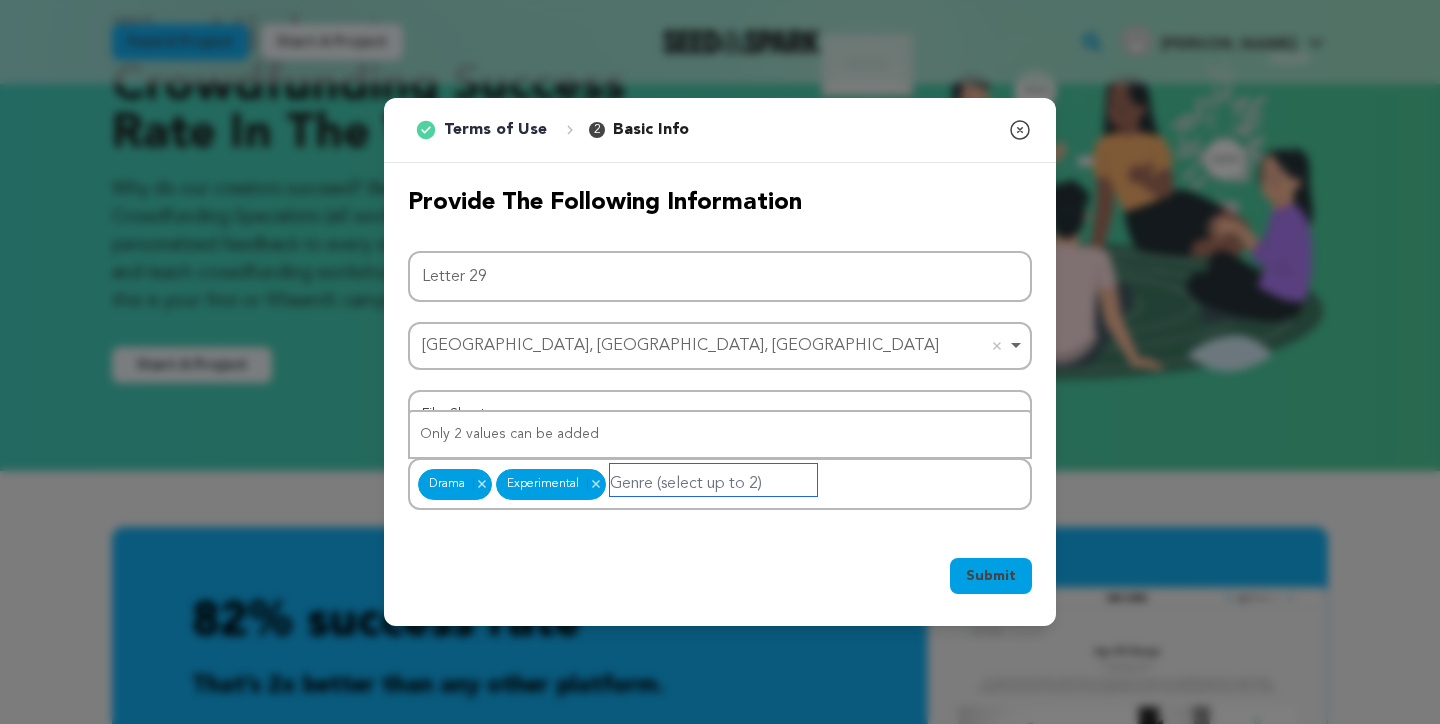 click on "Drama Experimental Drama Remove item Experimental Remove item" at bounding box center [720, 484] 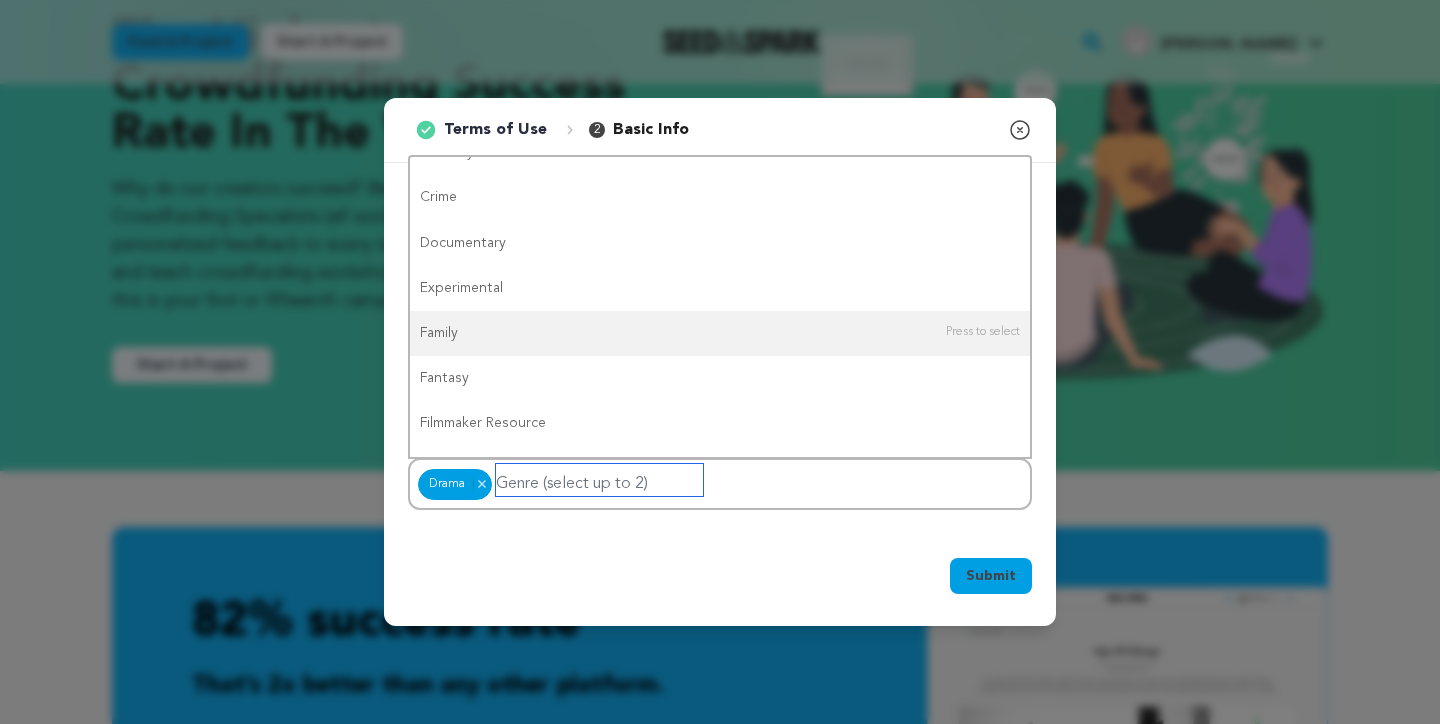 scroll, scrollTop: 216, scrollLeft: 0, axis: vertical 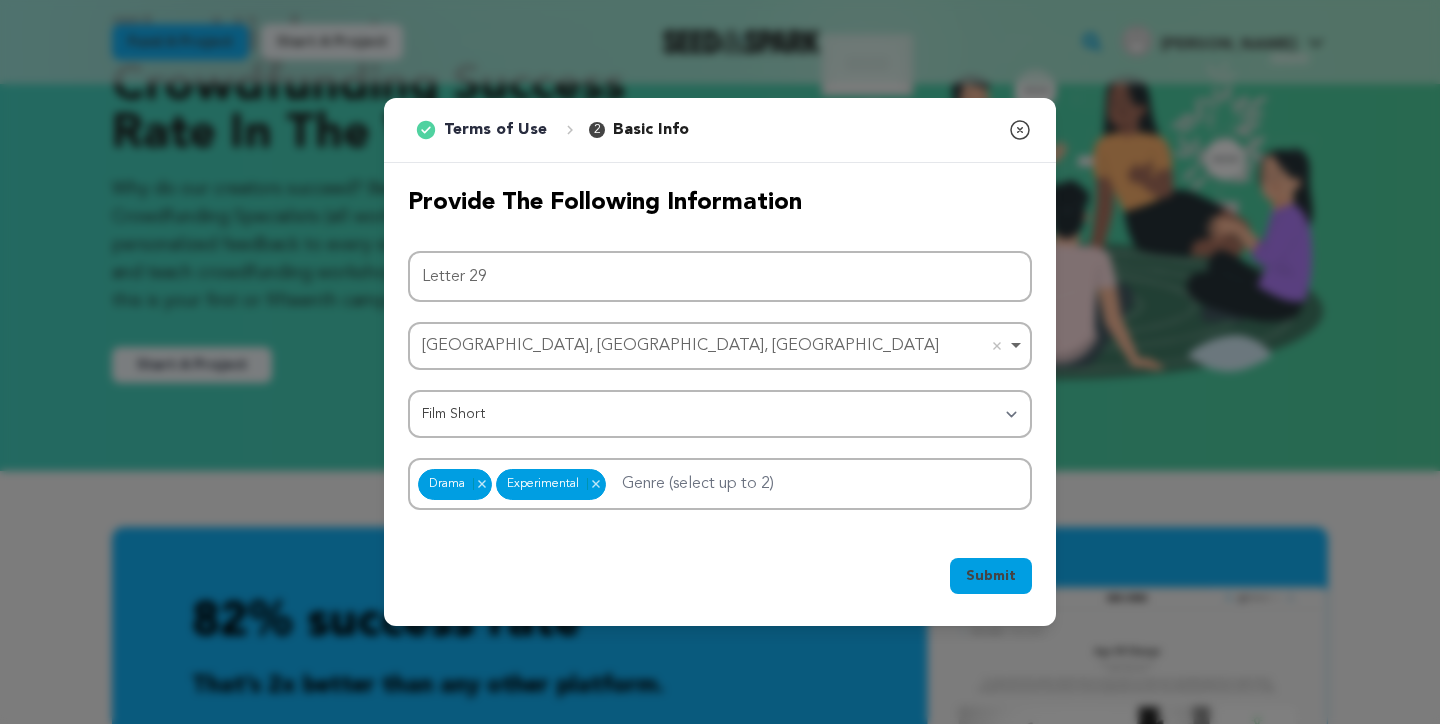 click on "Submit" at bounding box center [991, 576] 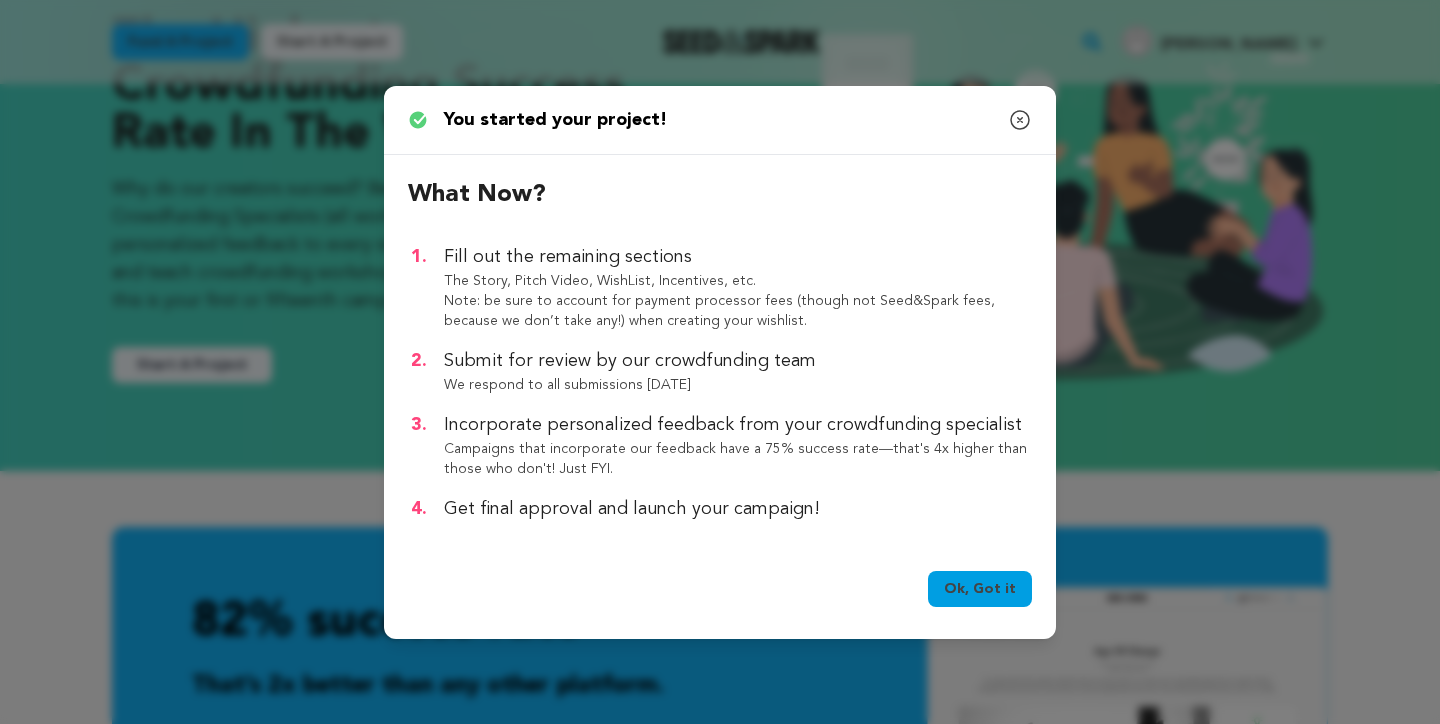 drag, startPoint x: 765, startPoint y: 220, endPoint x: 810, endPoint y: 327, distance: 116.07756 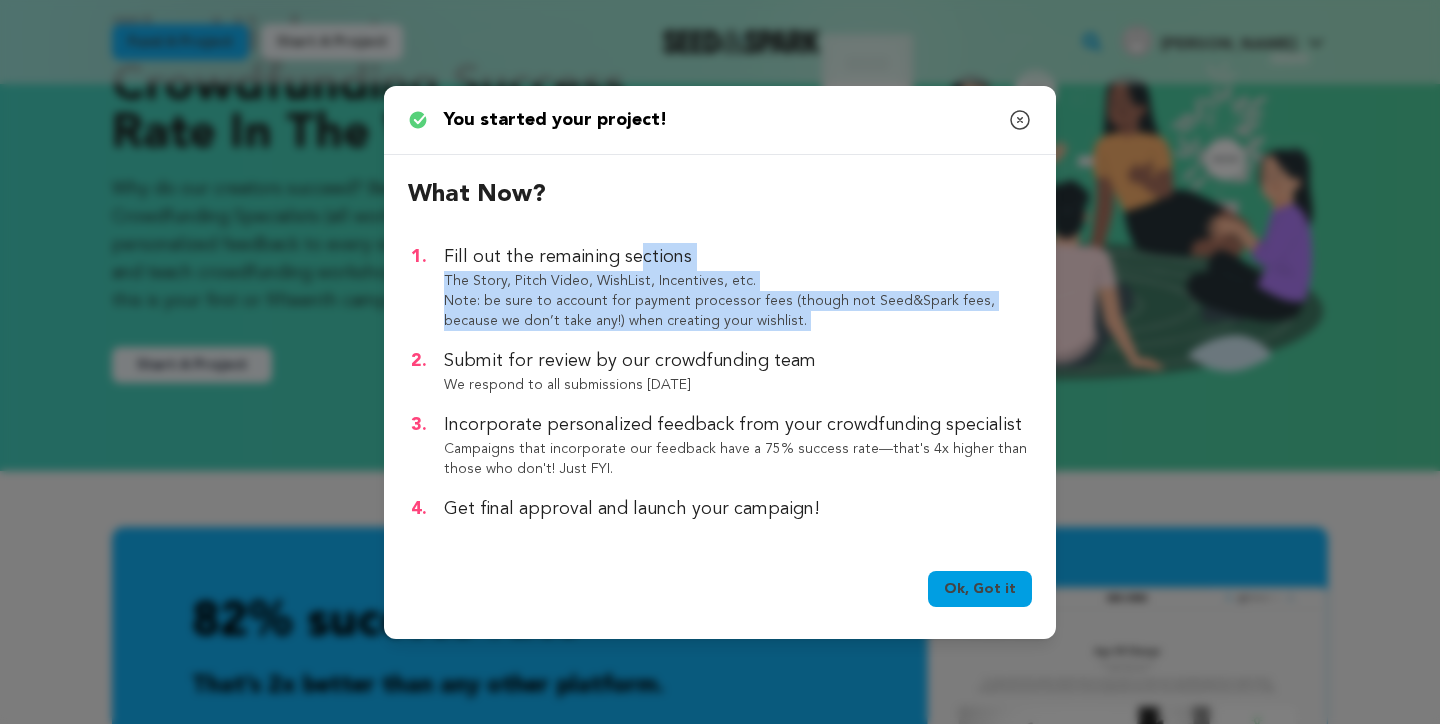 drag, startPoint x: 720, startPoint y: 220, endPoint x: 801, endPoint y: 338, distance: 143.12582 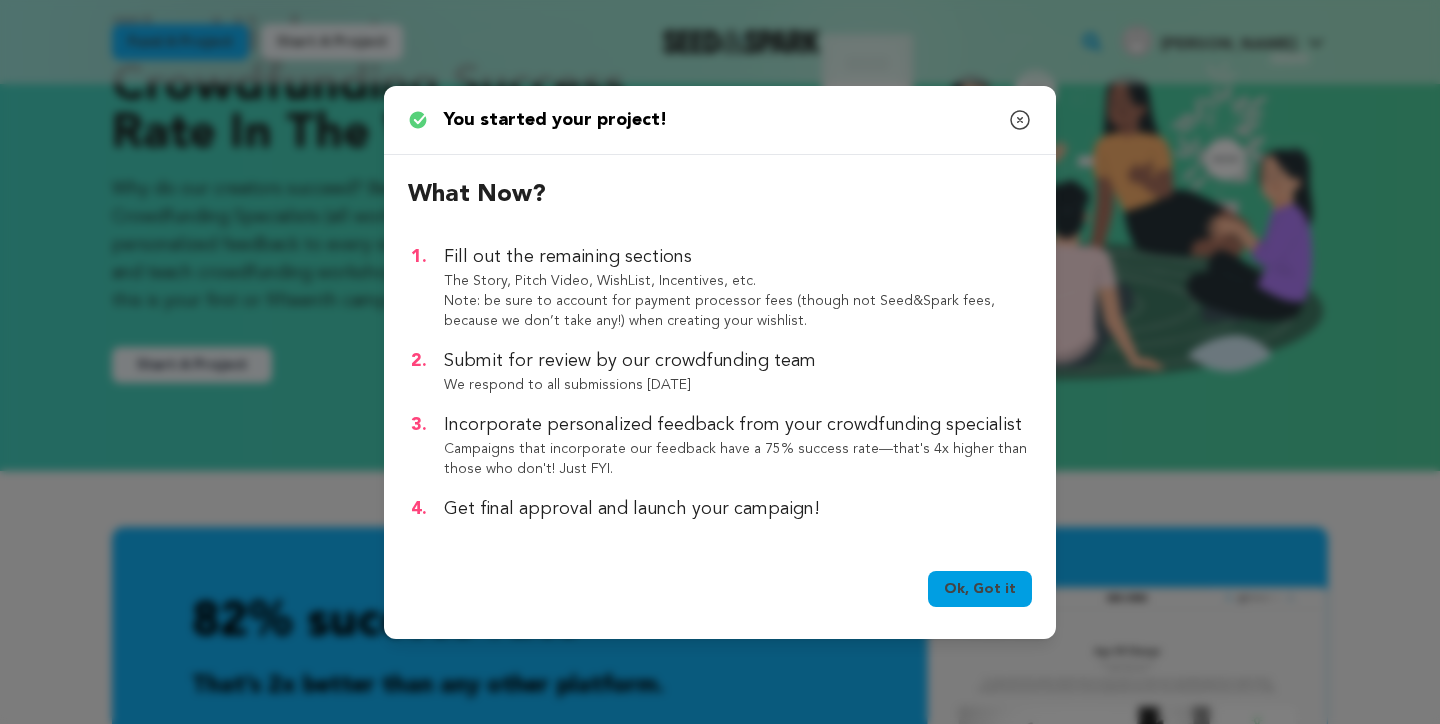 click on "Fill out the remaining sections
The Story, Pitch Video, WishList, Incentives, etc.
Note: be sure to account for payment processor fees (though not Seed&Spark fees, because we
don’t take any!) when creating your wishlist.
Submit for review by our crowdfunding team
We respond to all submissions within one week
Incorporate personalized feedback from your crowdfunding specialist" at bounding box center (732, 383) 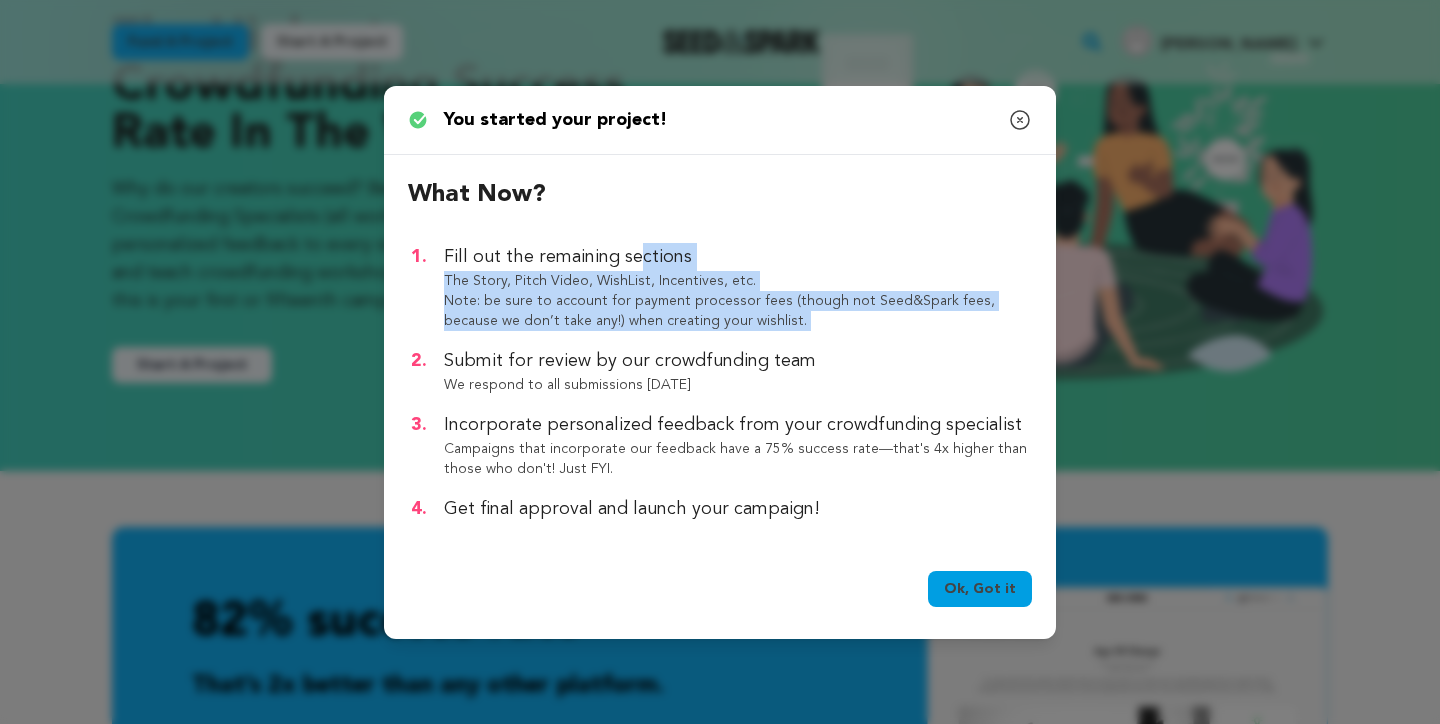 drag, startPoint x: 723, startPoint y: 216, endPoint x: 789, endPoint y: 336, distance: 136.95255 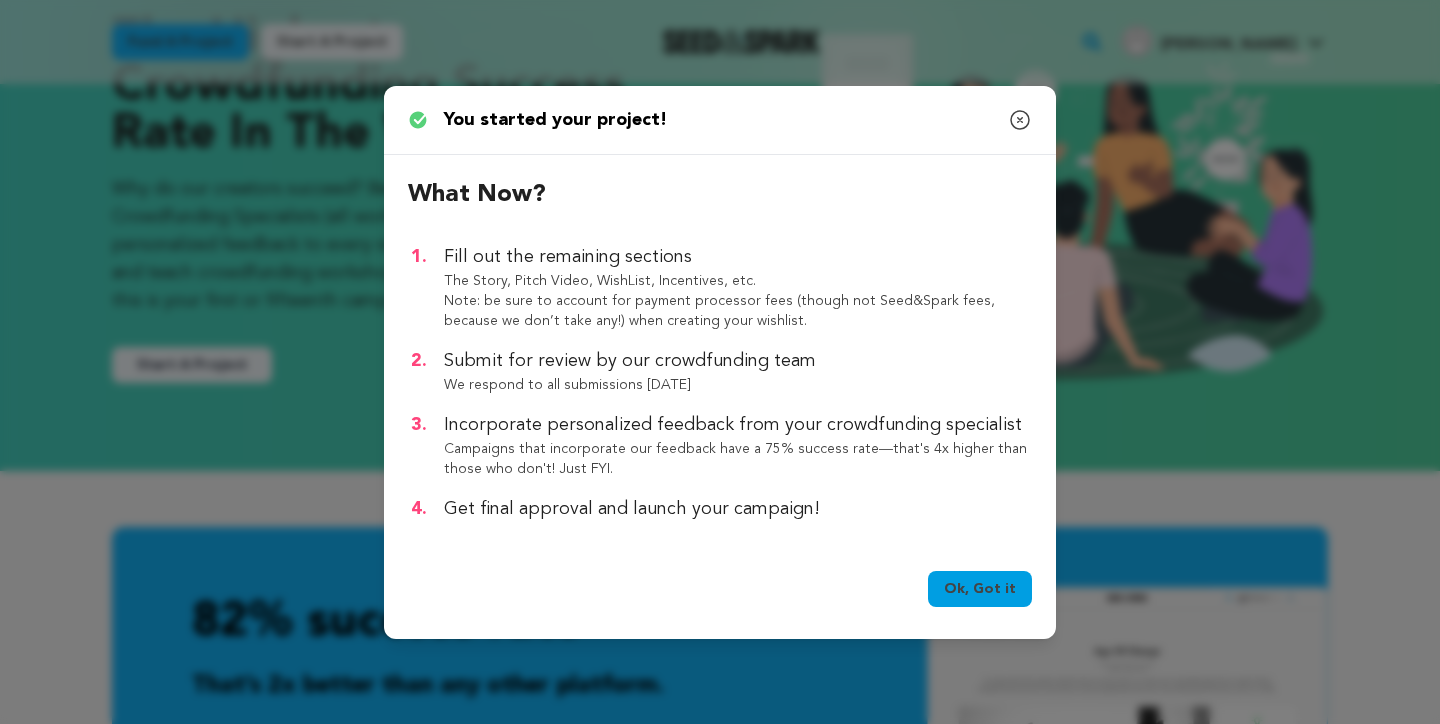click on "Fill out the remaining sections
The Story, Pitch Video, WishList, Incentives, etc.
Note: be sure to account for payment processor fees (though not Seed&Spark fees, because we
don’t take any!) when creating your wishlist.
Submit for review by our crowdfunding team
We respond to all submissions within one week
Incorporate personalized feedback from your crowdfunding specialist" at bounding box center [732, 383] 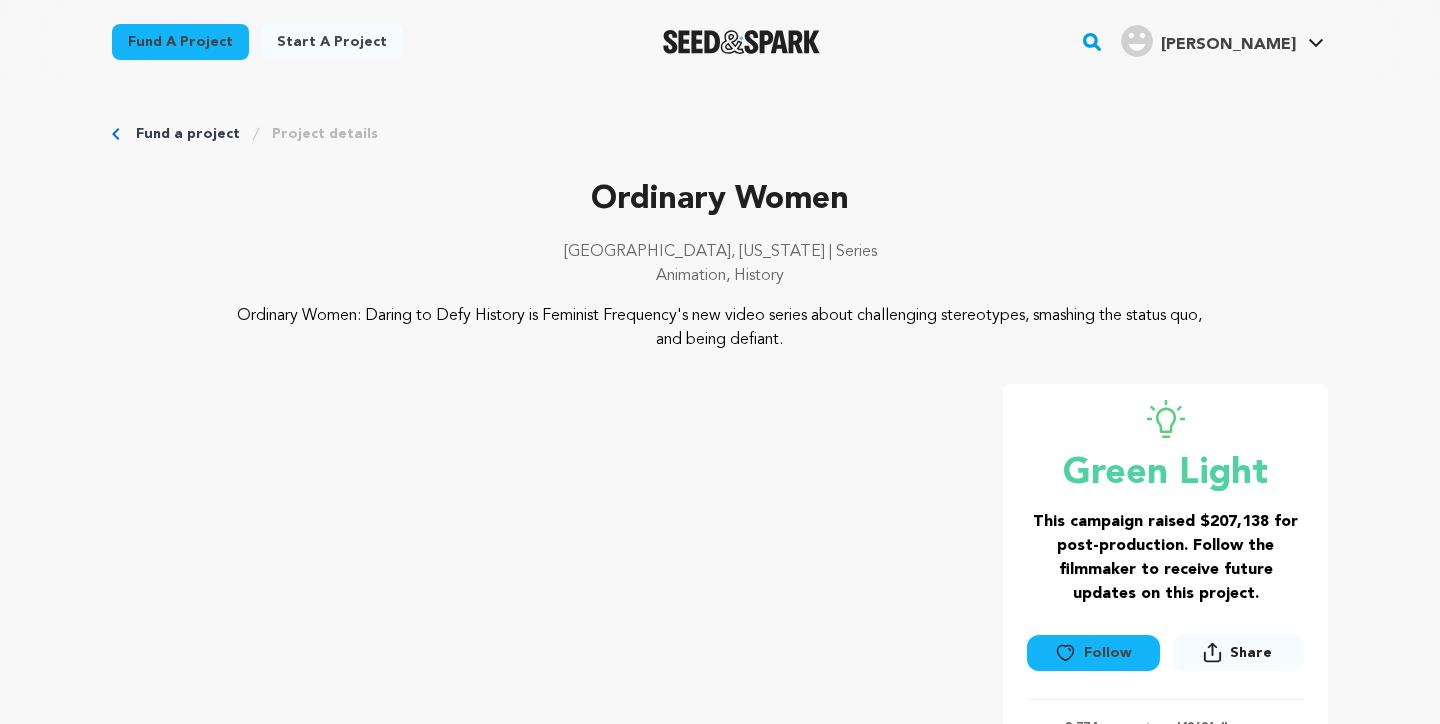 scroll, scrollTop: 126, scrollLeft: 0, axis: vertical 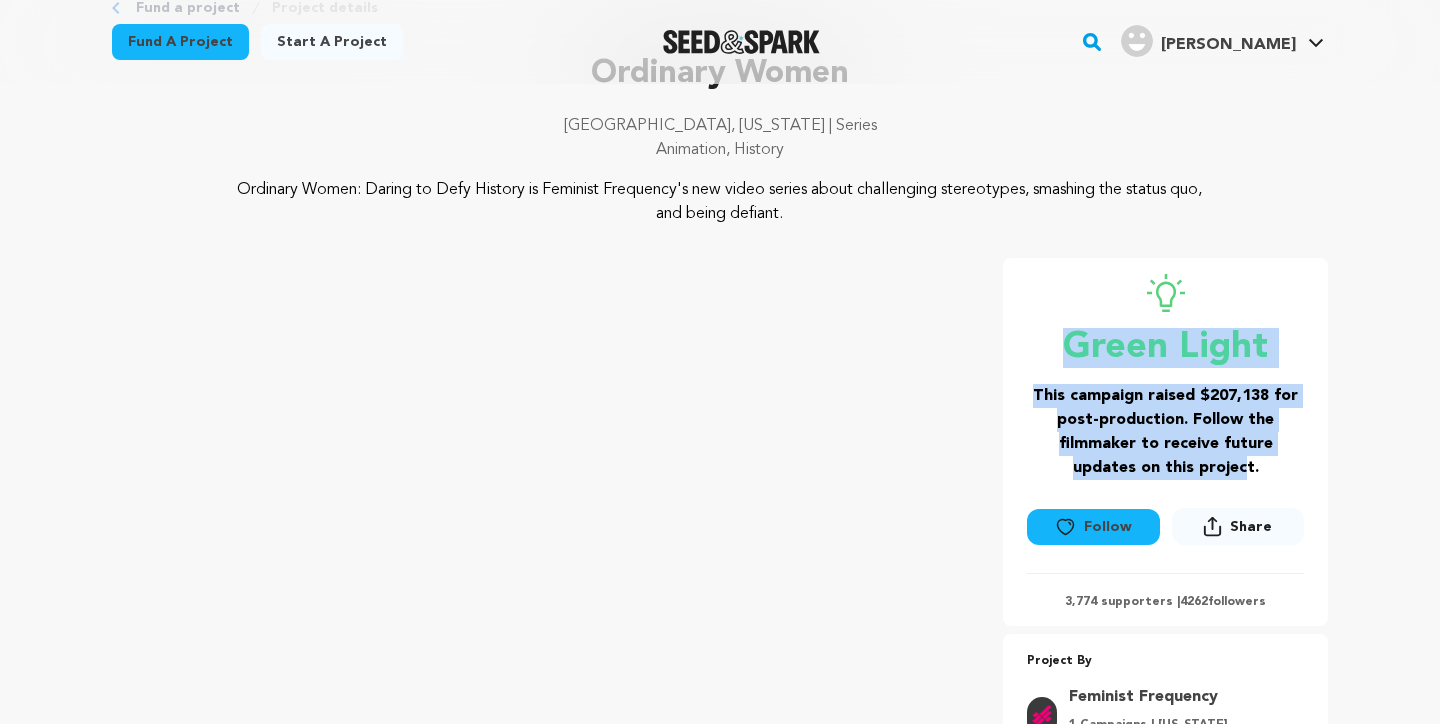 drag, startPoint x: 1068, startPoint y: 297, endPoint x: 1221, endPoint y: 472, distance: 232.45215 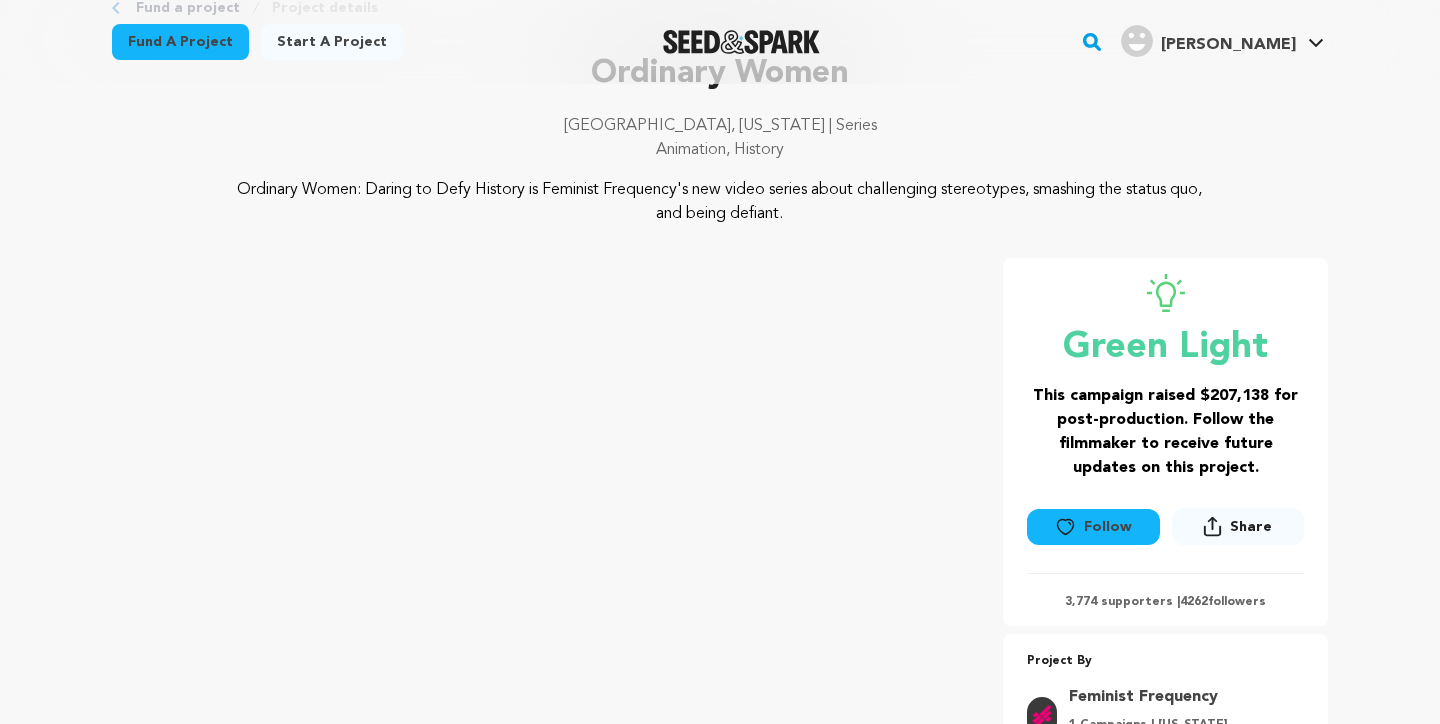 click on "This campaign raised
$207,138
for post-production.
Follow the filmmaker to receive future updates on this project." at bounding box center [1165, 432] 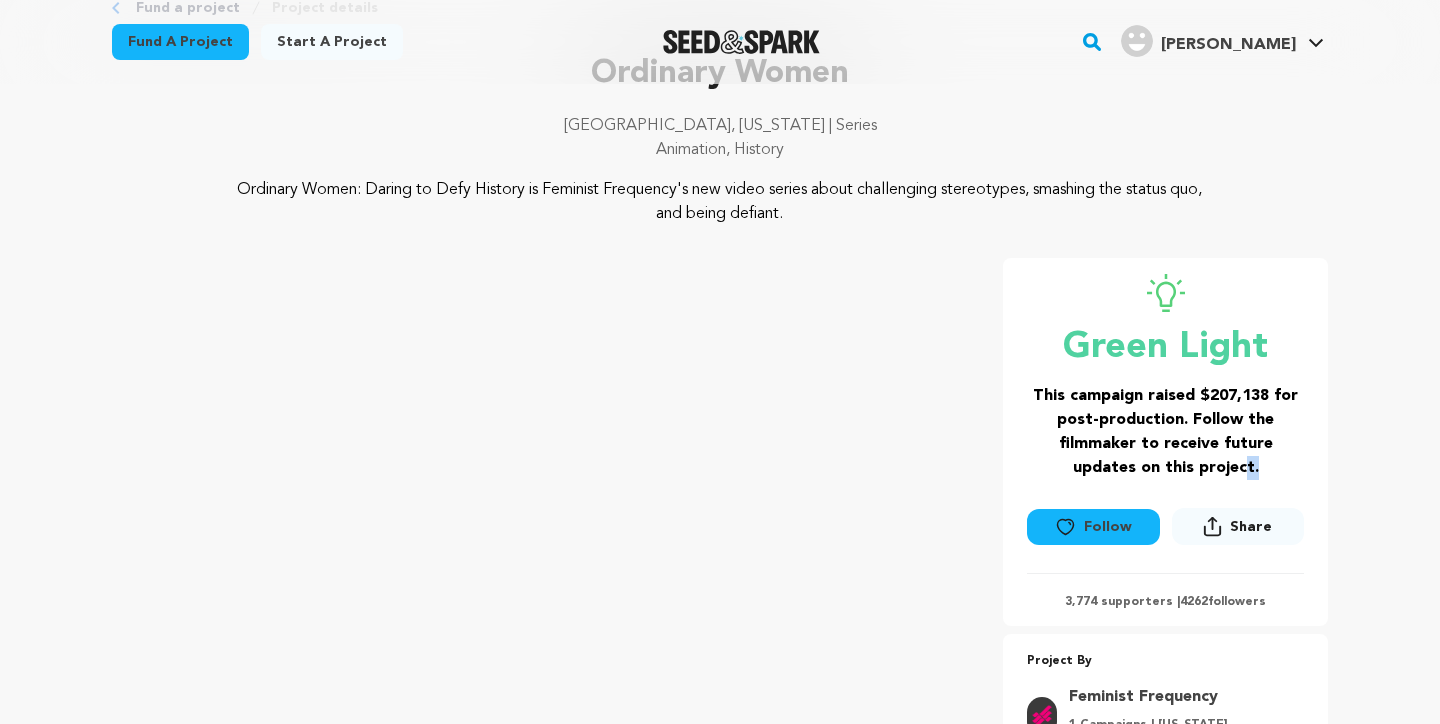 drag, startPoint x: 1265, startPoint y: 478, endPoint x: 1219, endPoint y: 470, distance: 46.69047 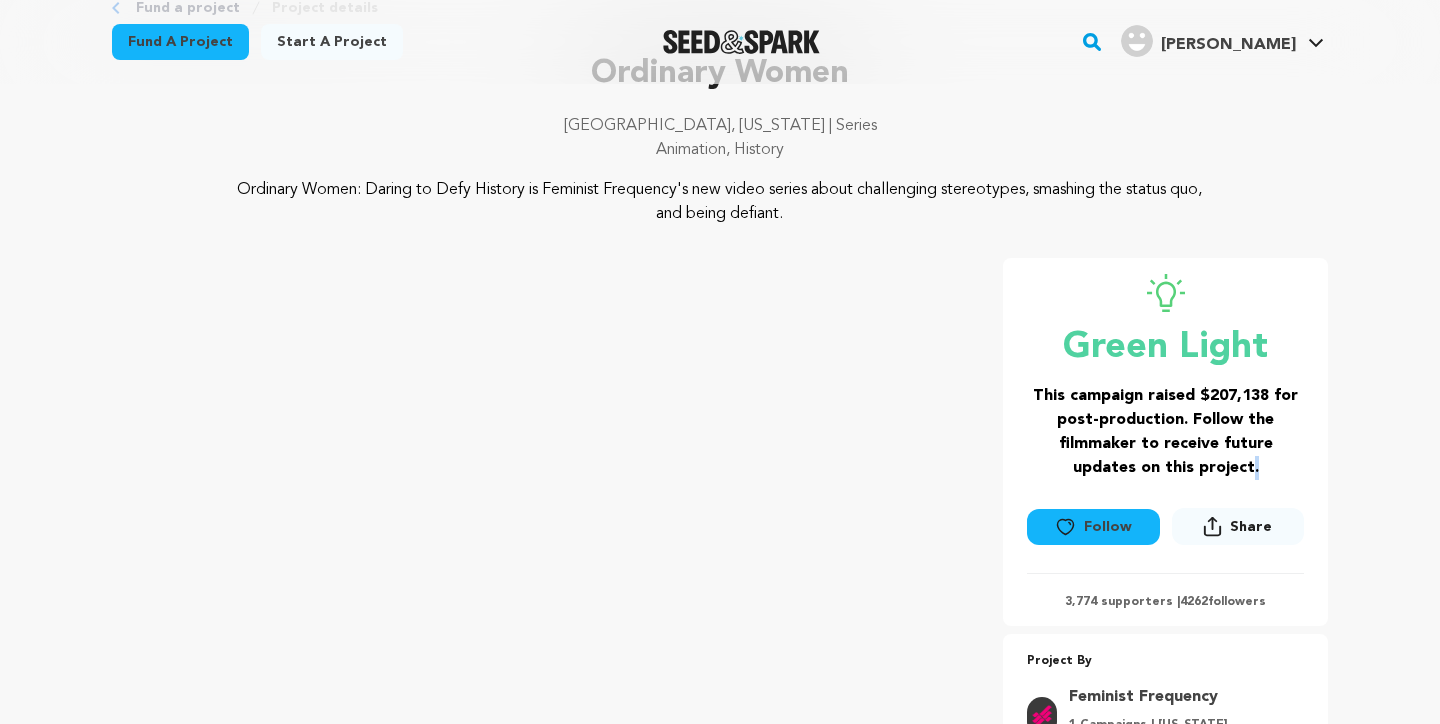click on "This campaign raised
$207,138
for post-production.
Follow the filmmaker to receive future updates on this project." at bounding box center (1165, 432) 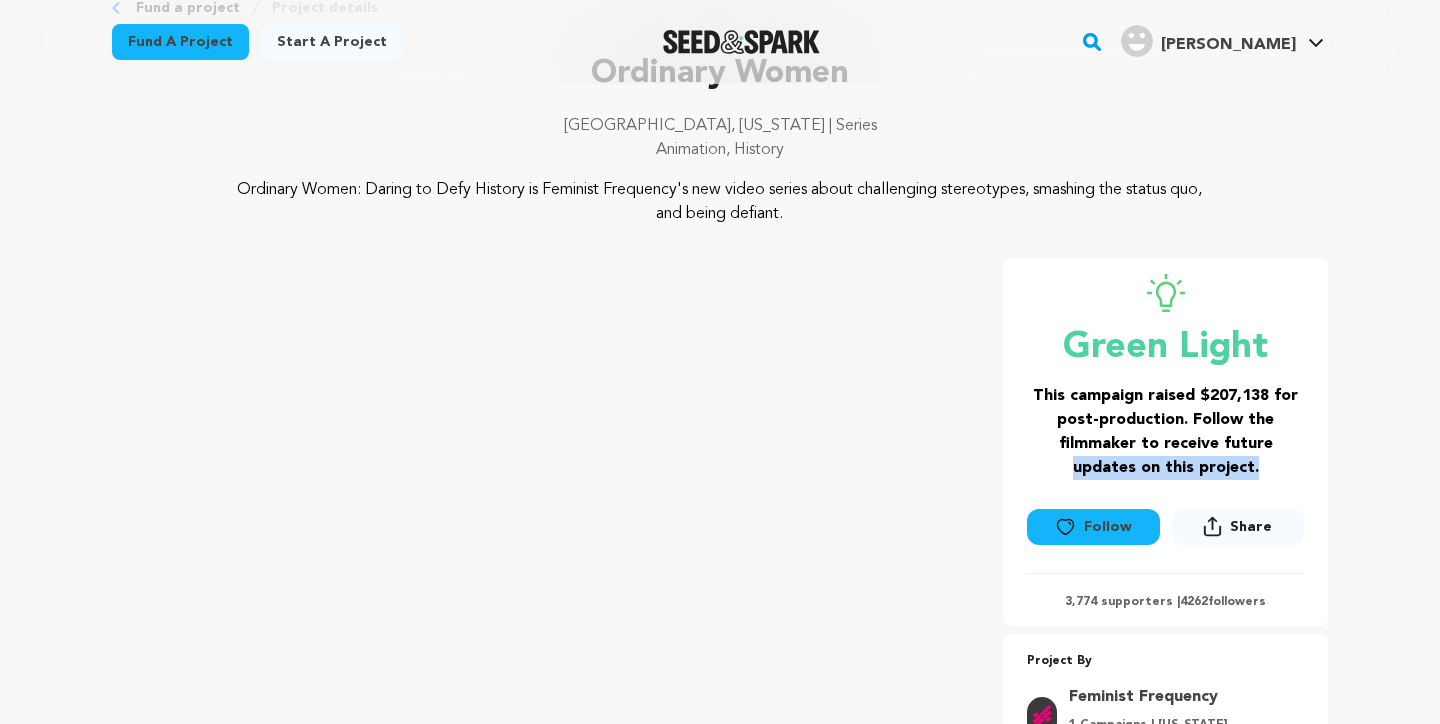 drag, startPoint x: 1244, startPoint y: 482, endPoint x: 1237, endPoint y: 454, distance: 28.86174 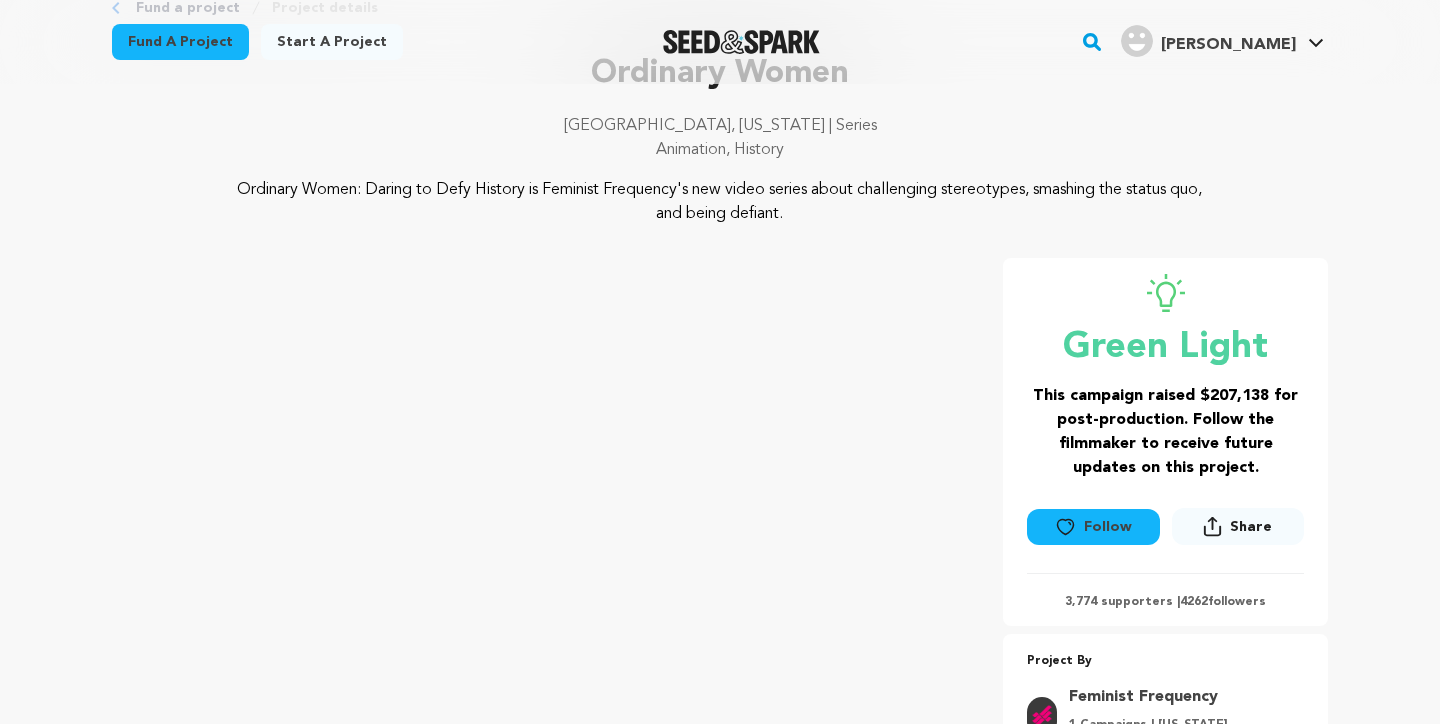 click on "This campaign raised
$207,138
for post-production.
Follow the filmmaker to receive future updates on this project." at bounding box center (1165, 432) 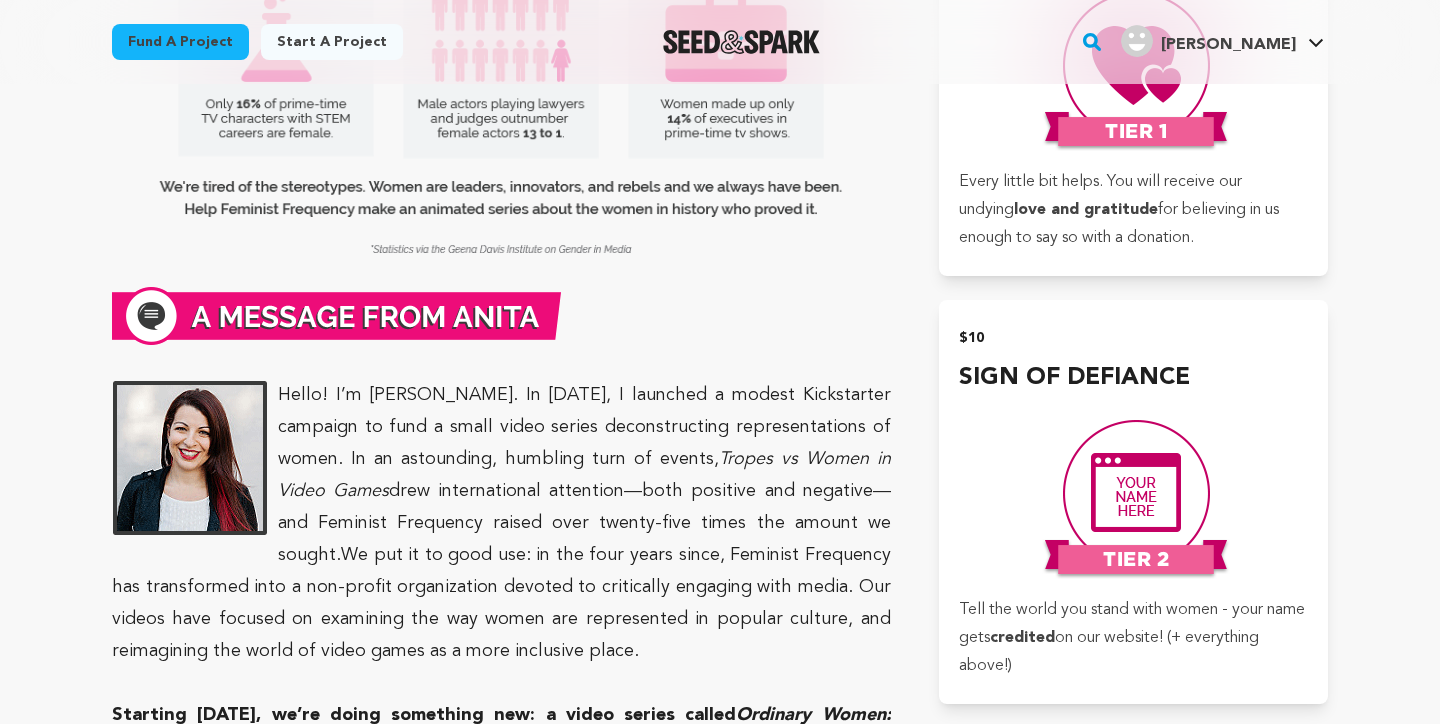 scroll, scrollTop: 1402, scrollLeft: 0, axis: vertical 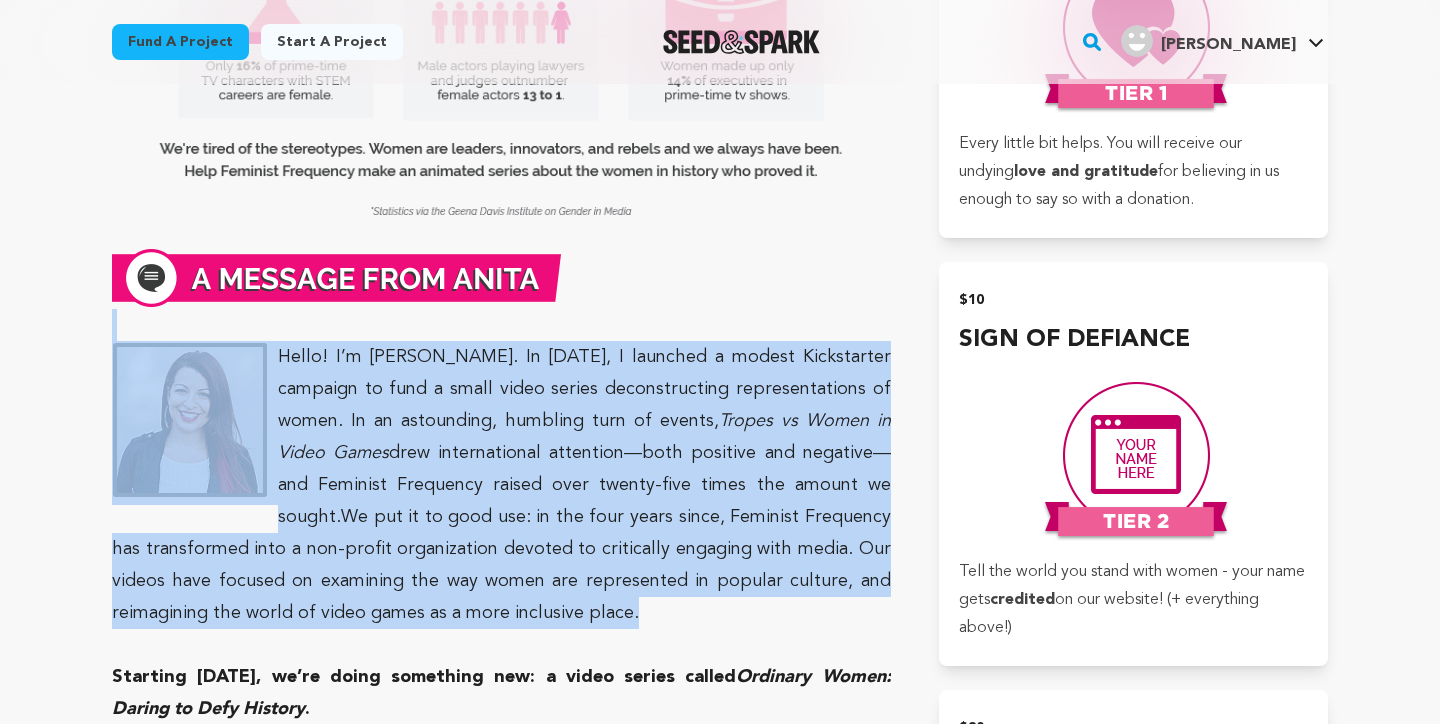 drag, startPoint x: 659, startPoint y: 312, endPoint x: 685, endPoint y: 606, distance: 295.14743 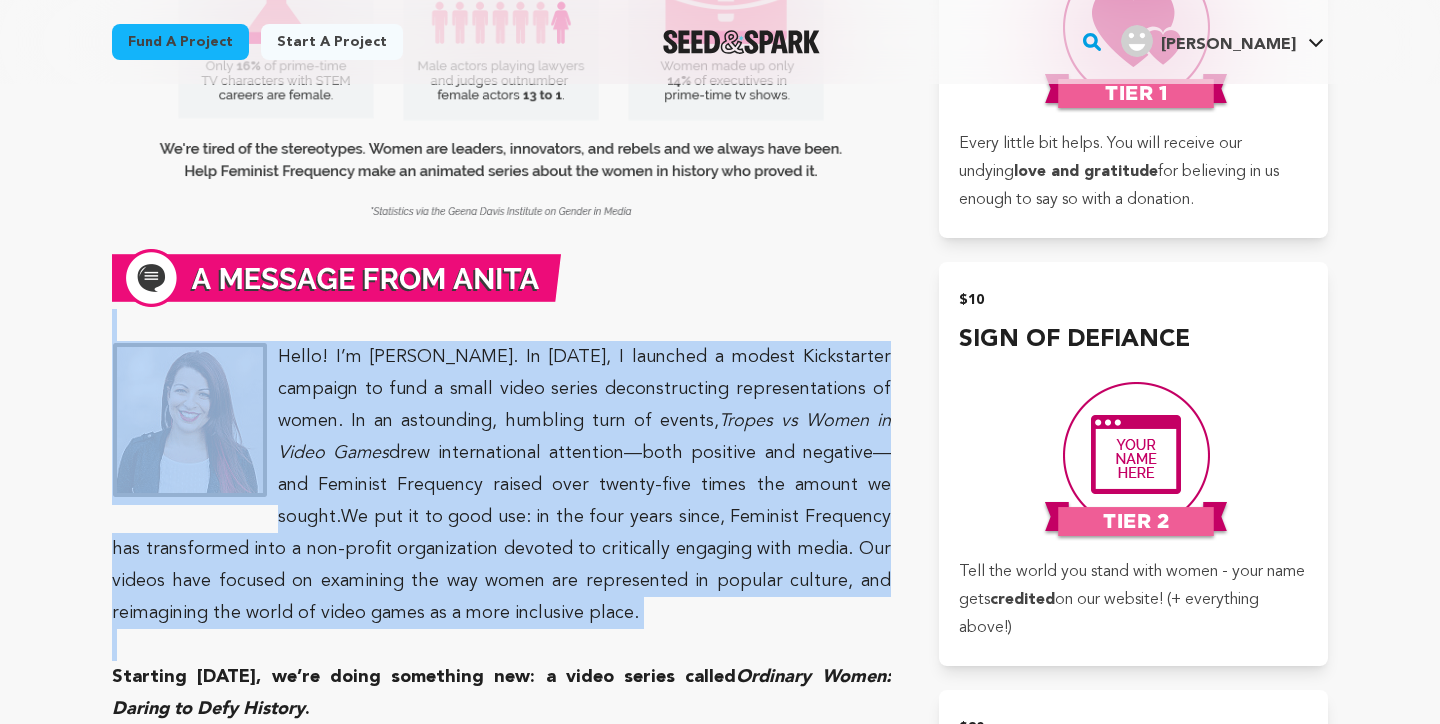 drag, startPoint x: 711, startPoint y: 635, endPoint x: 671, endPoint y: 310, distance: 327.4523 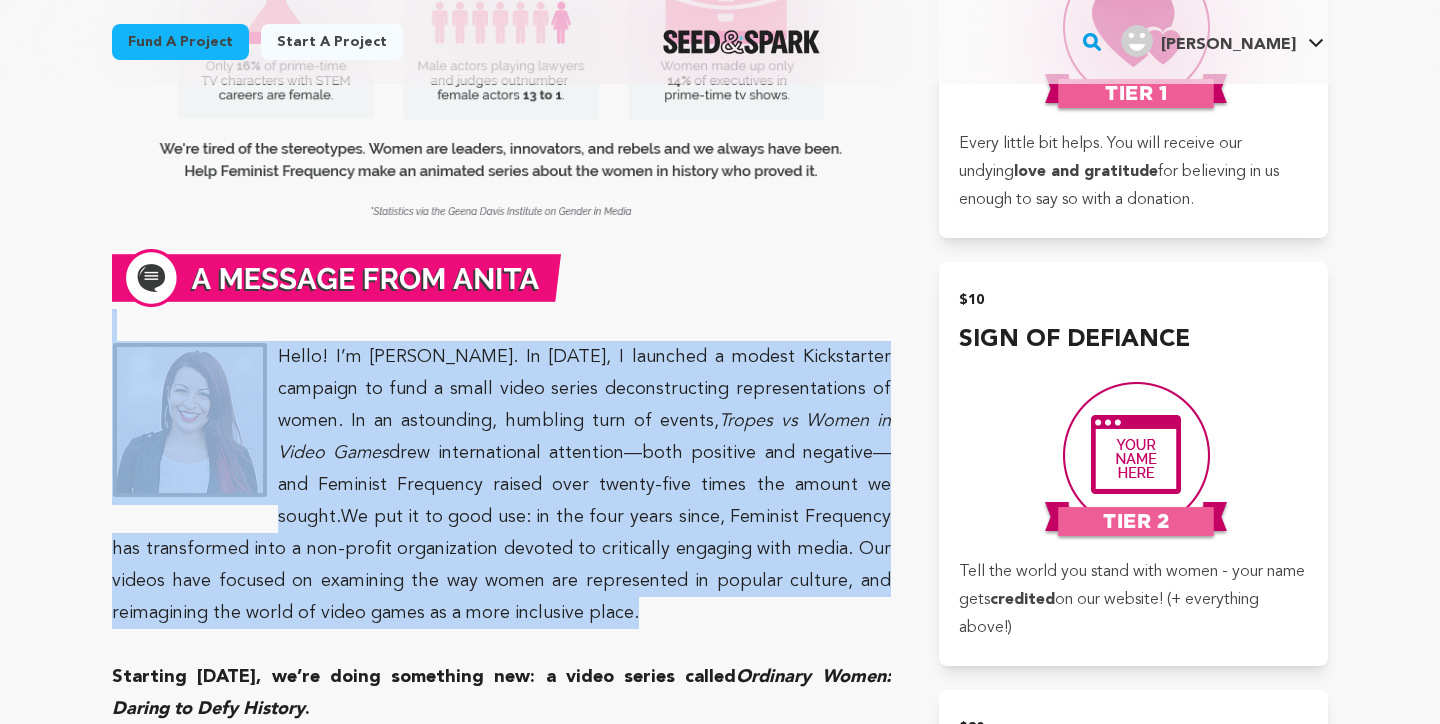 drag, startPoint x: 741, startPoint y: 310, endPoint x: 789, endPoint y: 608, distance: 301.841 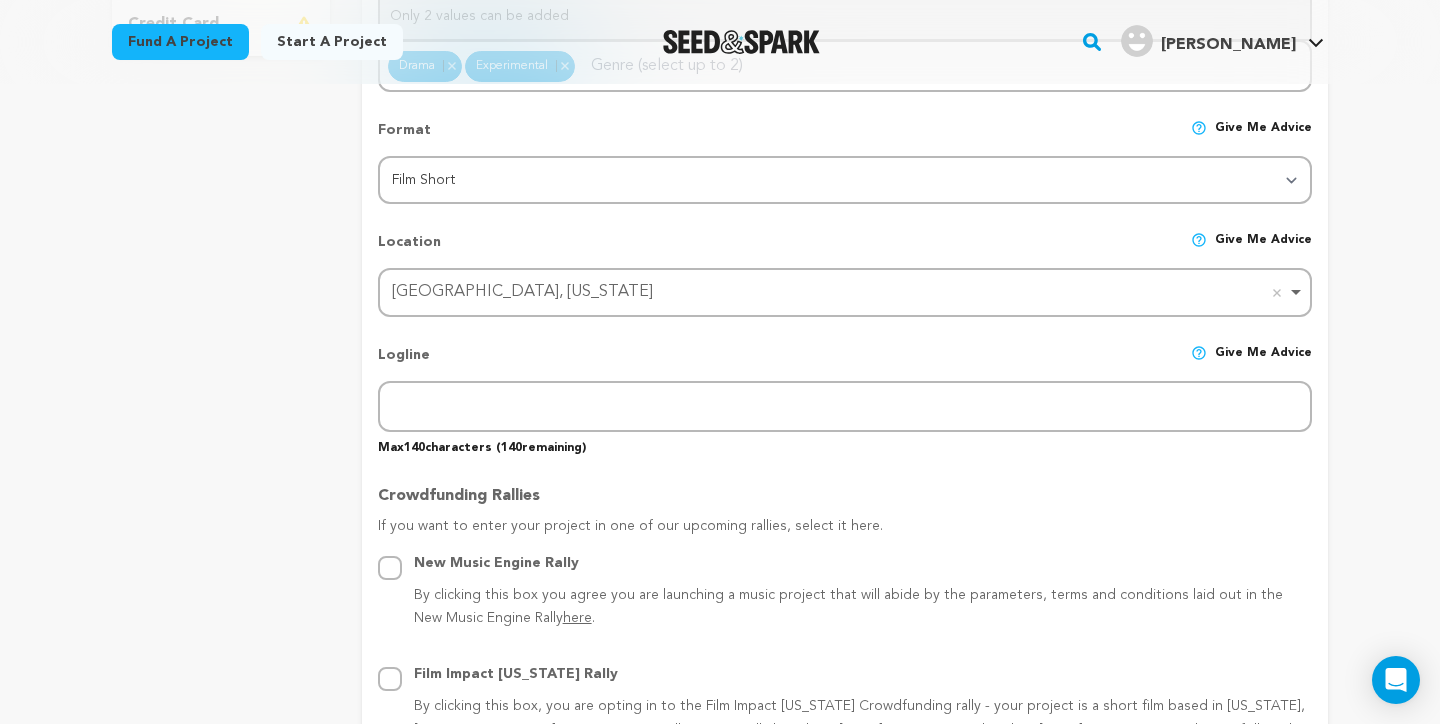 scroll, scrollTop: 705, scrollLeft: 0, axis: vertical 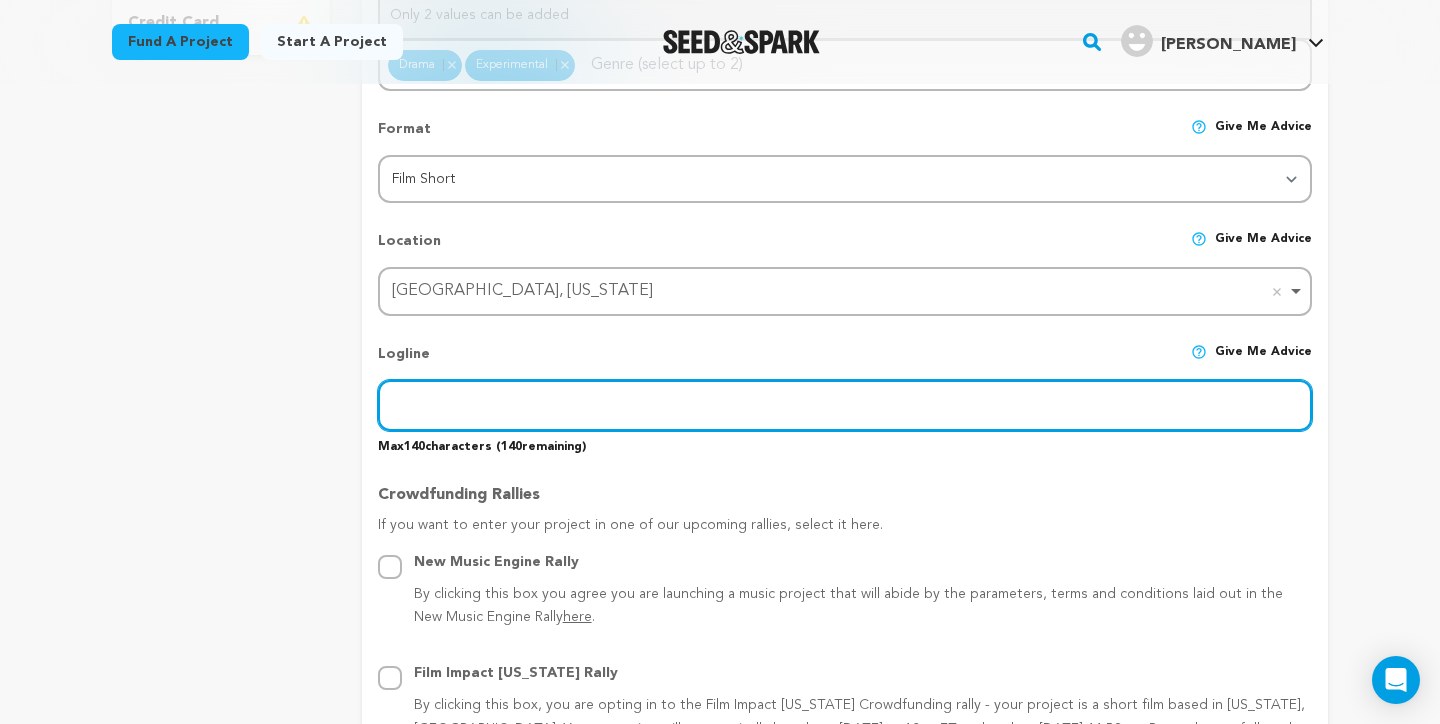 click at bounding box center [845, 405] 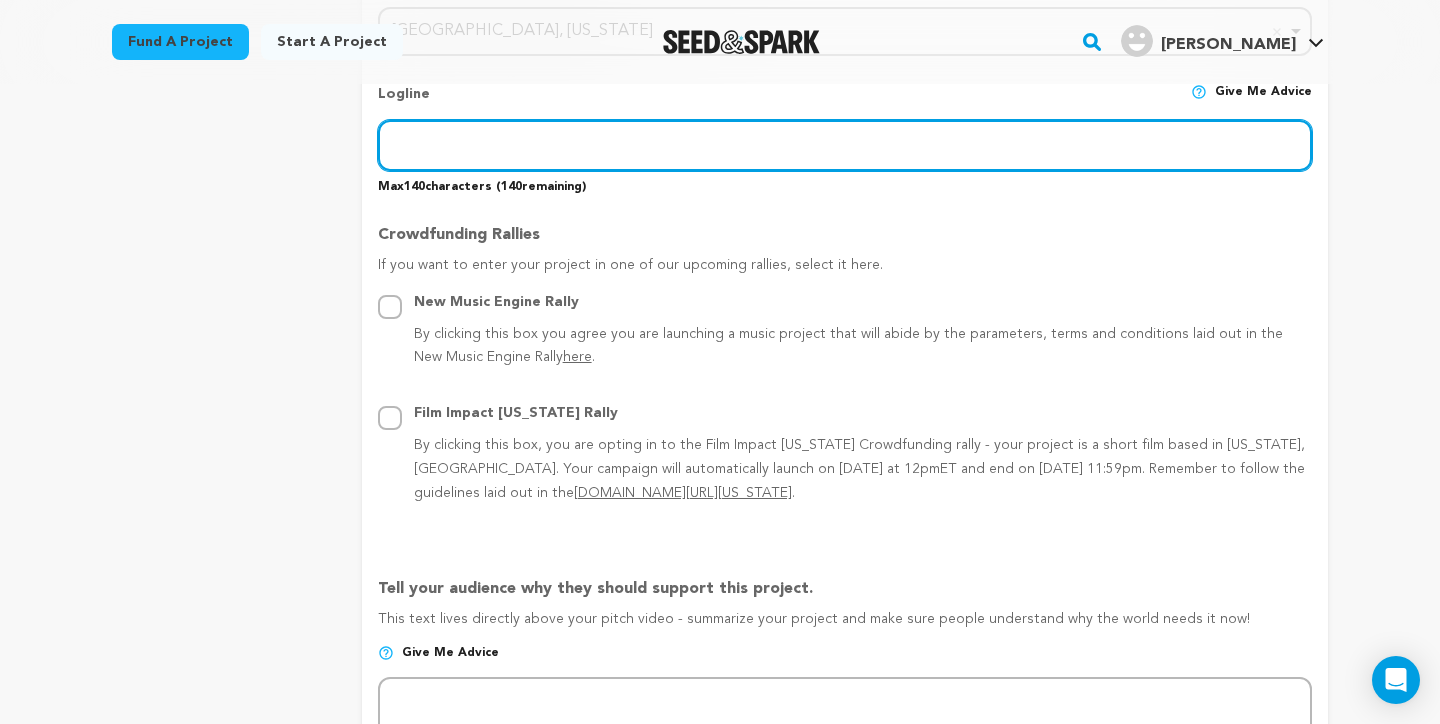 scroll, scrollTop: 972, scrollLeft: 0, axis: vertical 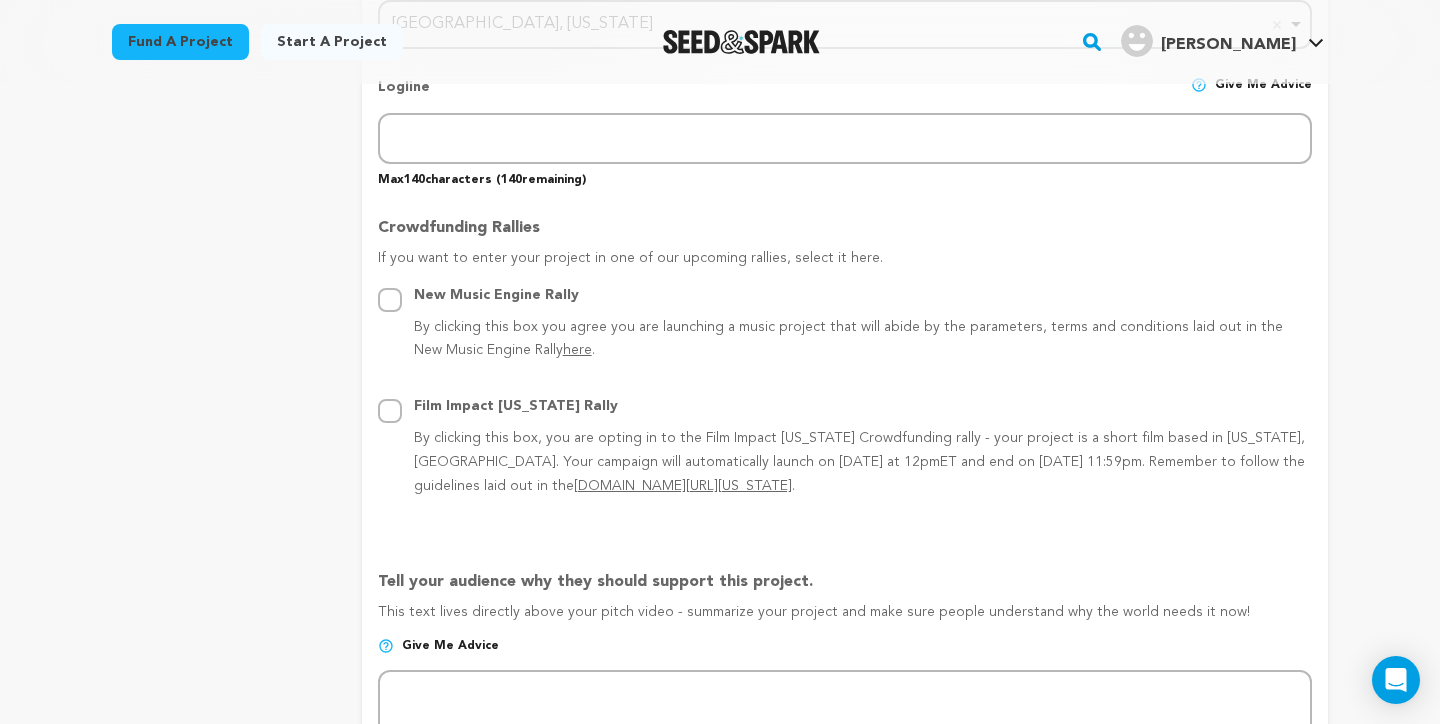click on "Back to Project Dashboard
Edit Project
Submit For feedback
Submit For feedback
project" at bounding box center [720, 823] 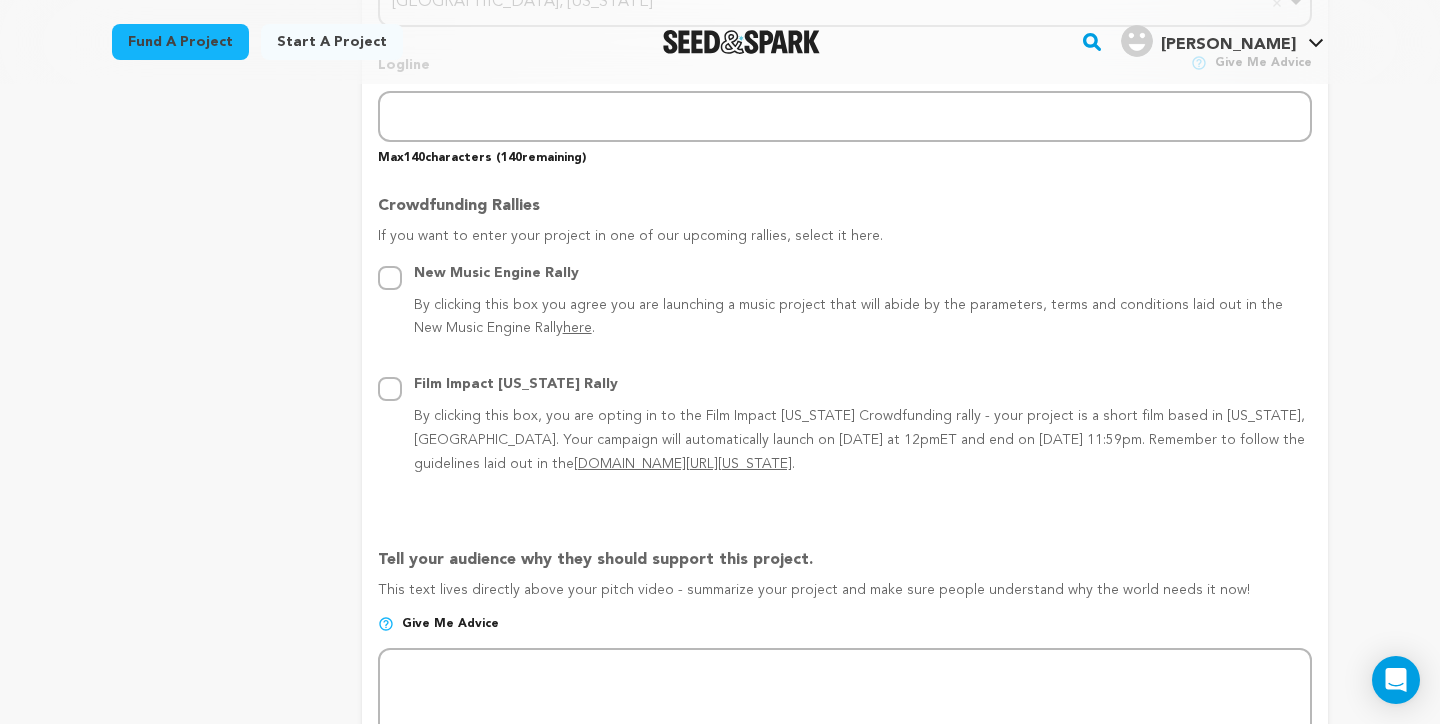 scroll, scrollTop: 1022, scrollLeft: 0, axis: vertical 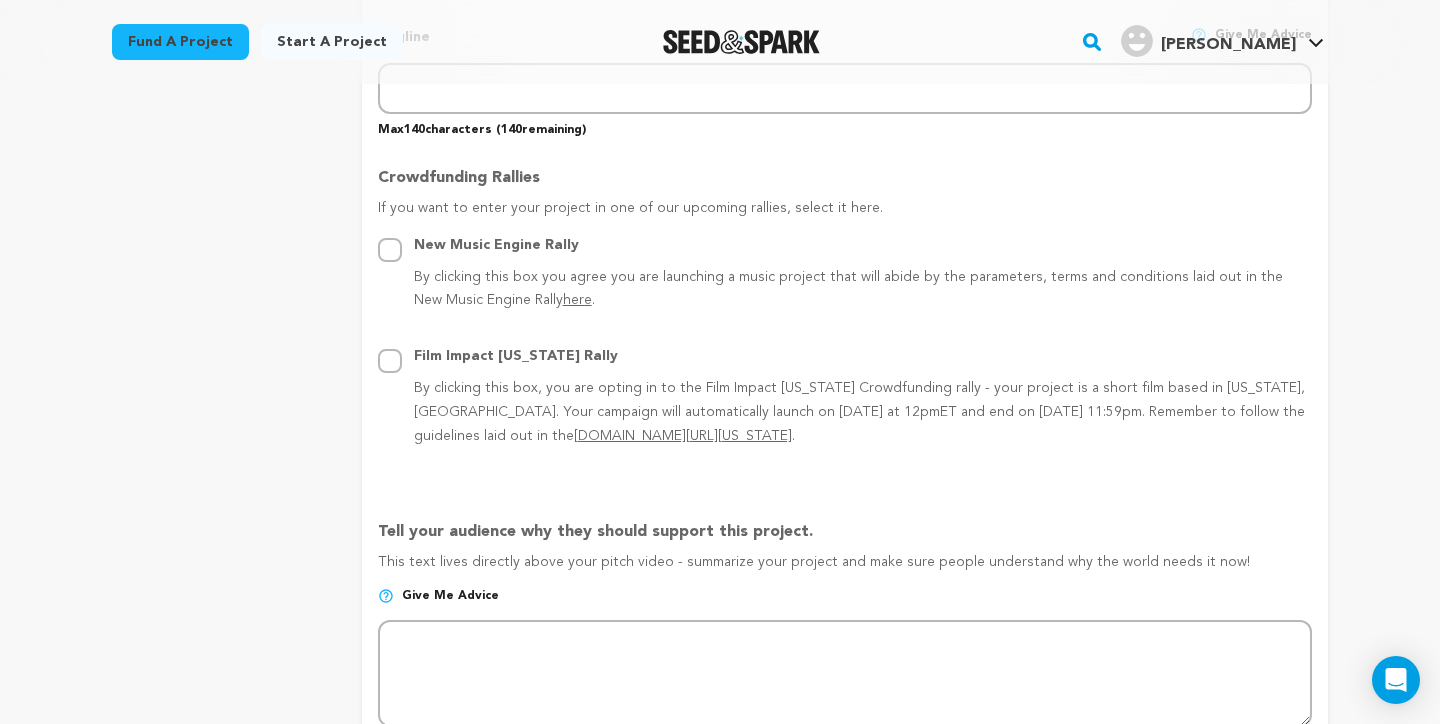 click on "If you want to enter your project in one of our upcoming rallies, select it here." at bounding box center [845, 216] 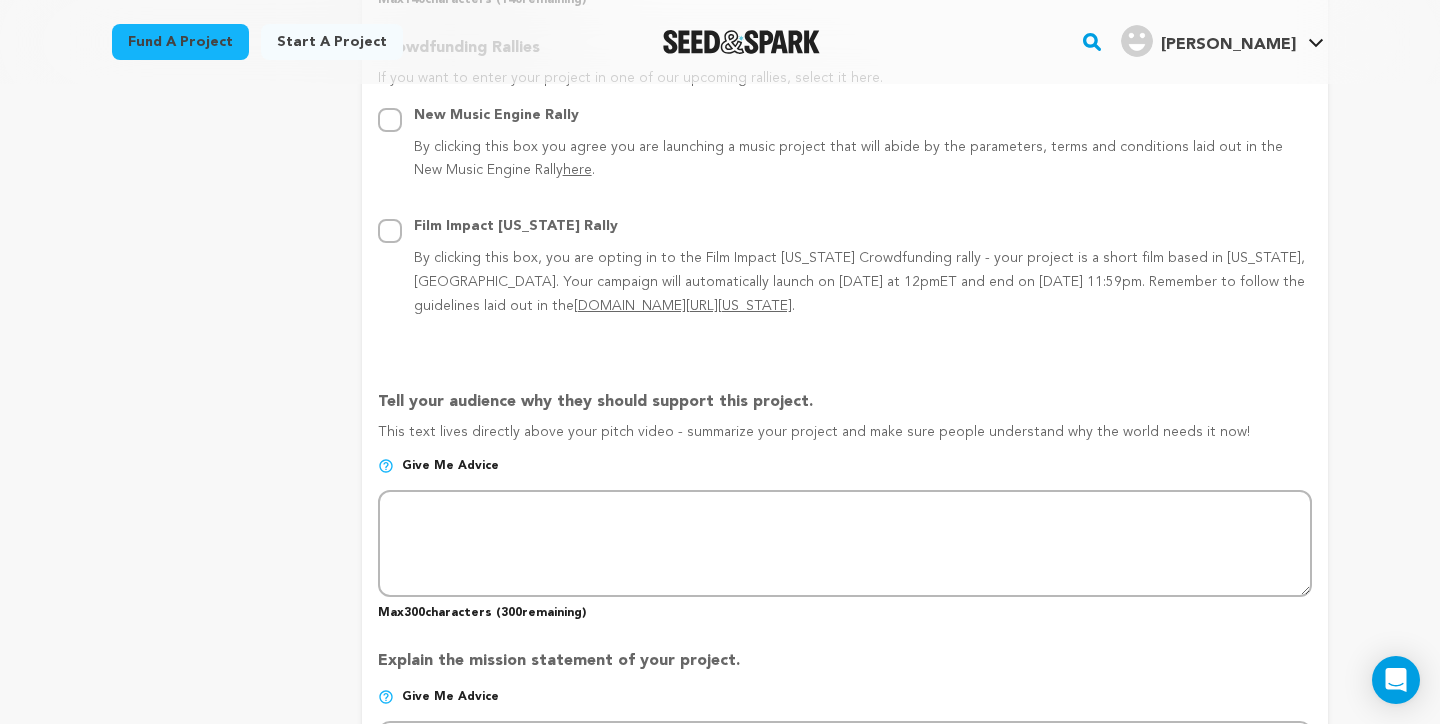 scroll, scrollTop: 1188, scrollLeft: 0, axis: vertical 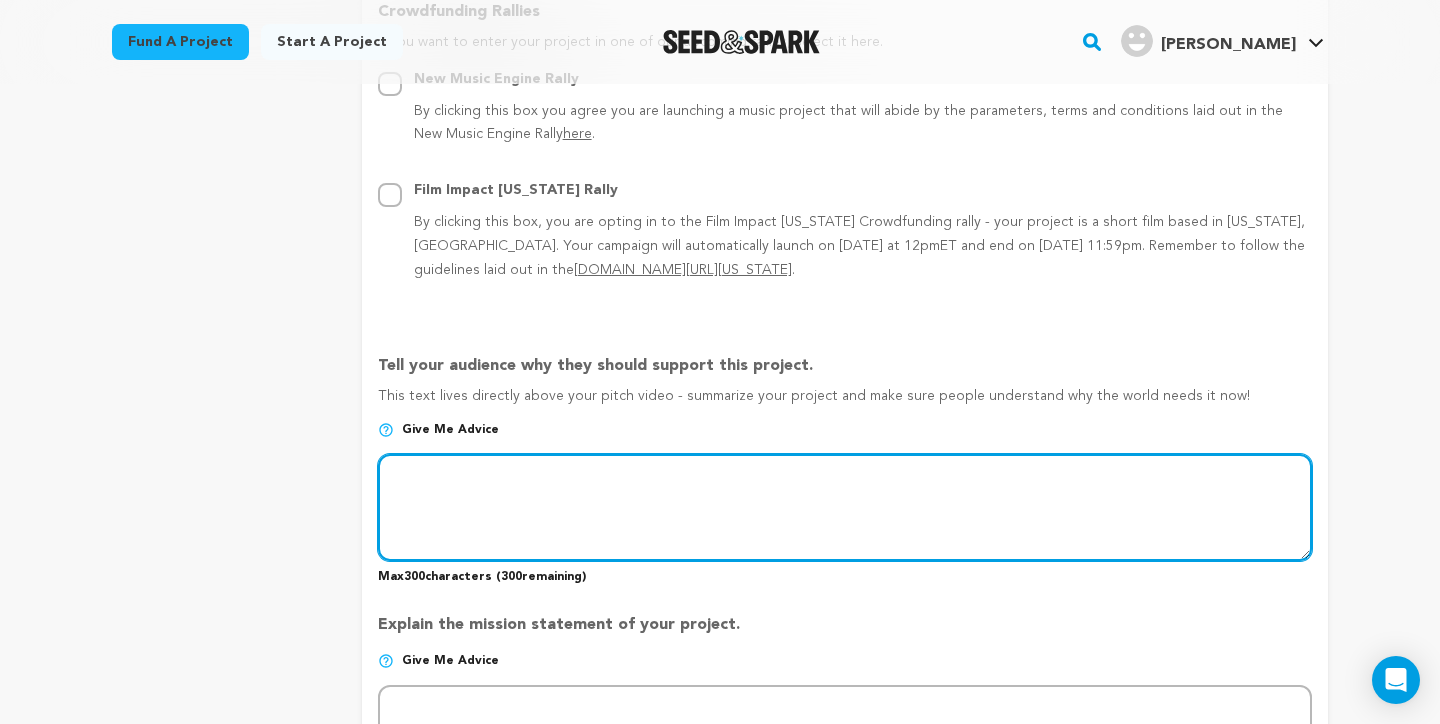 click at bounding box center [845, 507] 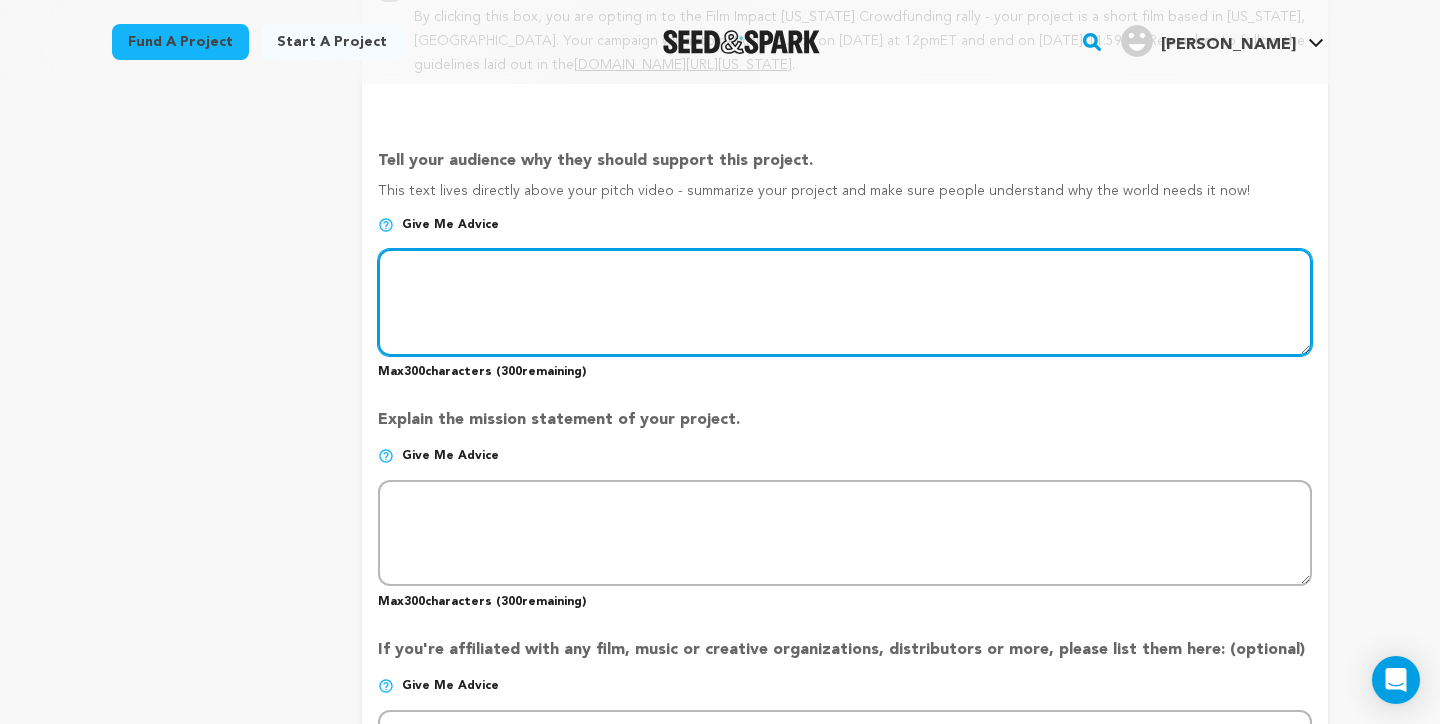 scroll, scrollTop: 1418, scrollLeft: 0, axis: vertical 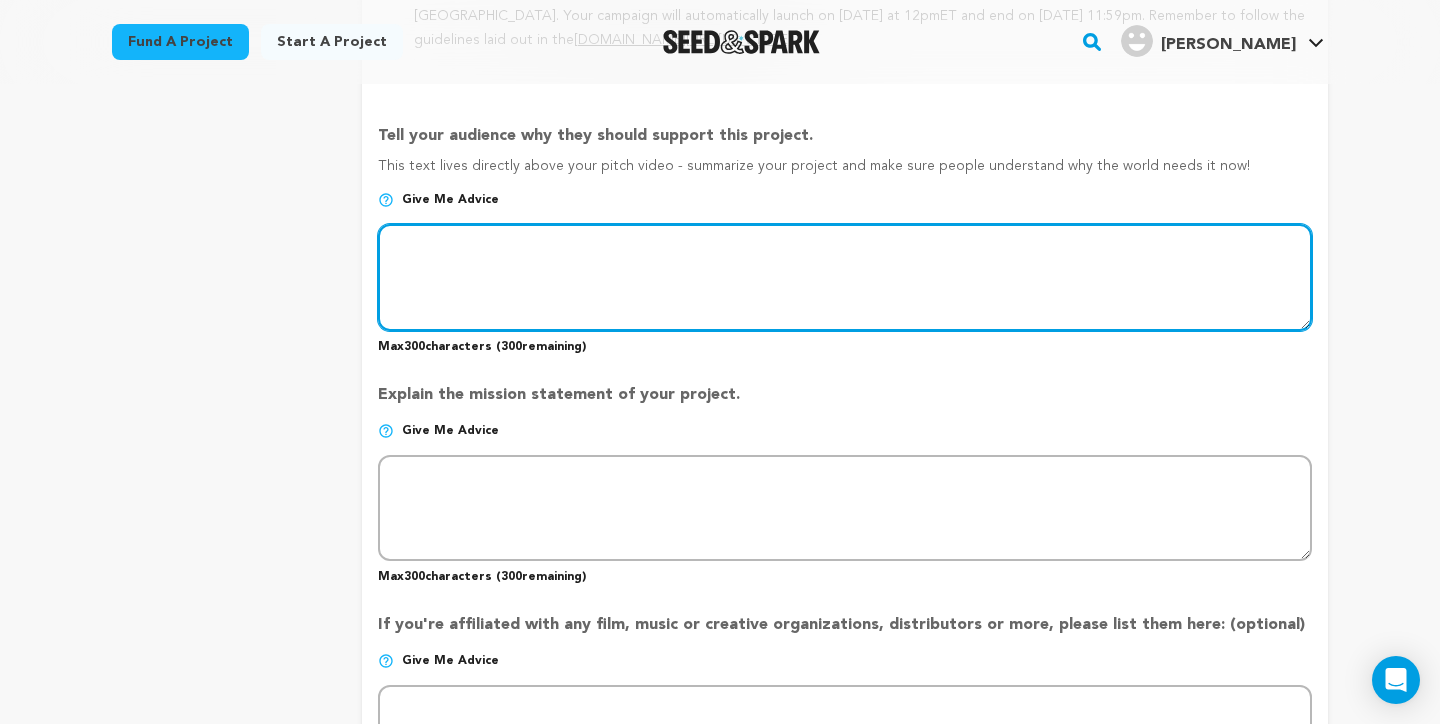 click at bounding box center (845, 277) 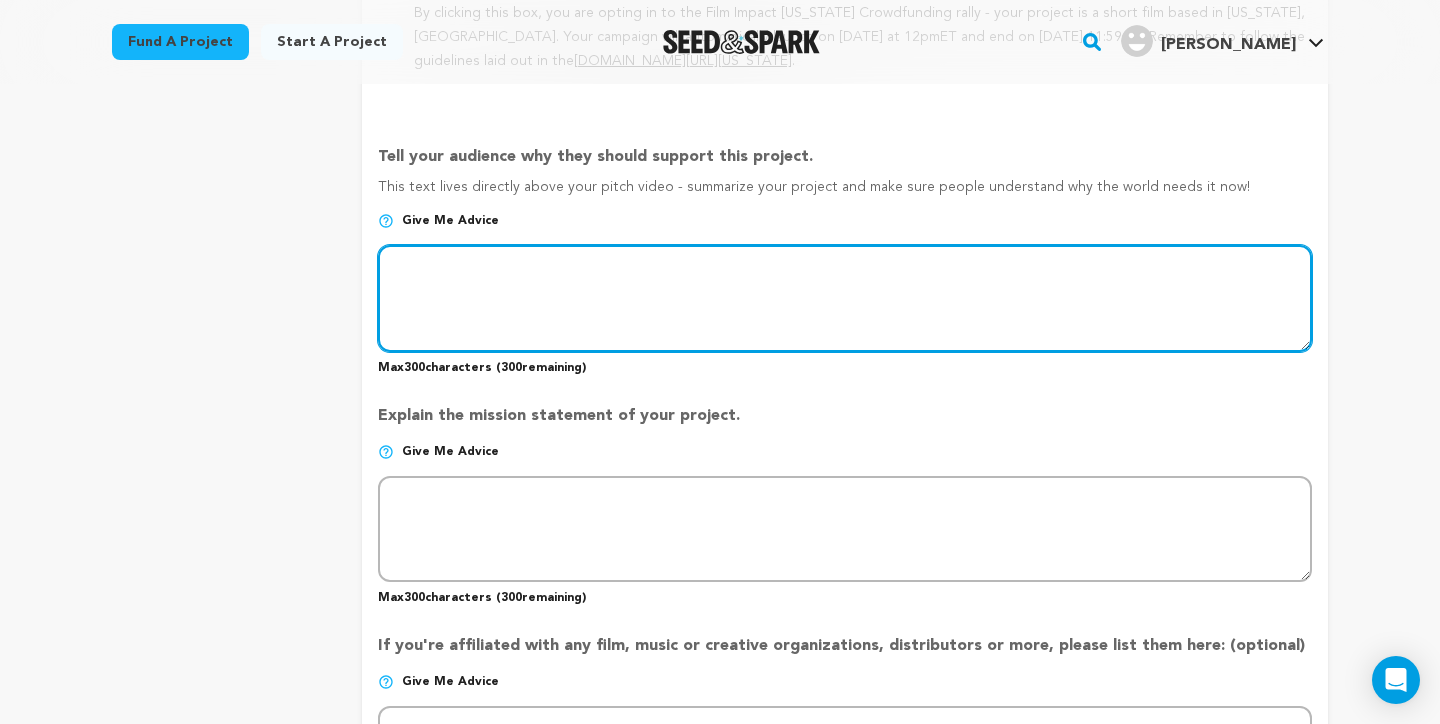 scroll, scrollTop: 1378, scrollLeft: 0, axis: vertical 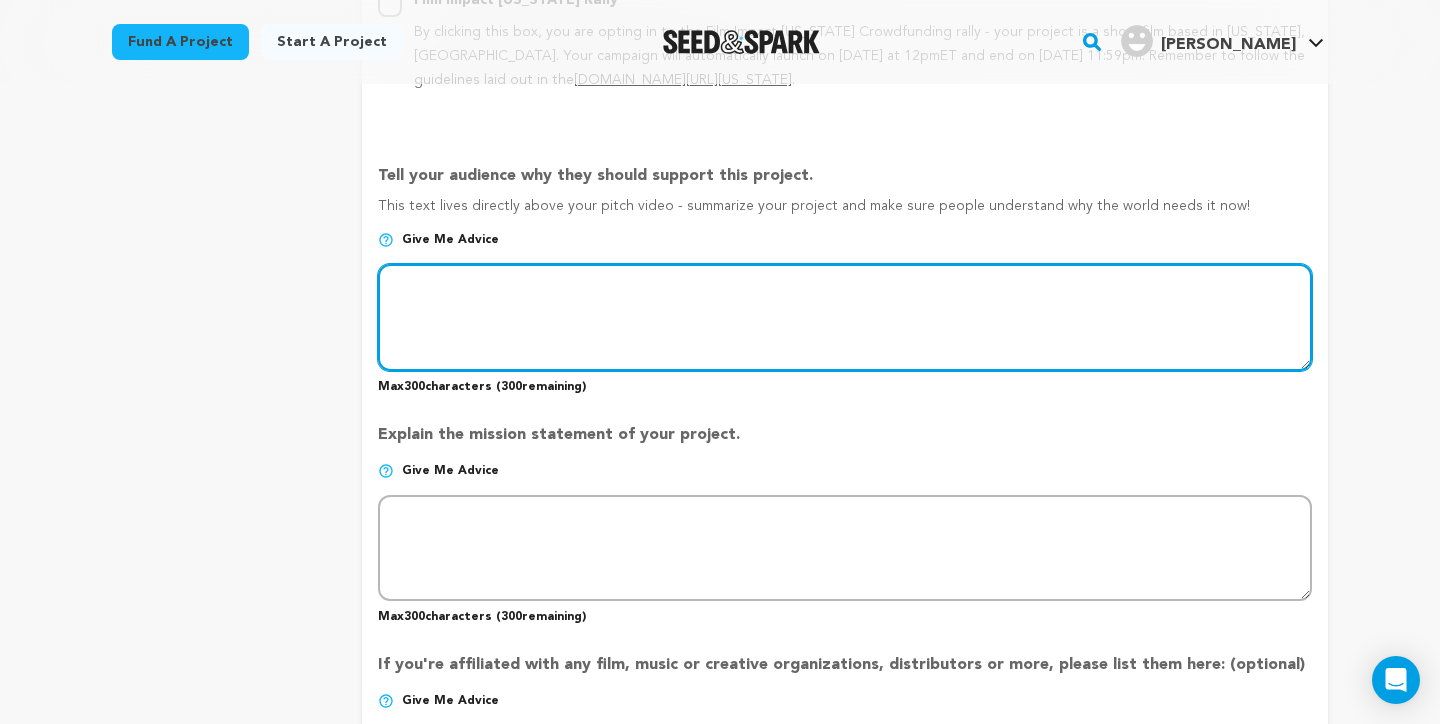 click at bounding box center [845, 317] 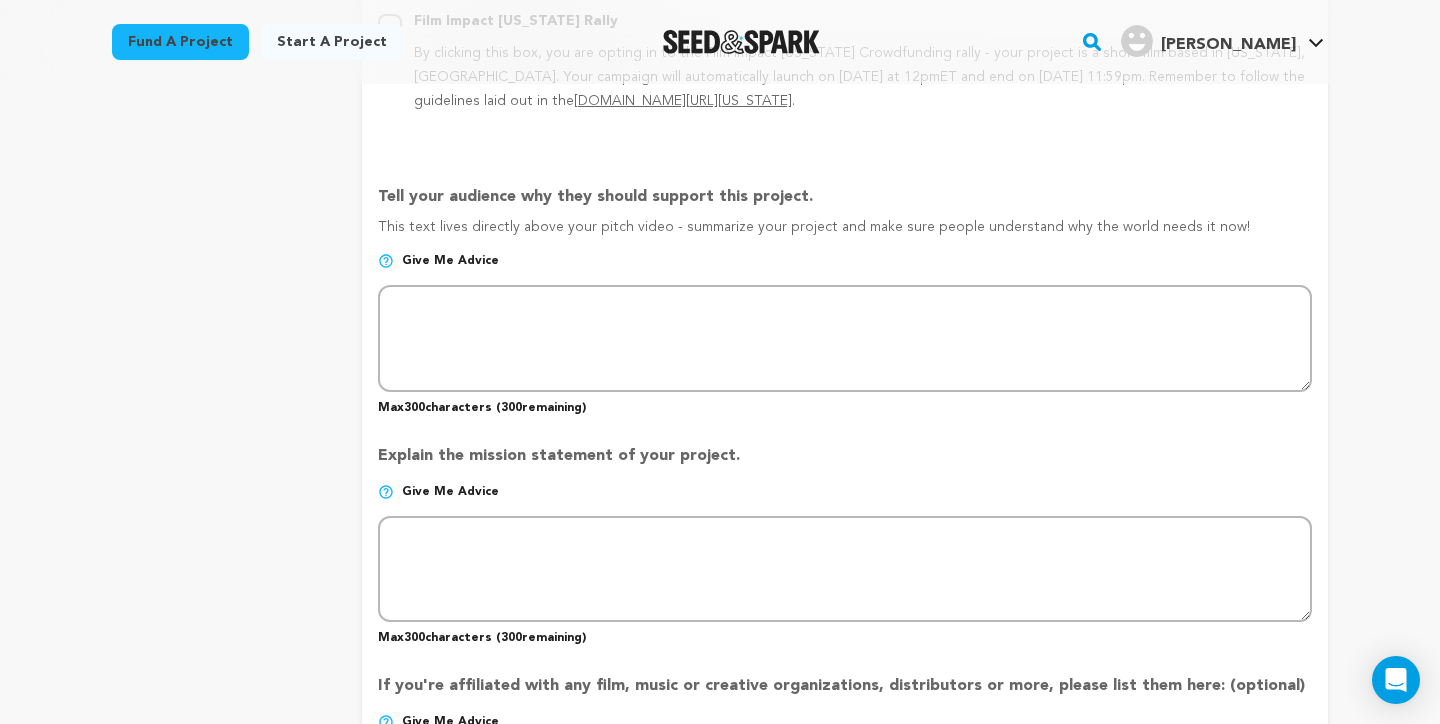 click on "Tell your audience why they should support this project." at bounding box center (845, 201) 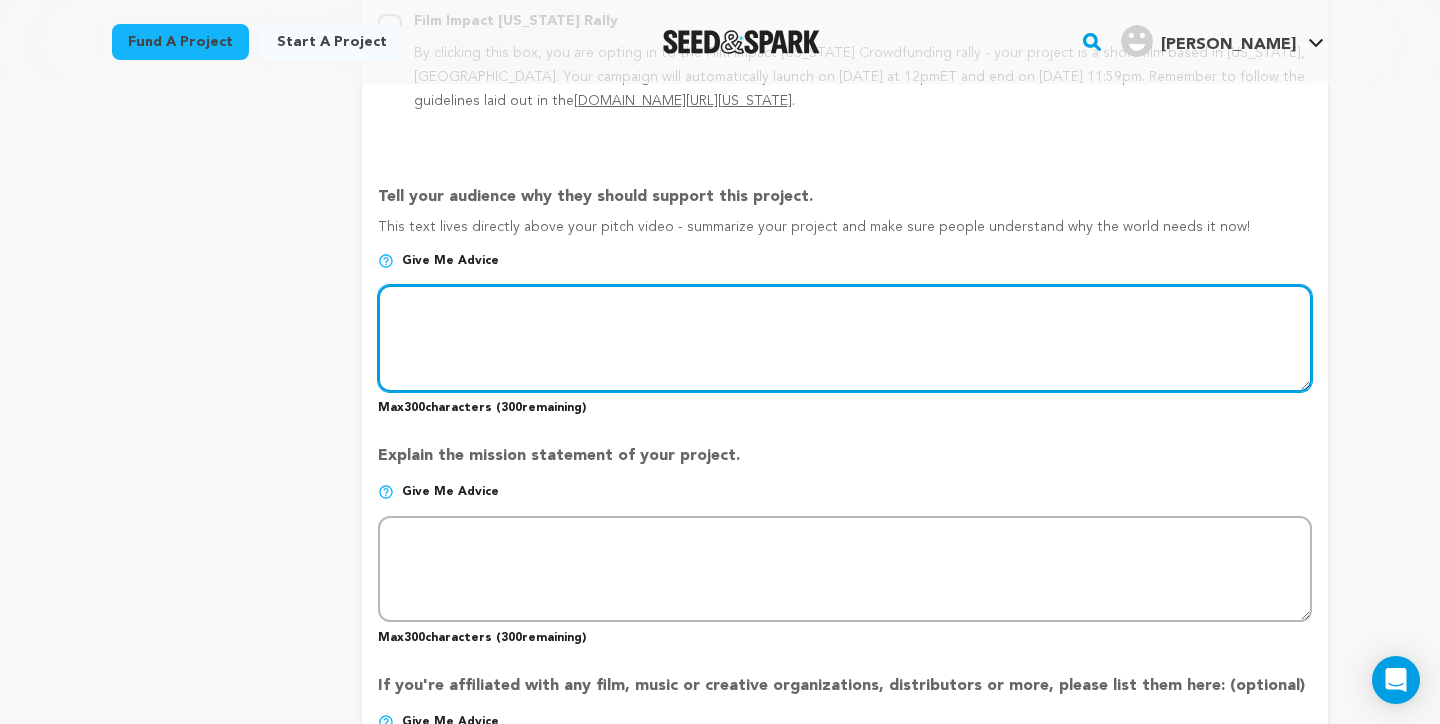 click at bounding box center (845, 338) 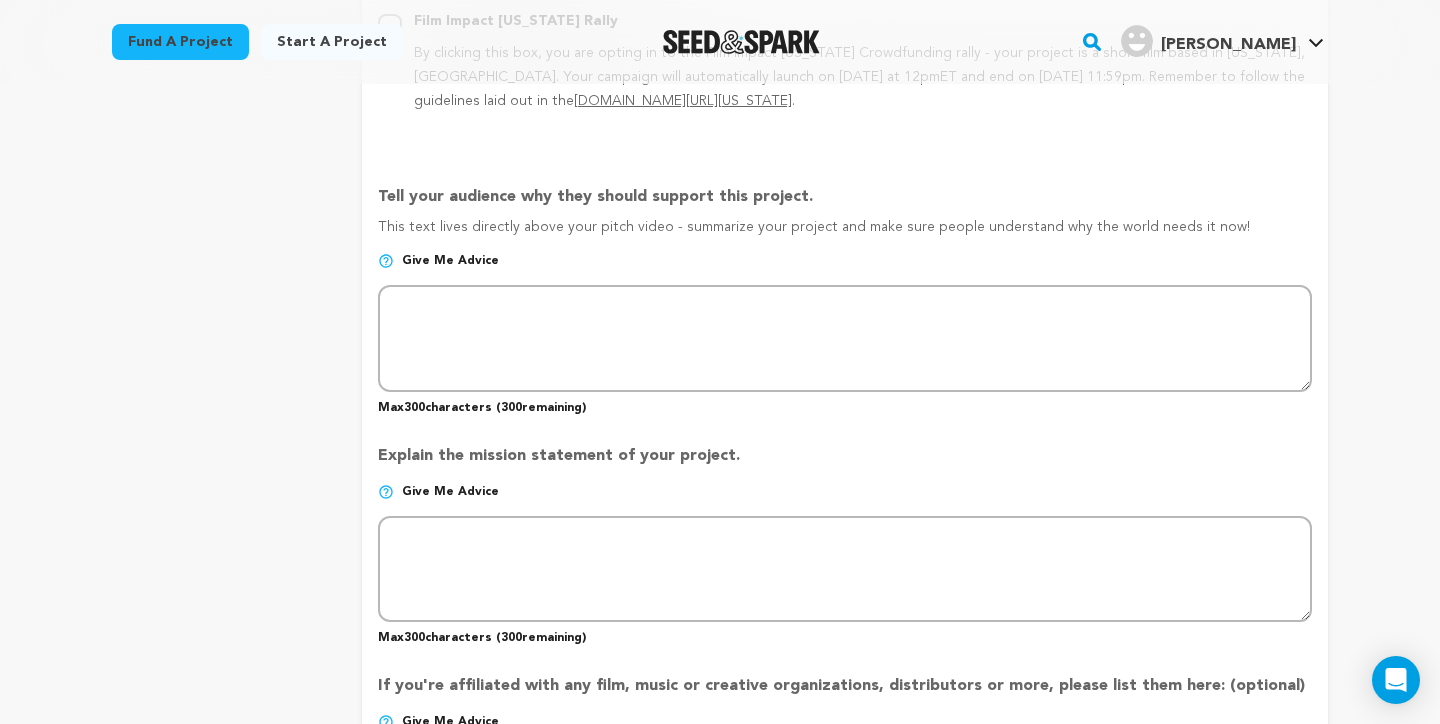 drag, startPoint x: 559, startPoint y: 213, endPoint x: 680, endPoint y: 221, distance: 121.264175 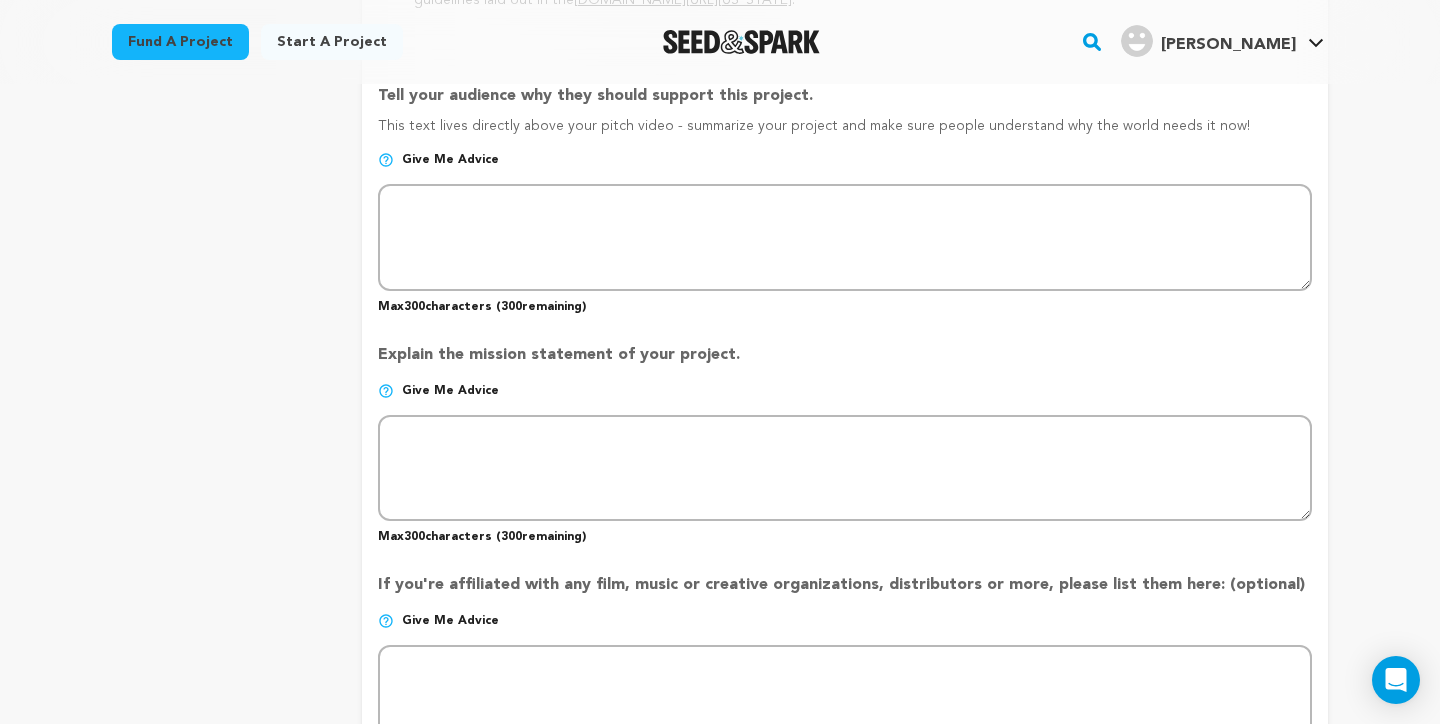 scroll, scrollTop: 1459, scrollLeft: 0, axis: vertical 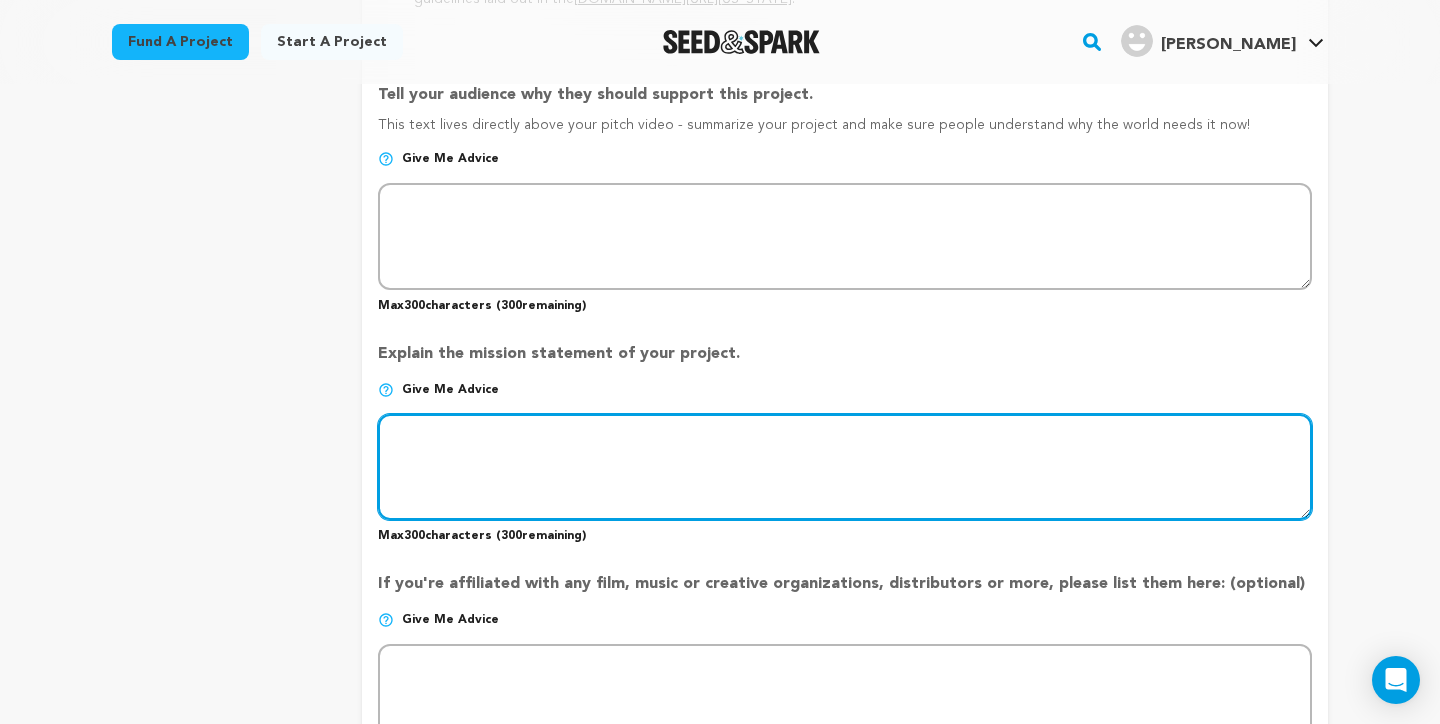 click at bounding box center [845, 467] 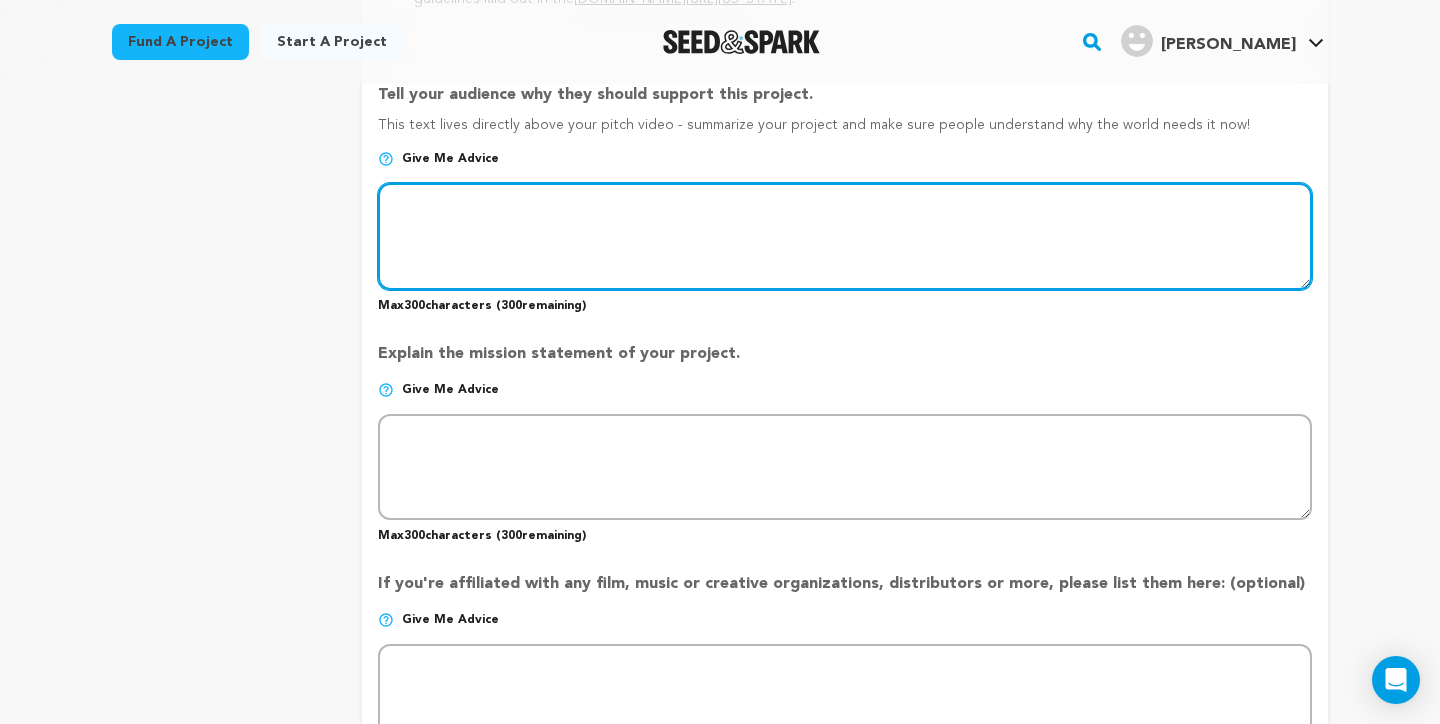 click at bounding box center [845, 236] 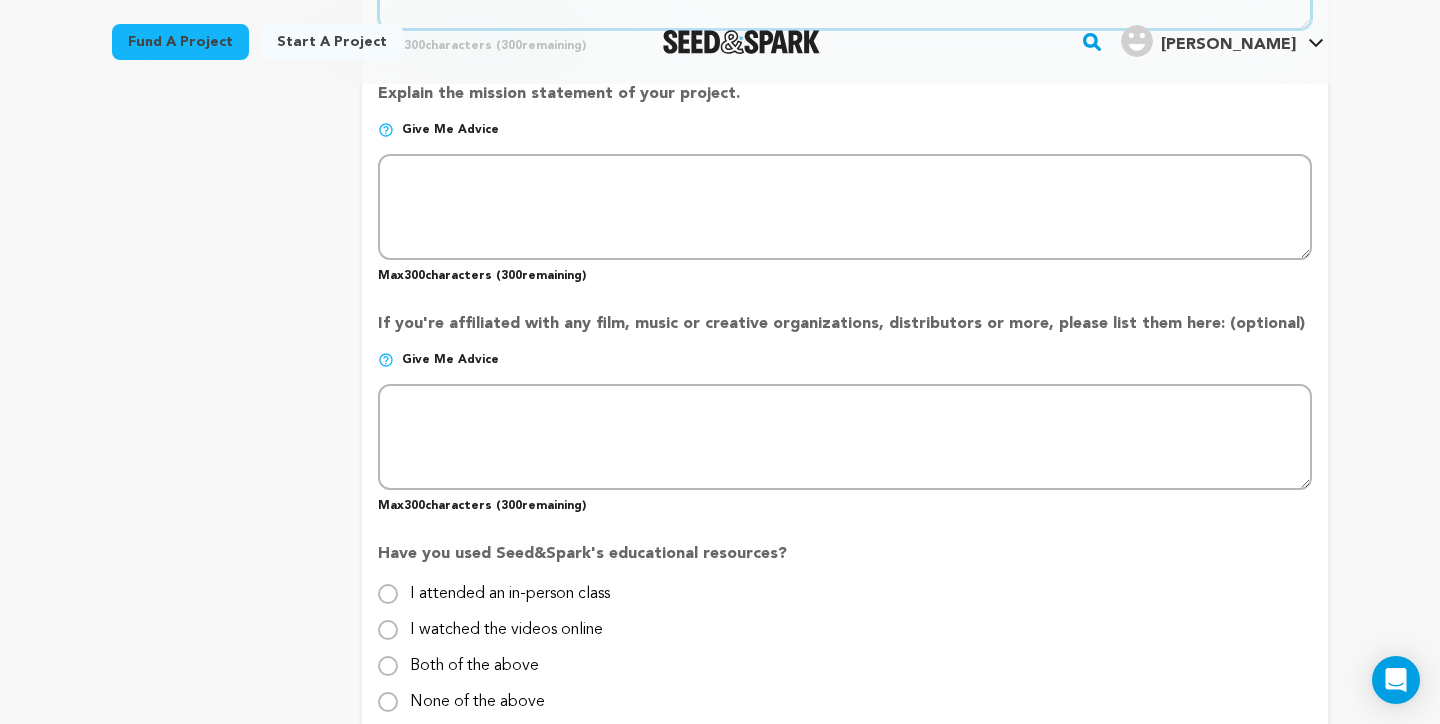 scroll, scrollTop: 1720, scrollLeft: 0, axis: vertical 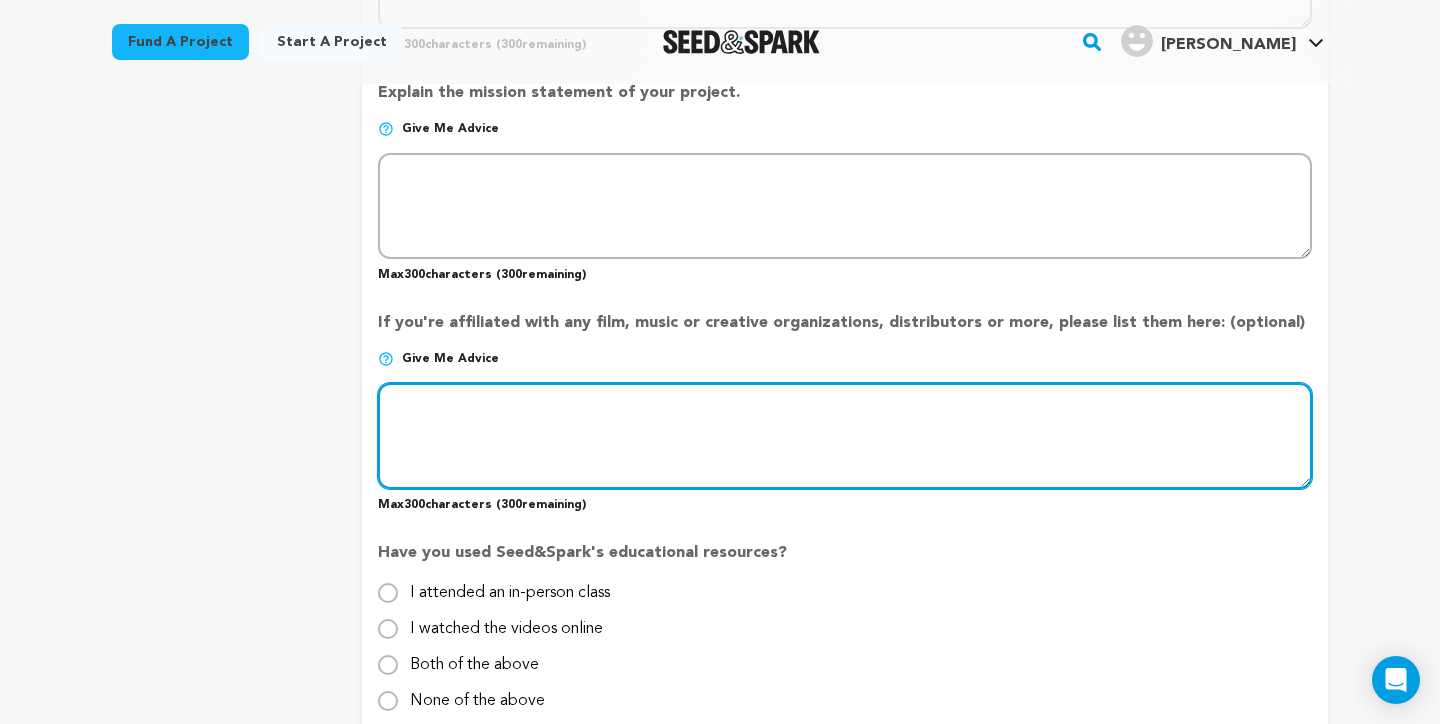 click at bounding box center [845, 436] 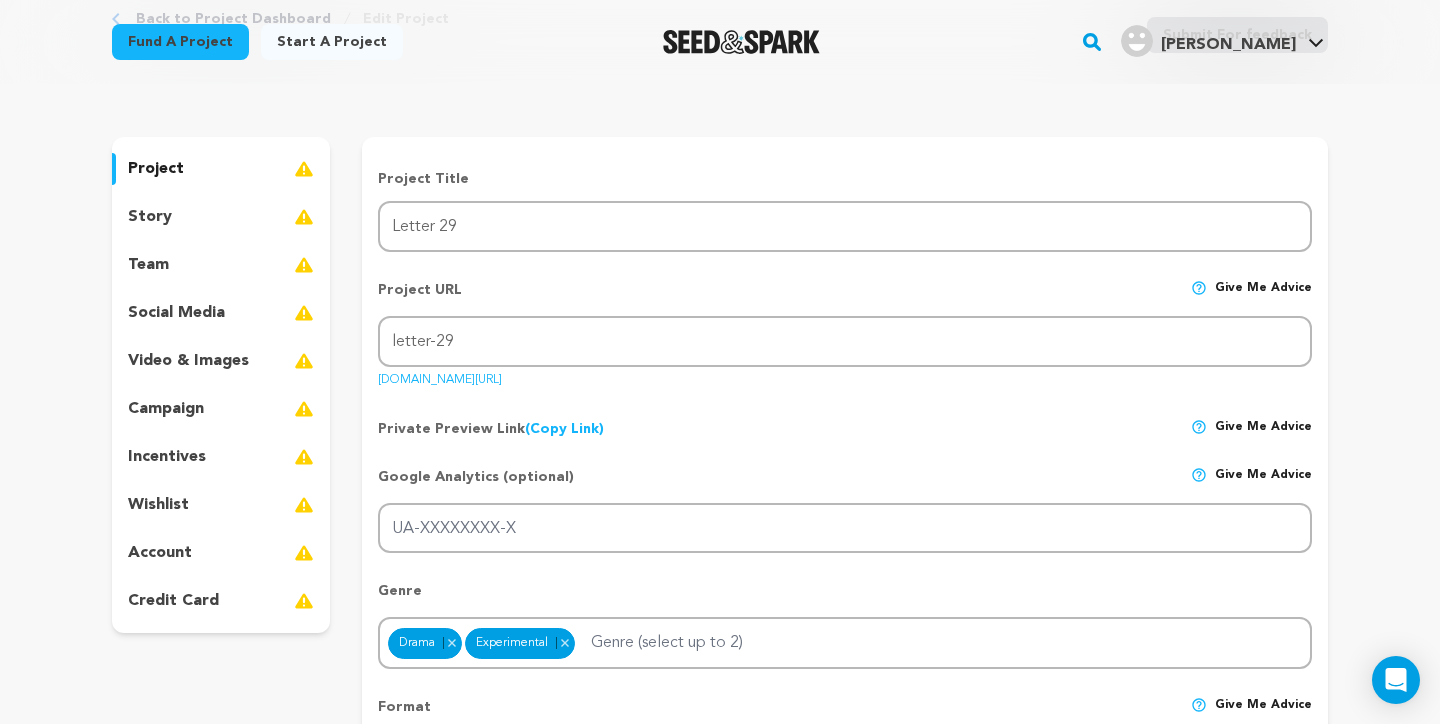 scroll, scrollTop: 118, scrollLeft: 0, axis: vertical 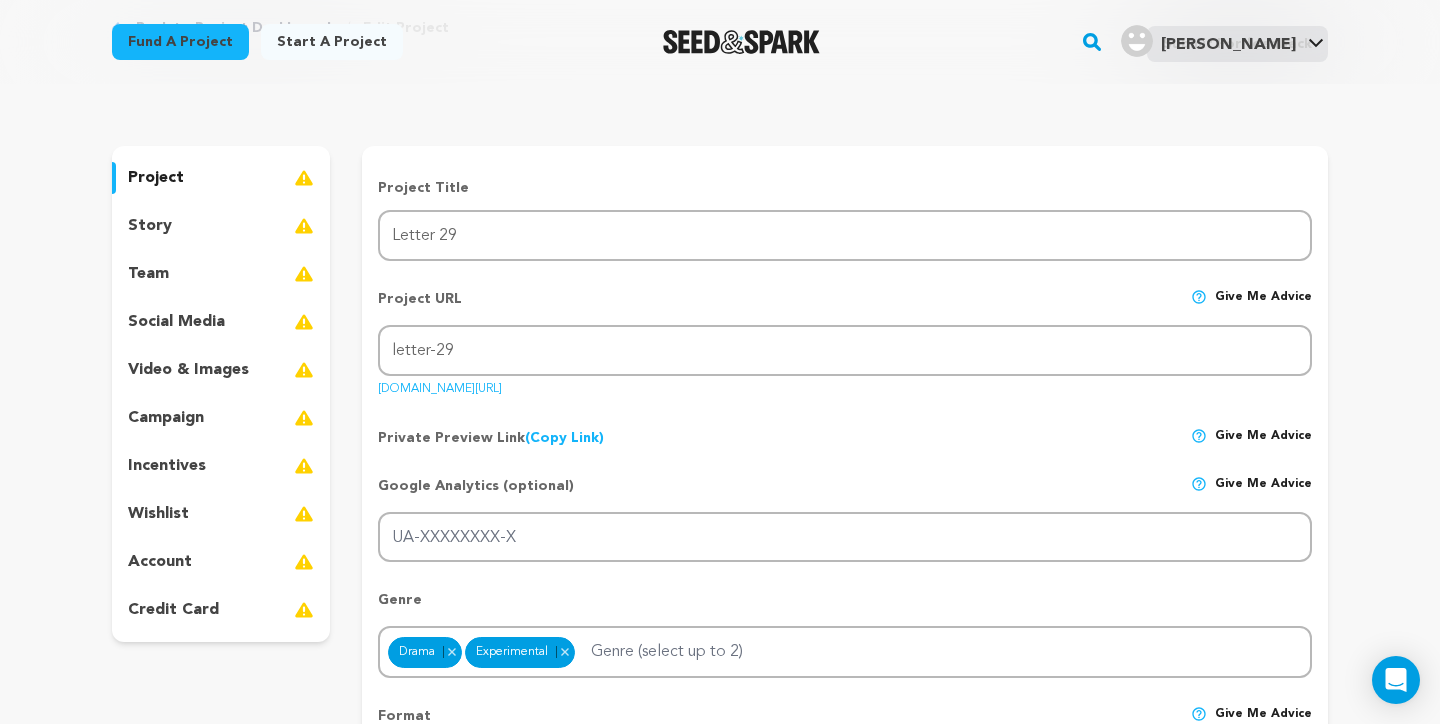 click on "story" at bounding box center (150, 226) 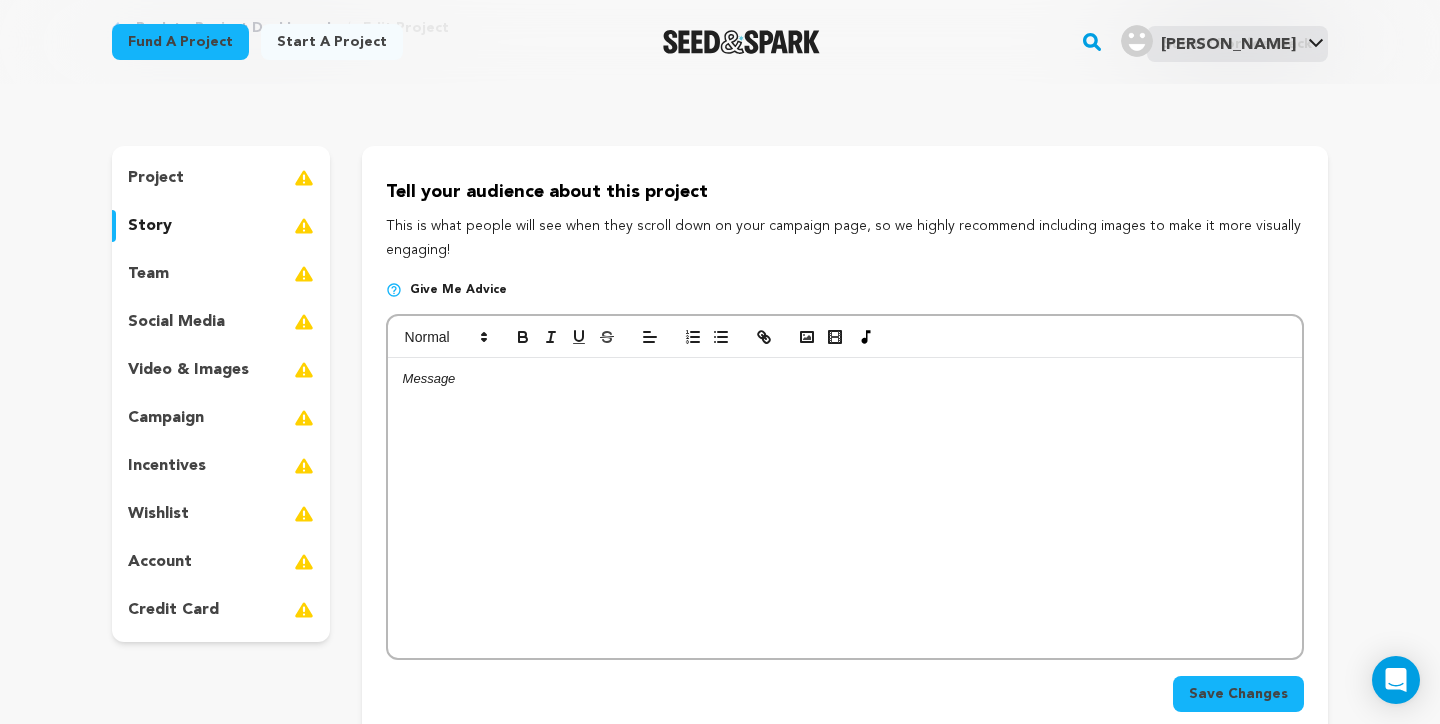 scroll, scrollTop: 168, scrollLeft: 0, axis: vertical 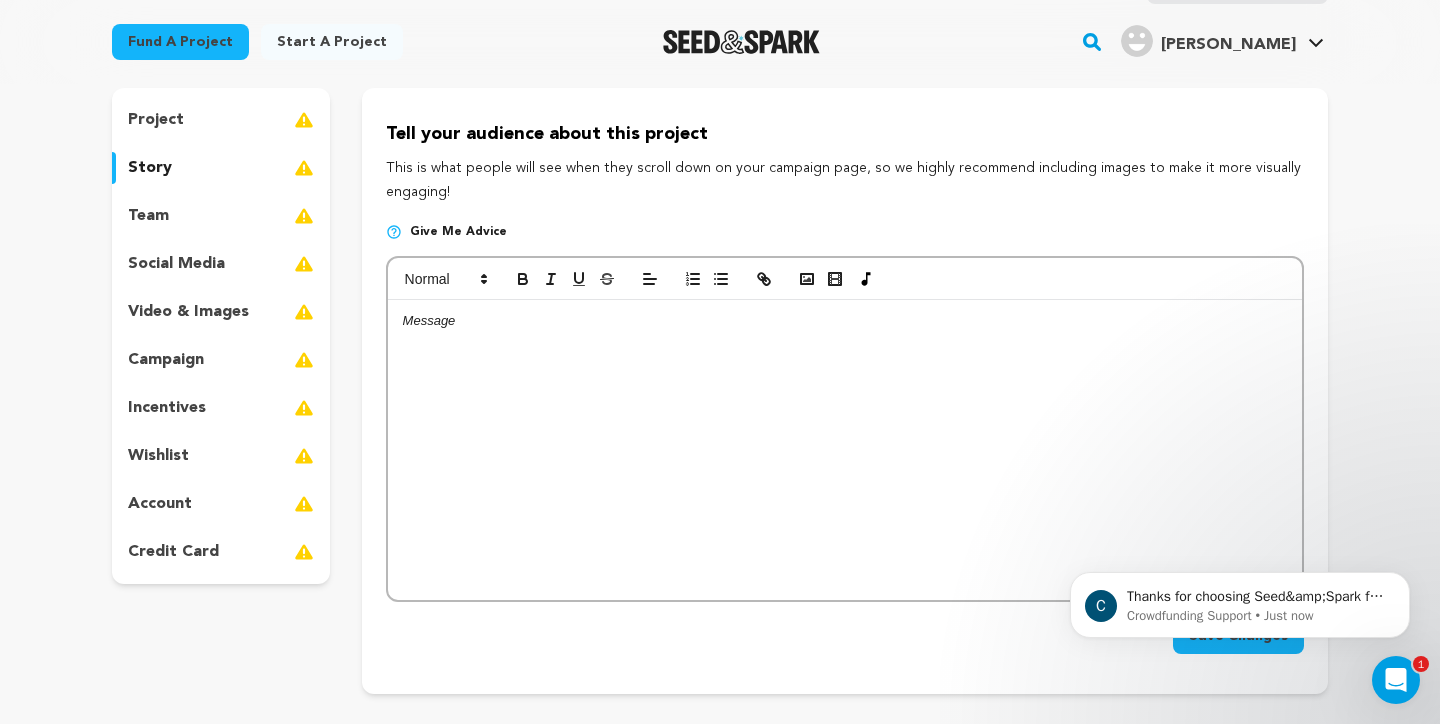 click on "video & images" at bounding box center (221, 312) 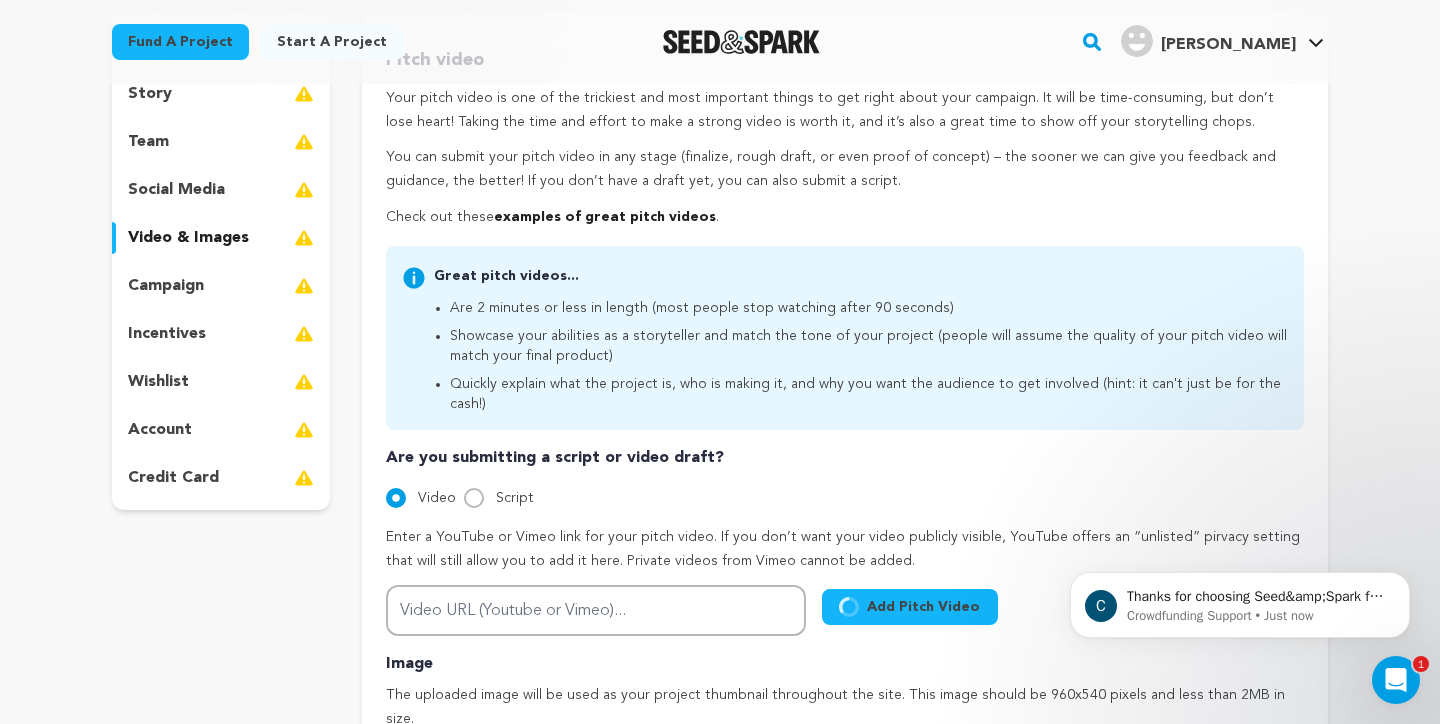 scroll, scrollTop: 251, scrollLeft: 0, axis: vertical 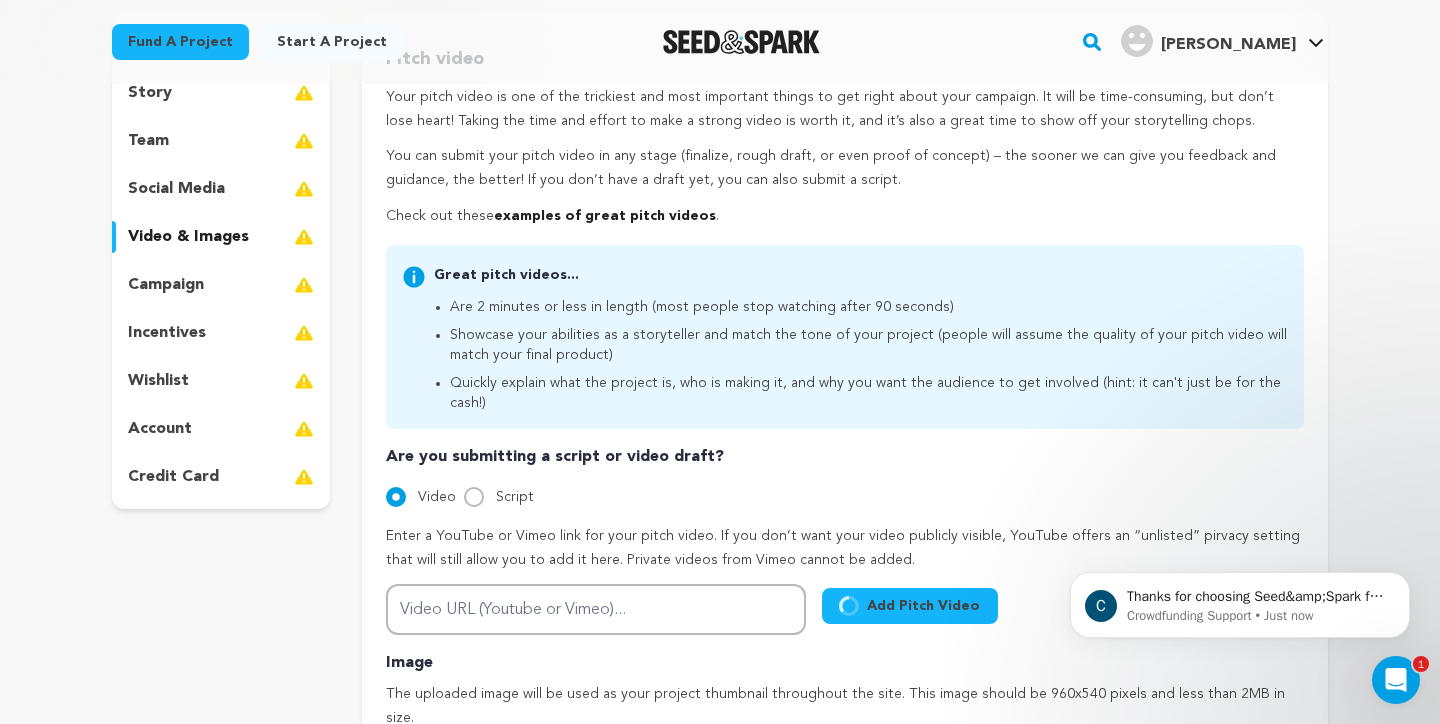 click on "campaign" at bounding box center (221, 285) 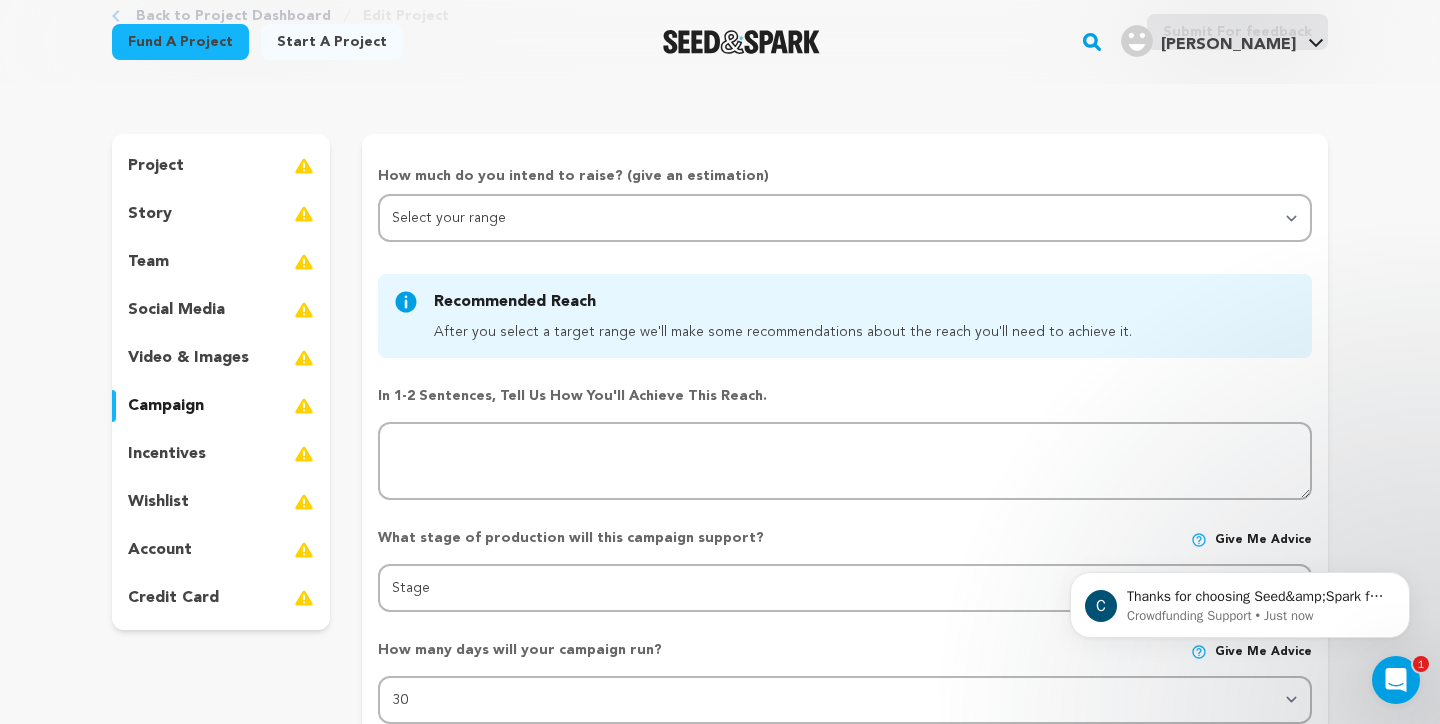 scroll, scrollTop: 129, scrollLeft: 0, axis: vertical 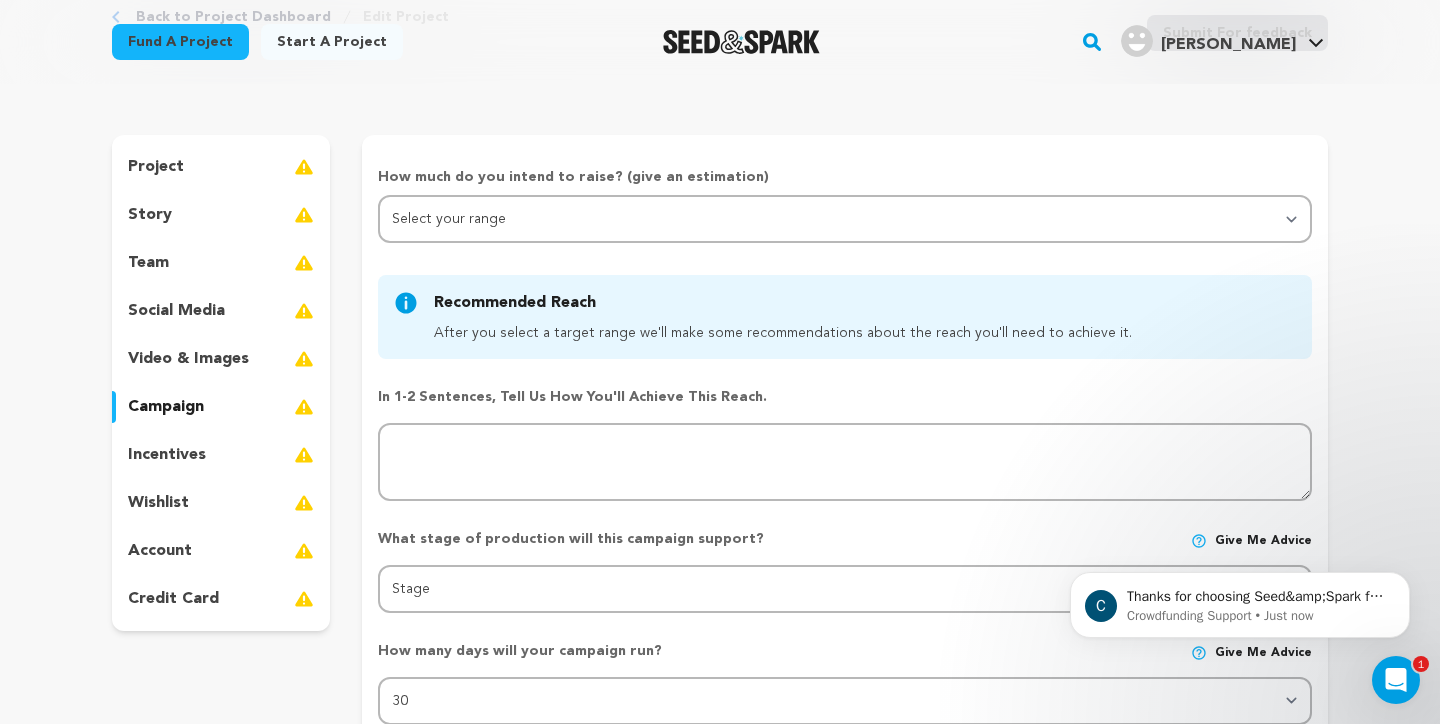 click on "story" at bounding box center (221, 215) 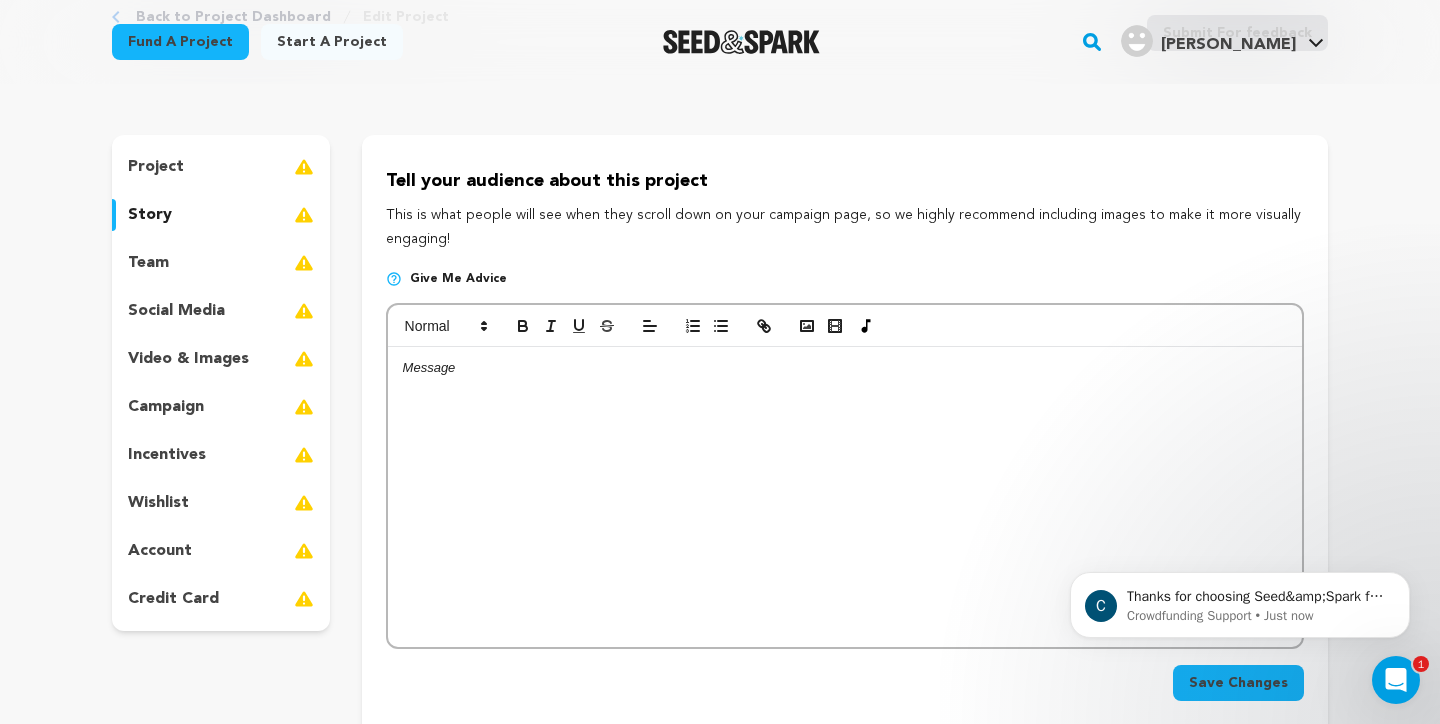 click on "credit card" at bounding box center [221, 599] 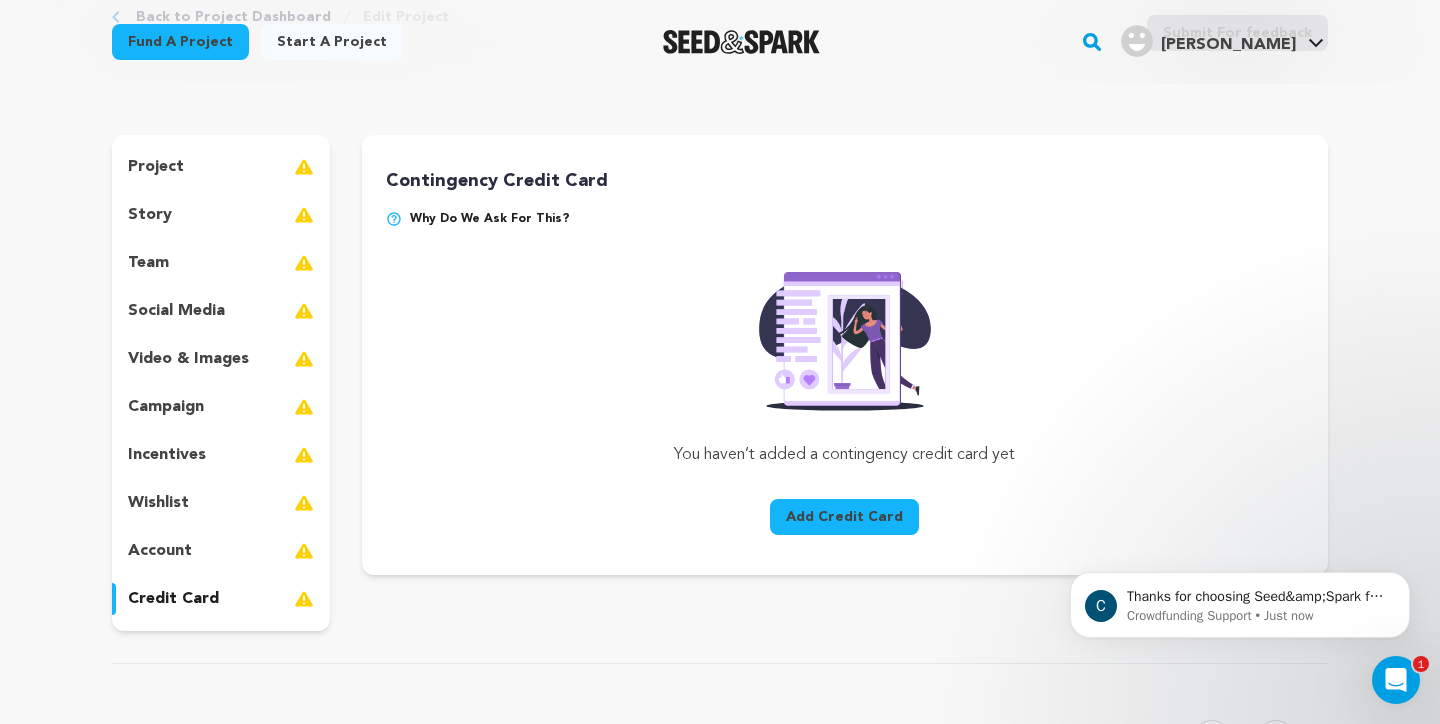 click on "story" at bounding box center (221, 215) 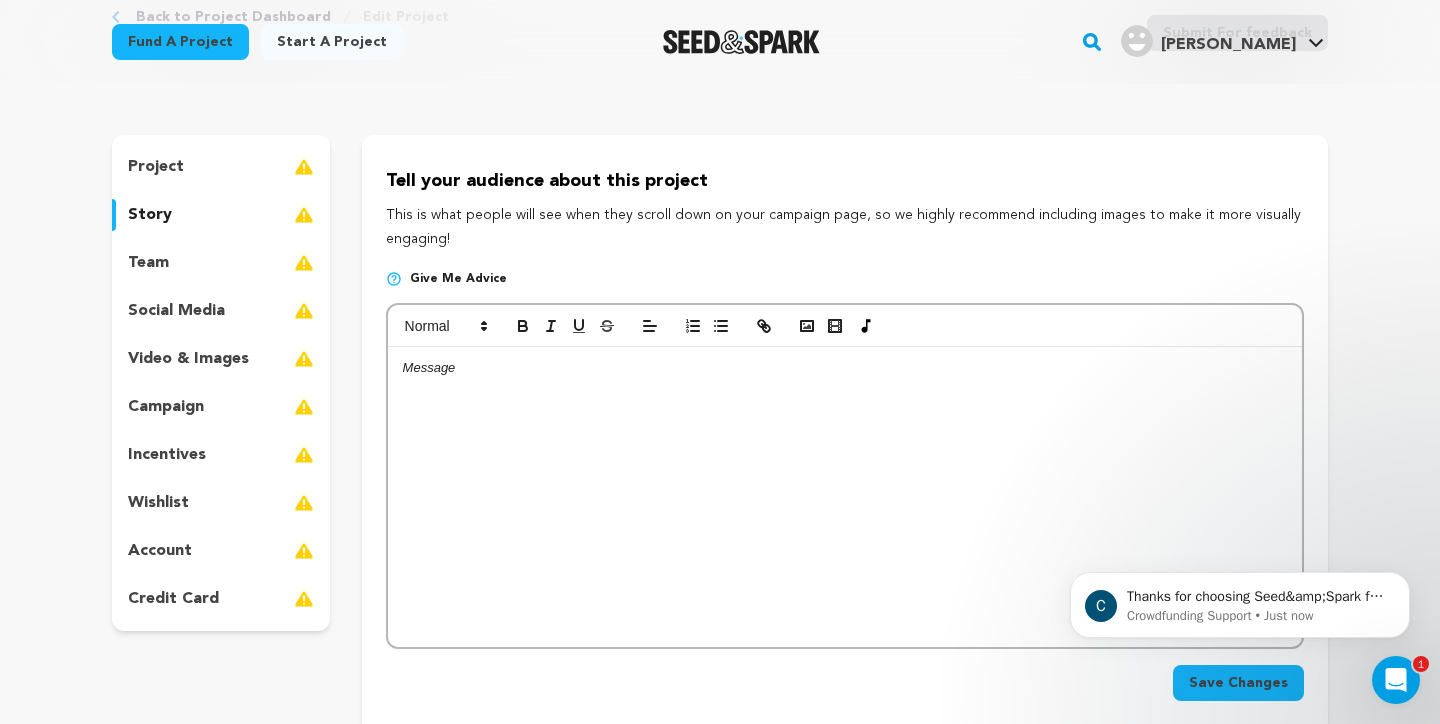 click at bounding box center [845, 497] 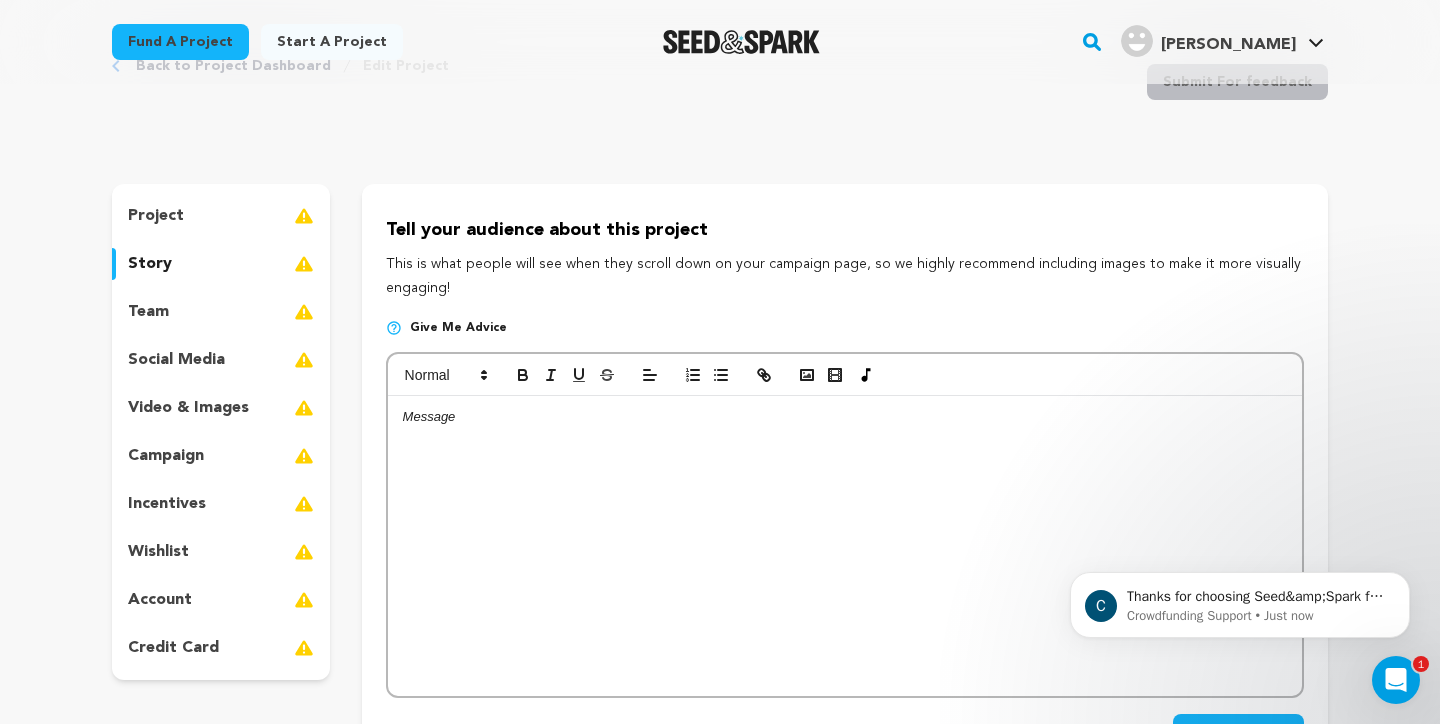 scroll, scrollTop: 61, scrollLeft: 0, axis: vertical 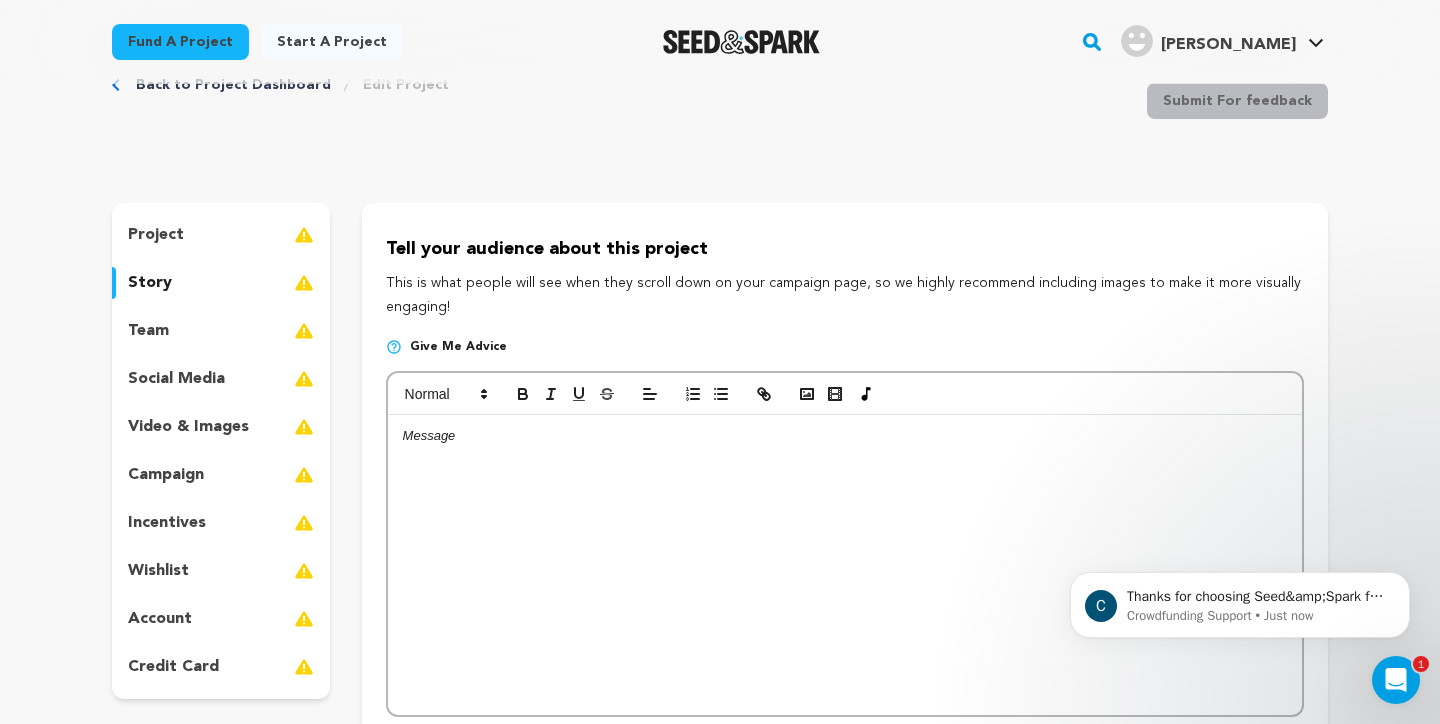 click at bounding box center (304, 283) 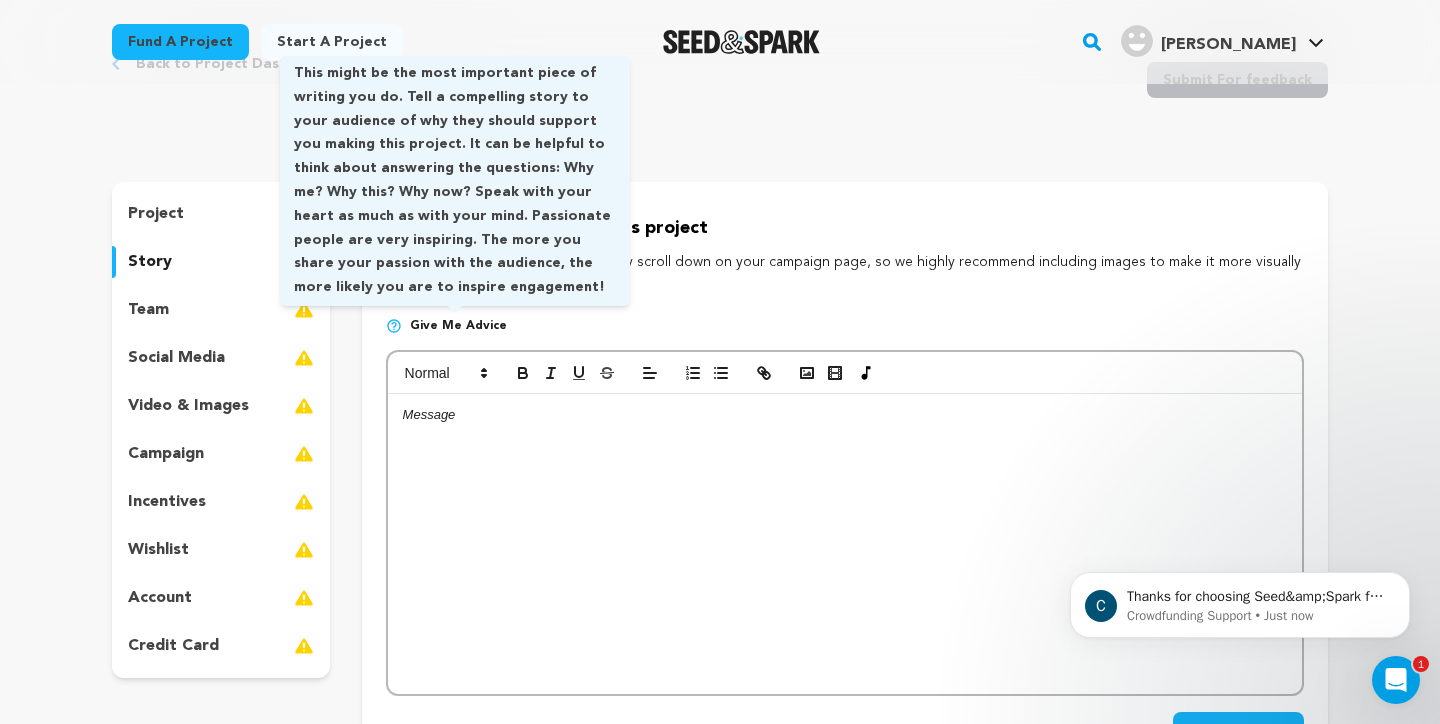 scroll, scrollTop: 84, scrollLeft: 0, axis: vertical 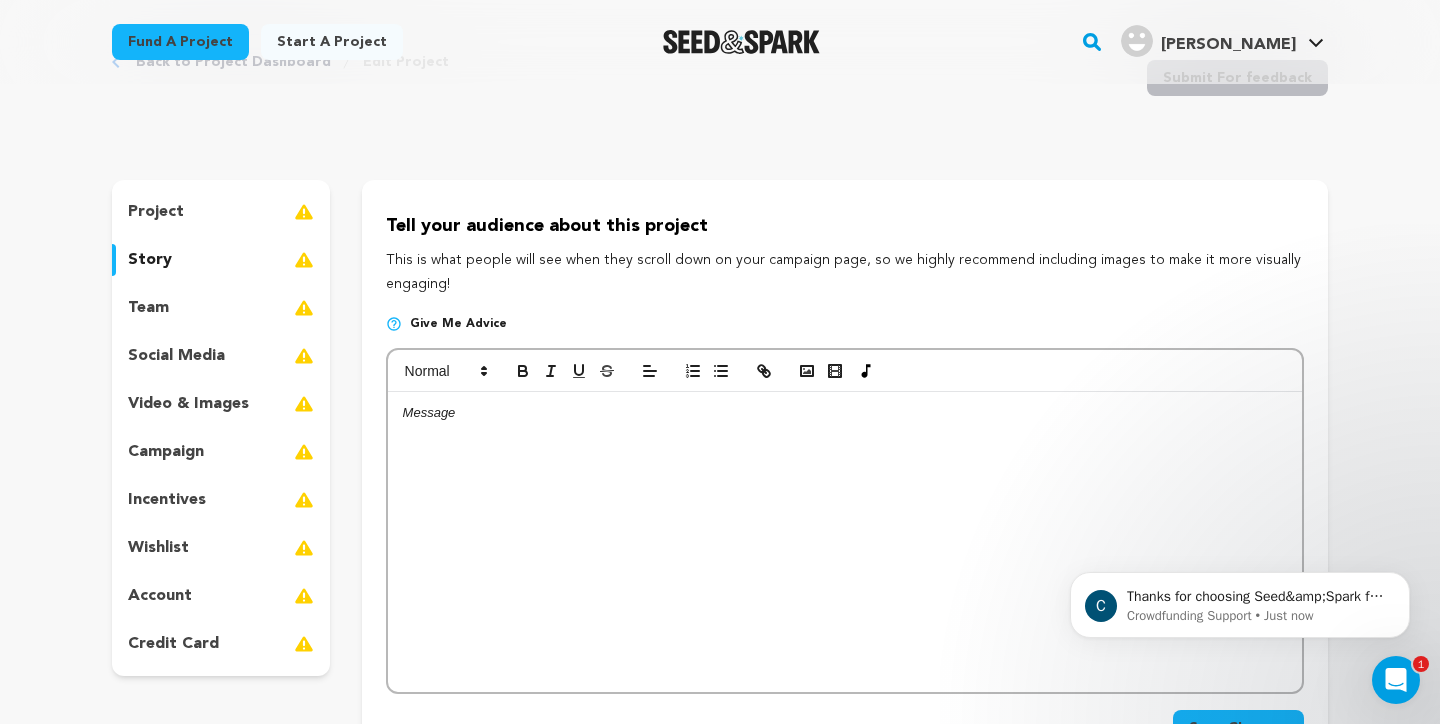 click on "project" at bounding box center (221, 212) 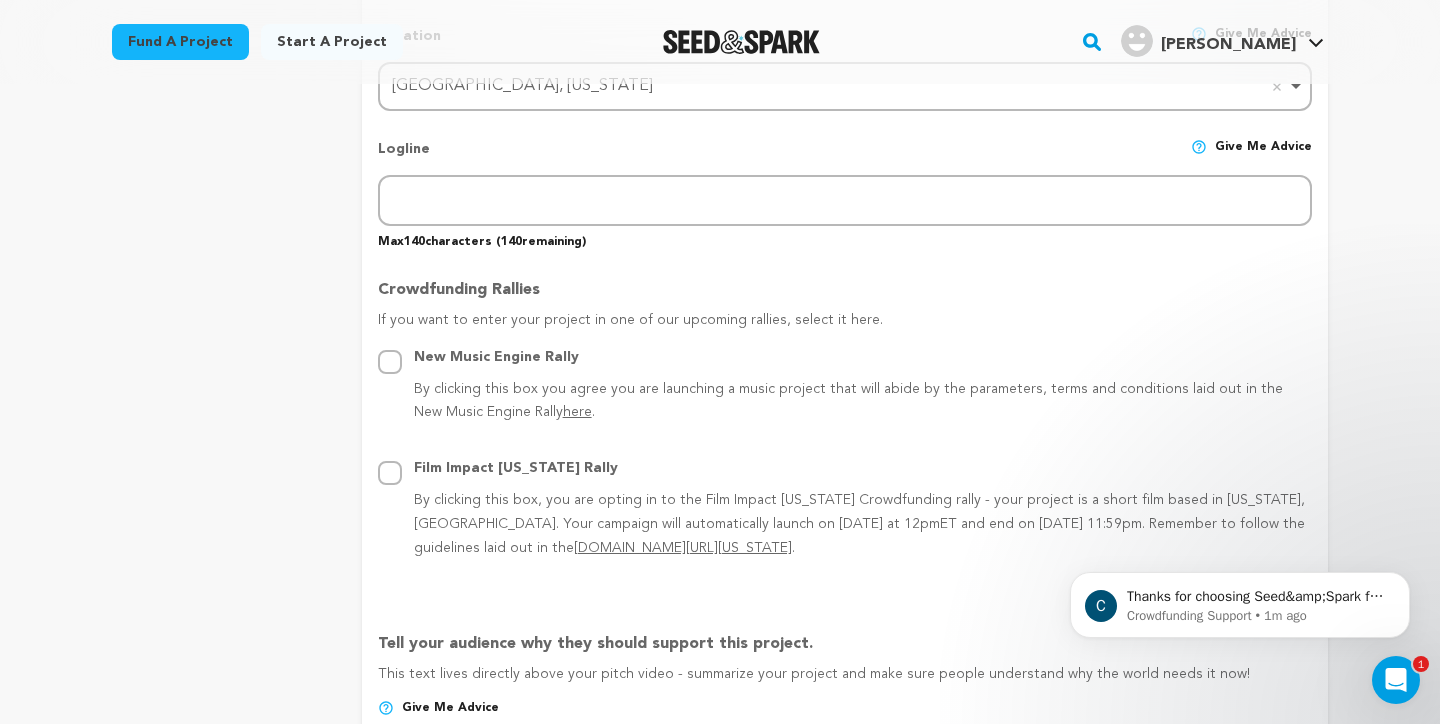scroll, scrollTop: 920, scrollLeft: 0, axis: vertical 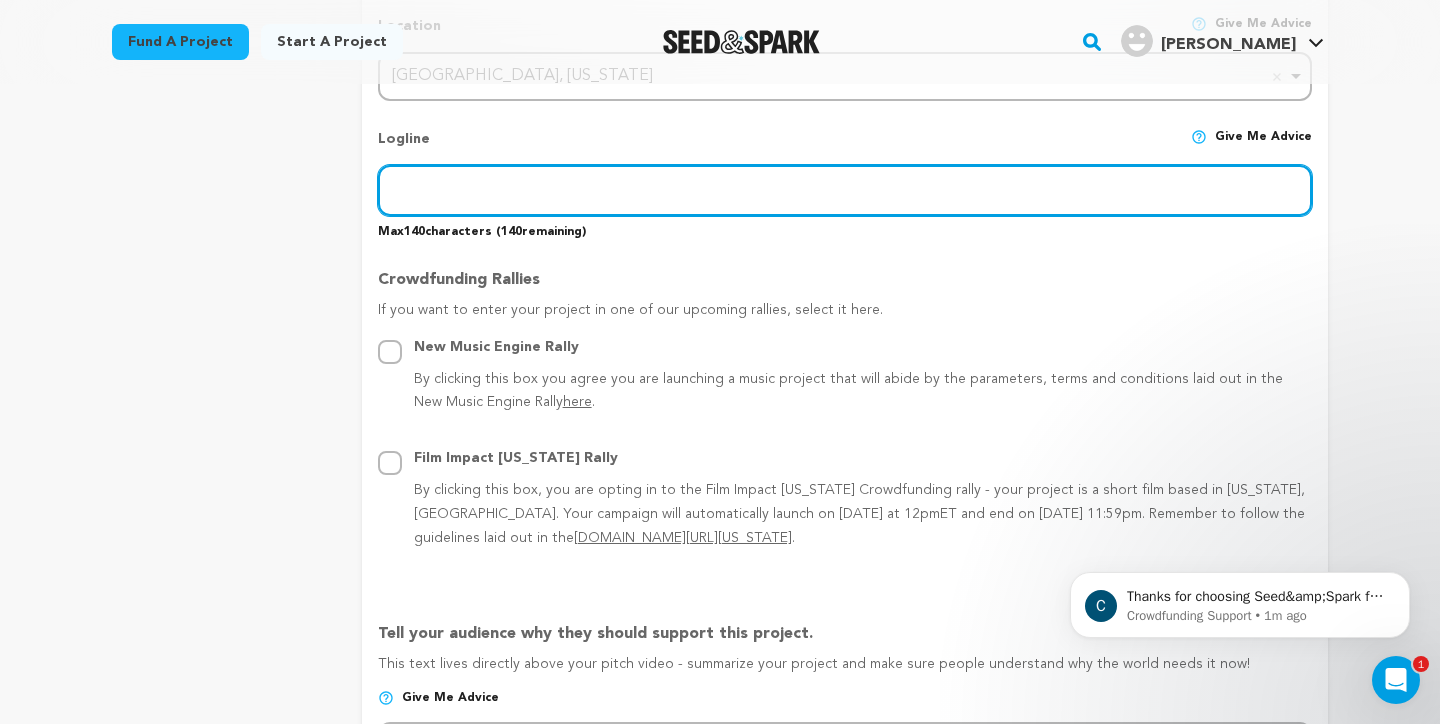 click at bounding box center [845, 190] 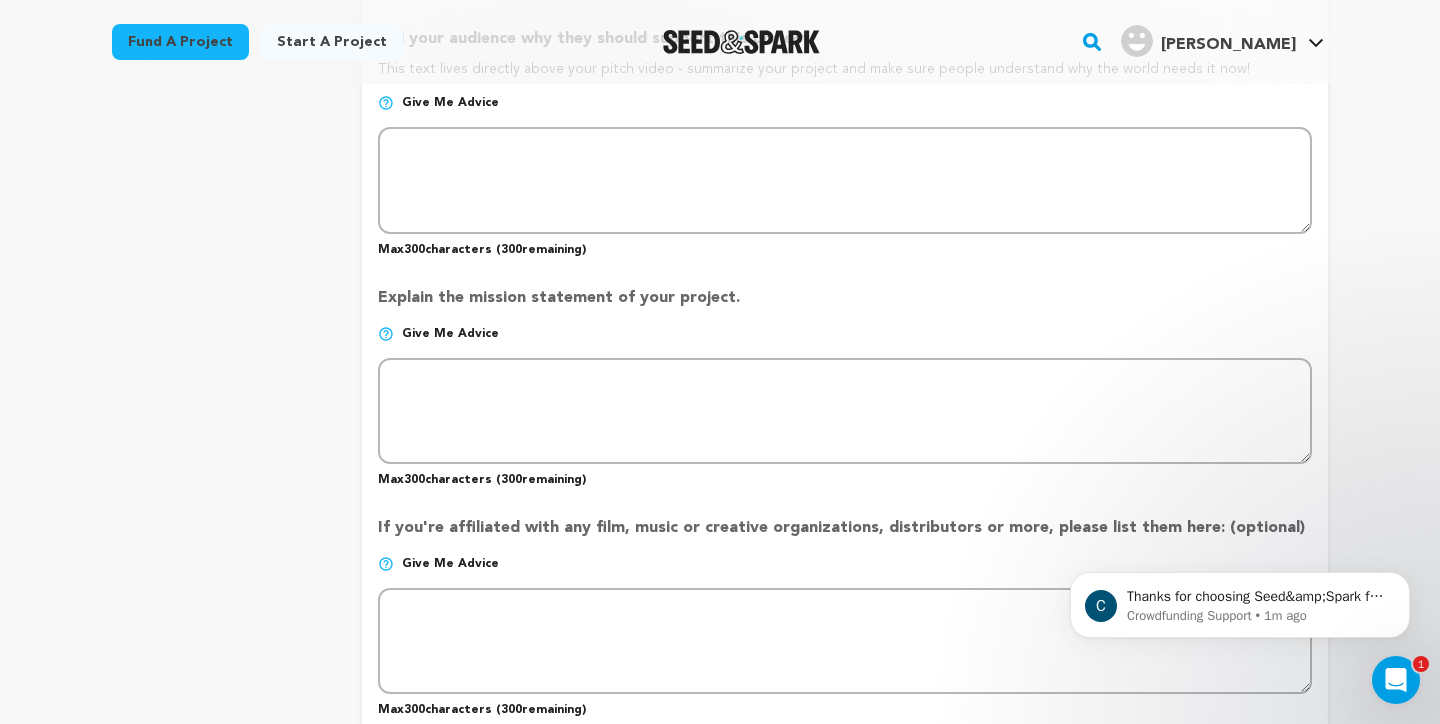 scroll, scrollTop: 1437, scrollLeft: 0, axis: vertical 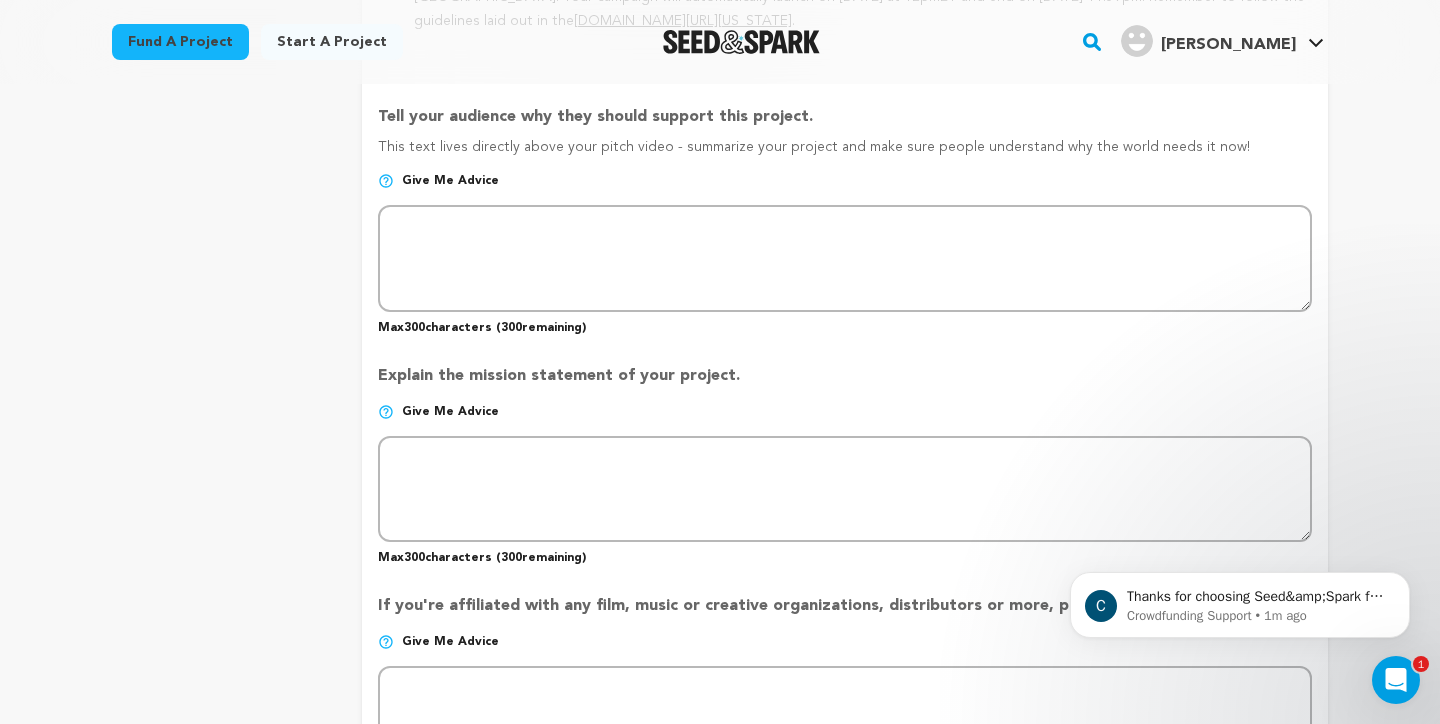drag, startPoint x: 380, startPoint y: 100, endPoint x: 799, endPoint y: 93, distance: 419.05847 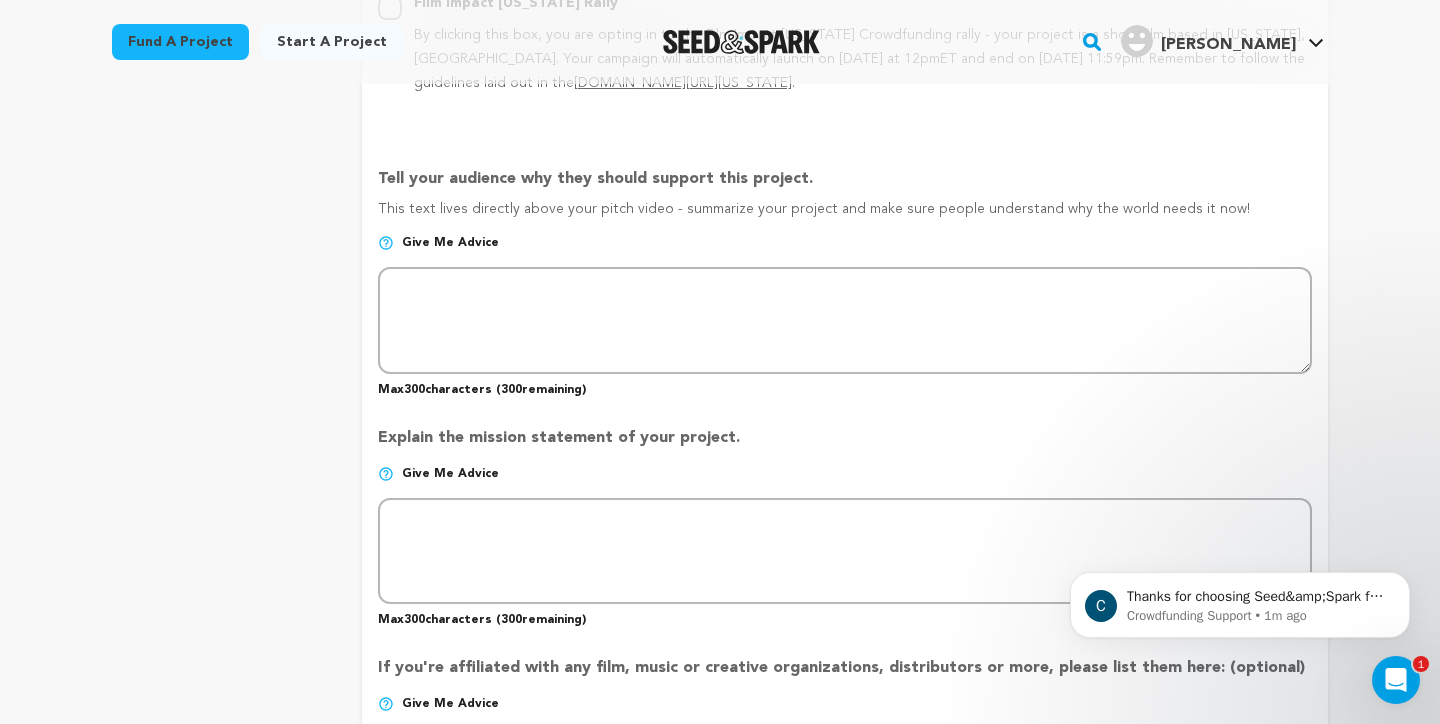 scroll, scrollTop: 1357, scrollLeft: 0, axis: vertical 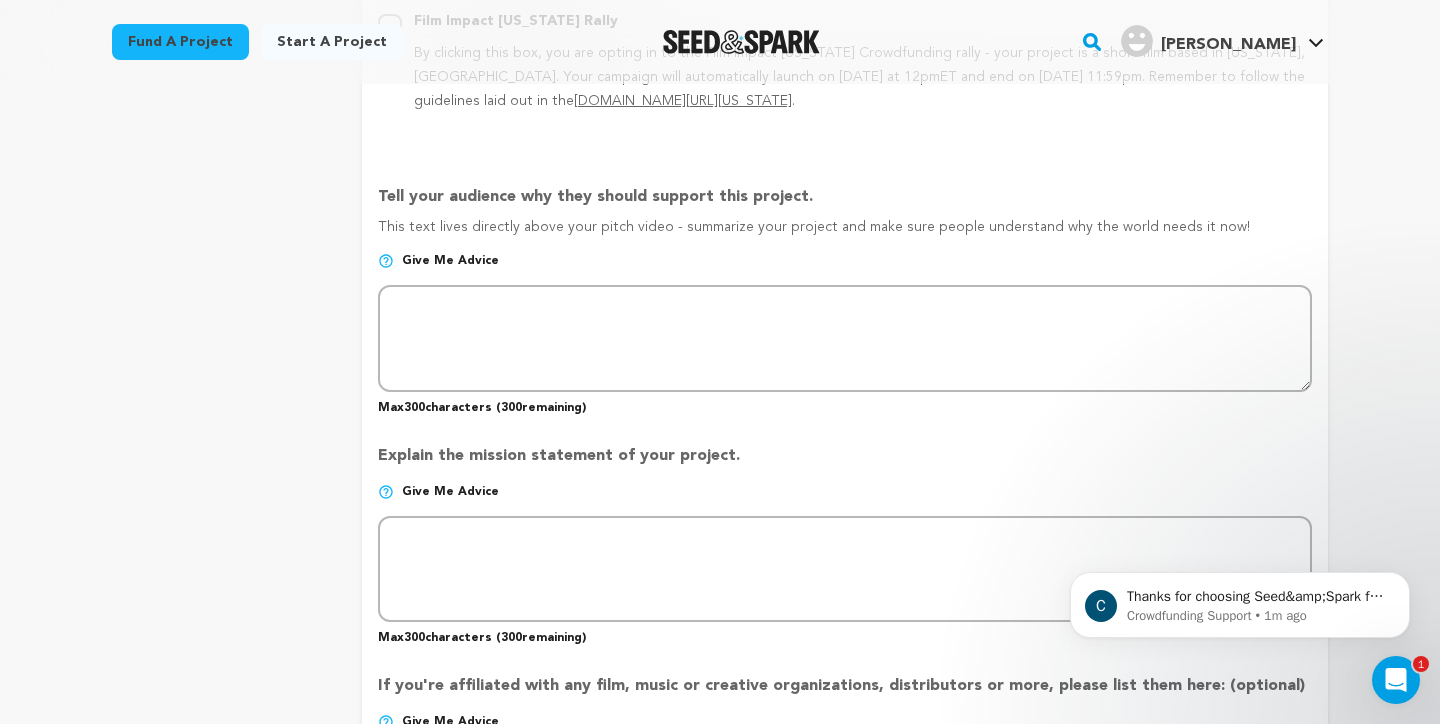 drag, startPoint x: 376, startPoint y: 434, endPoint x: 756, endPoint y: 437, distance: 380.01184 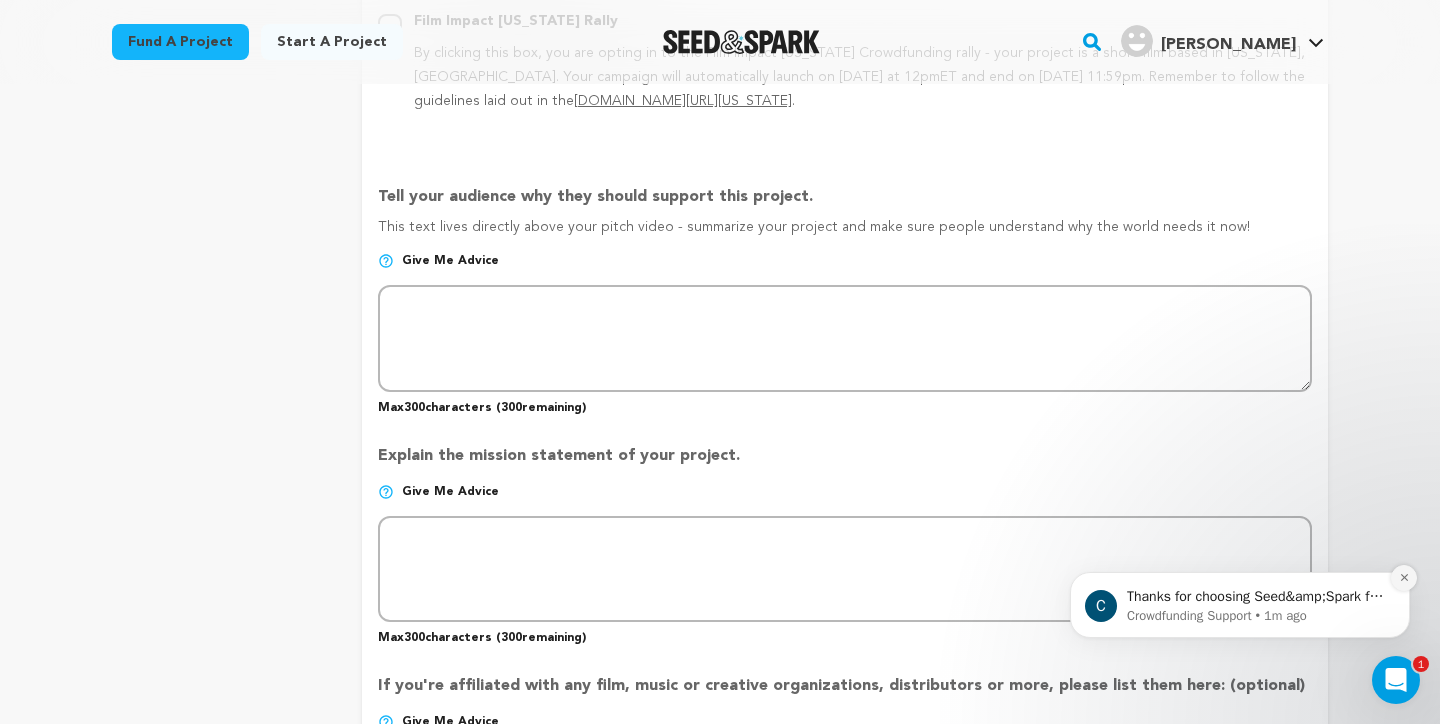 click 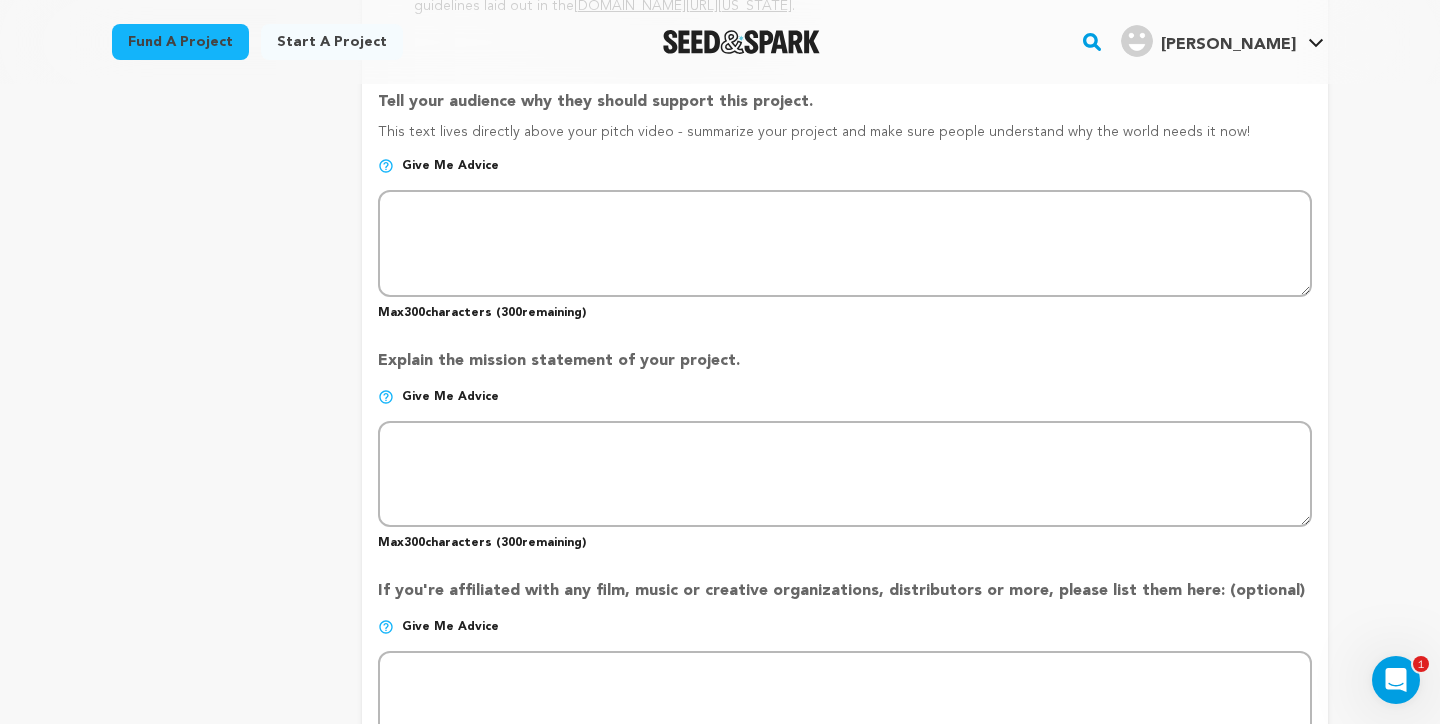 scroll, scrollTop: 1515, scrollLeft: 0, axis: vertical 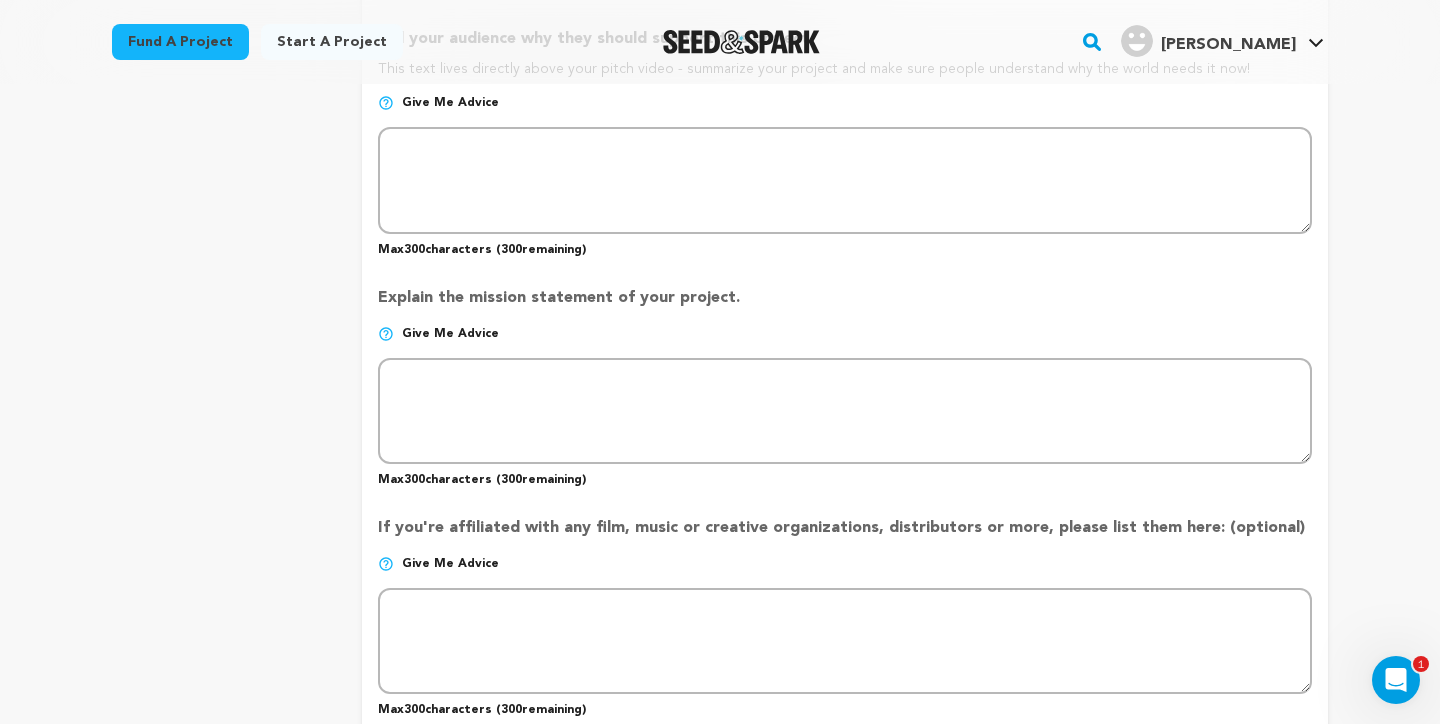 click on "If you're affiliated with any film, music or creative organizations, distributors or more, please list them here: (optional)" at bounding box center [845, 536] 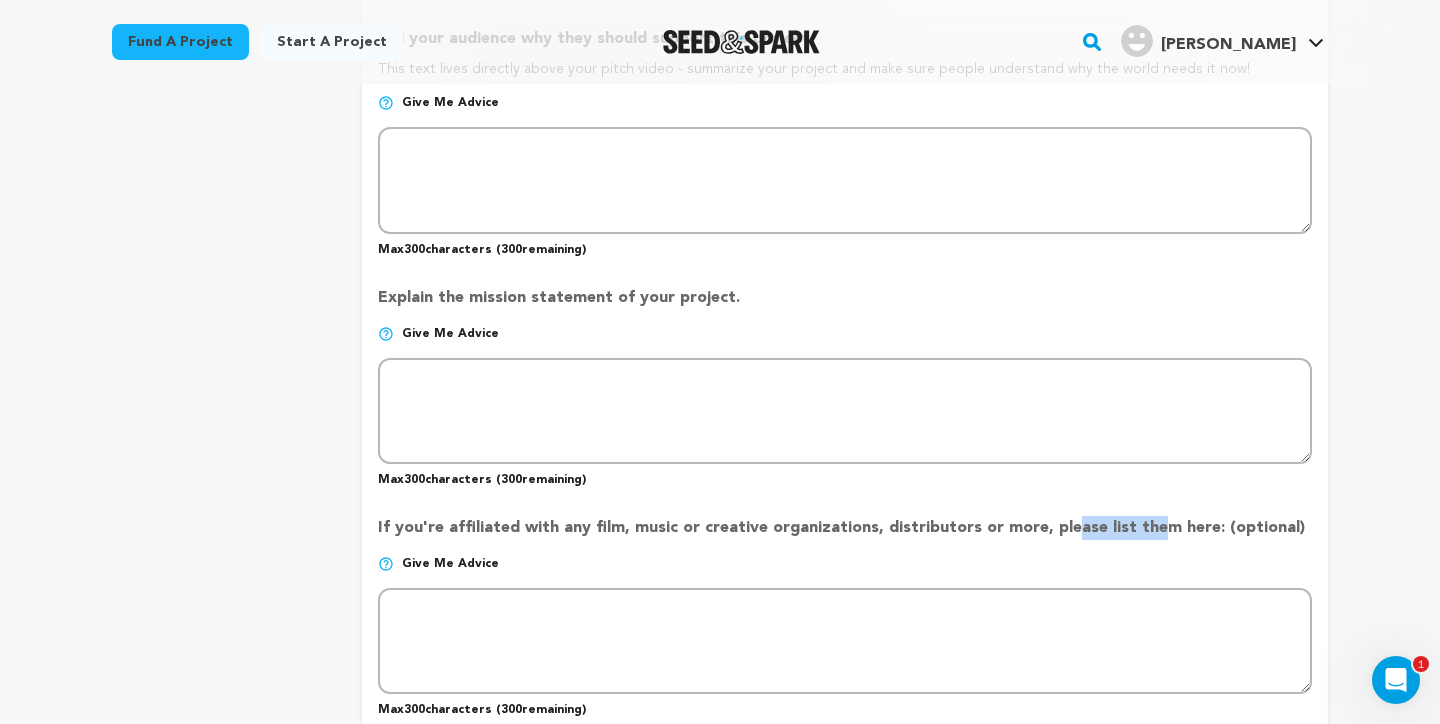 click on "If you're affiliated with any film, music or creative organizations, distributors or more, please list them here: (optional)" at bounding box center (845, 536) 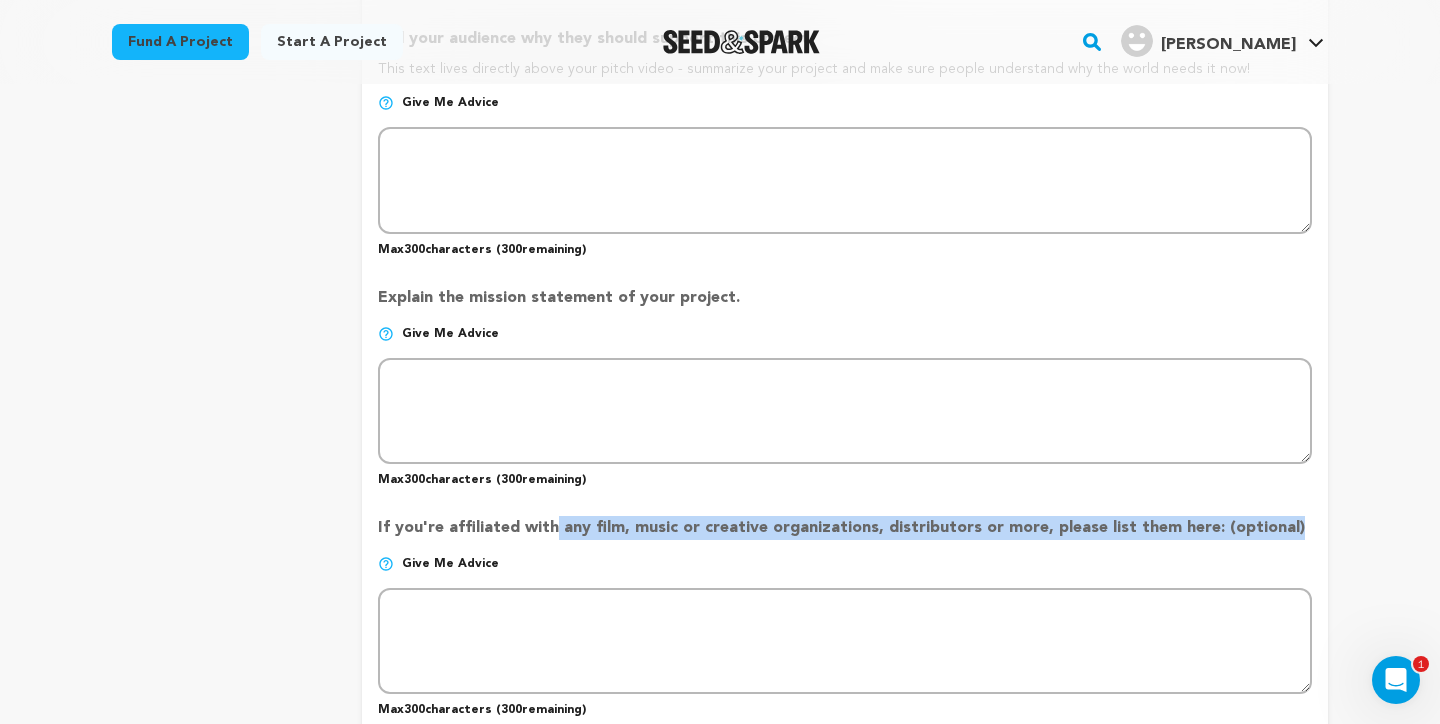 click on "If you're affiliated with any film, music or creative organizations, distributors or more, please list them here: (optional)" at bounding box center (845, 536) 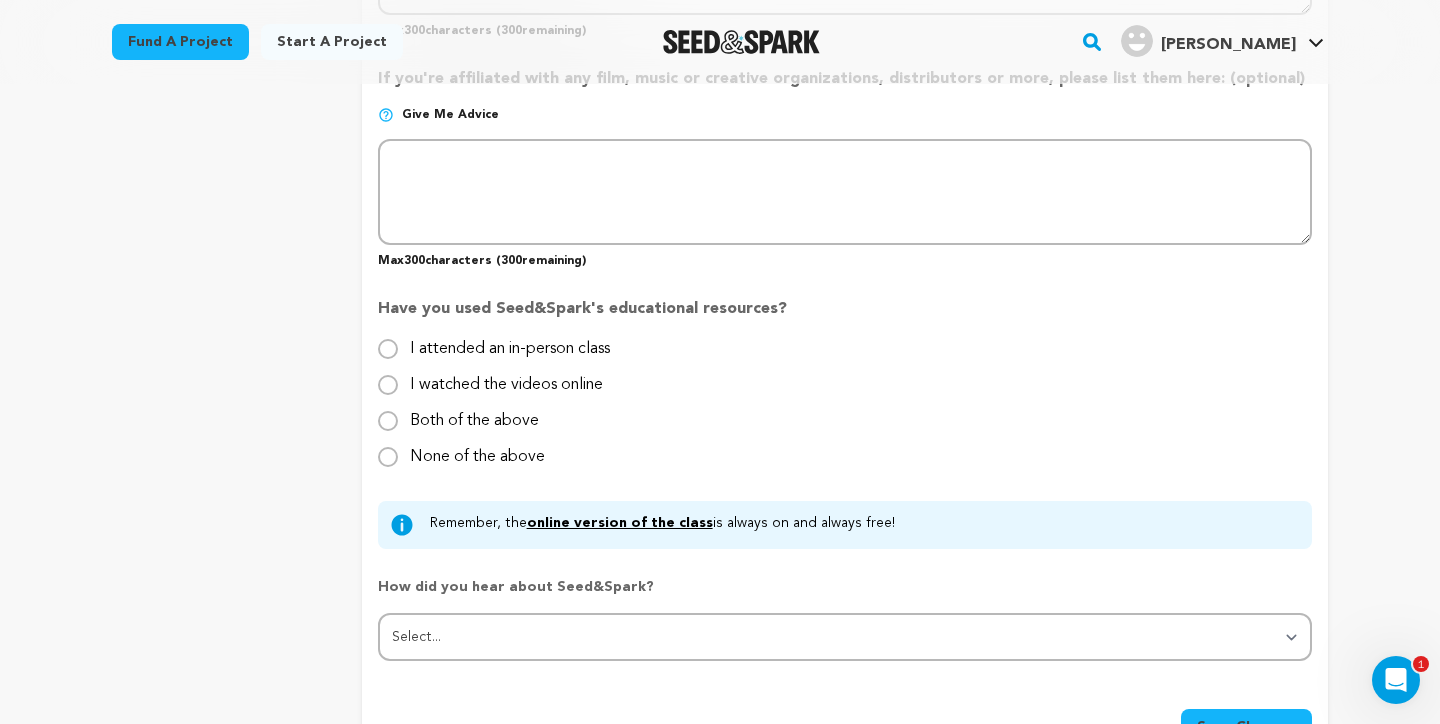 scroll, scrollTop: 1995, scrollLeft: 0, axis: vertical 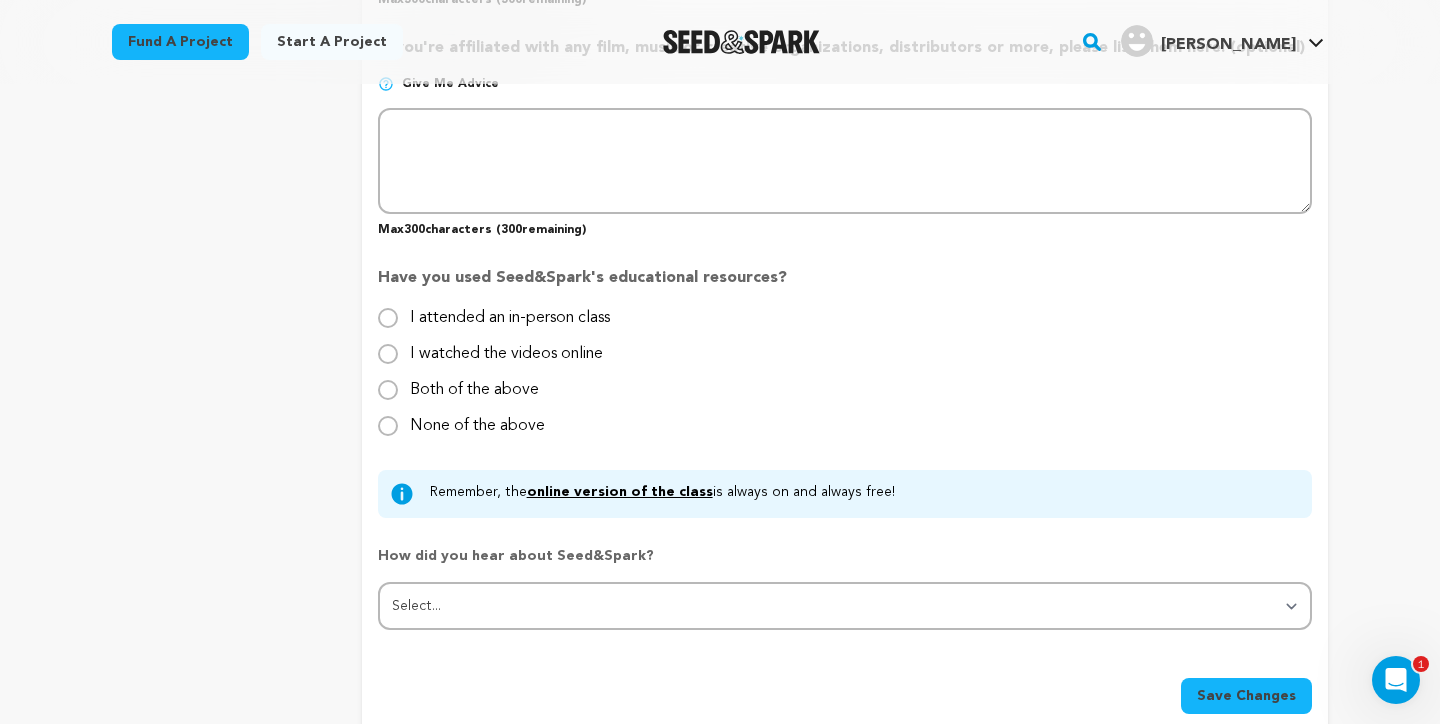 click at bounding box center (1280, 8) 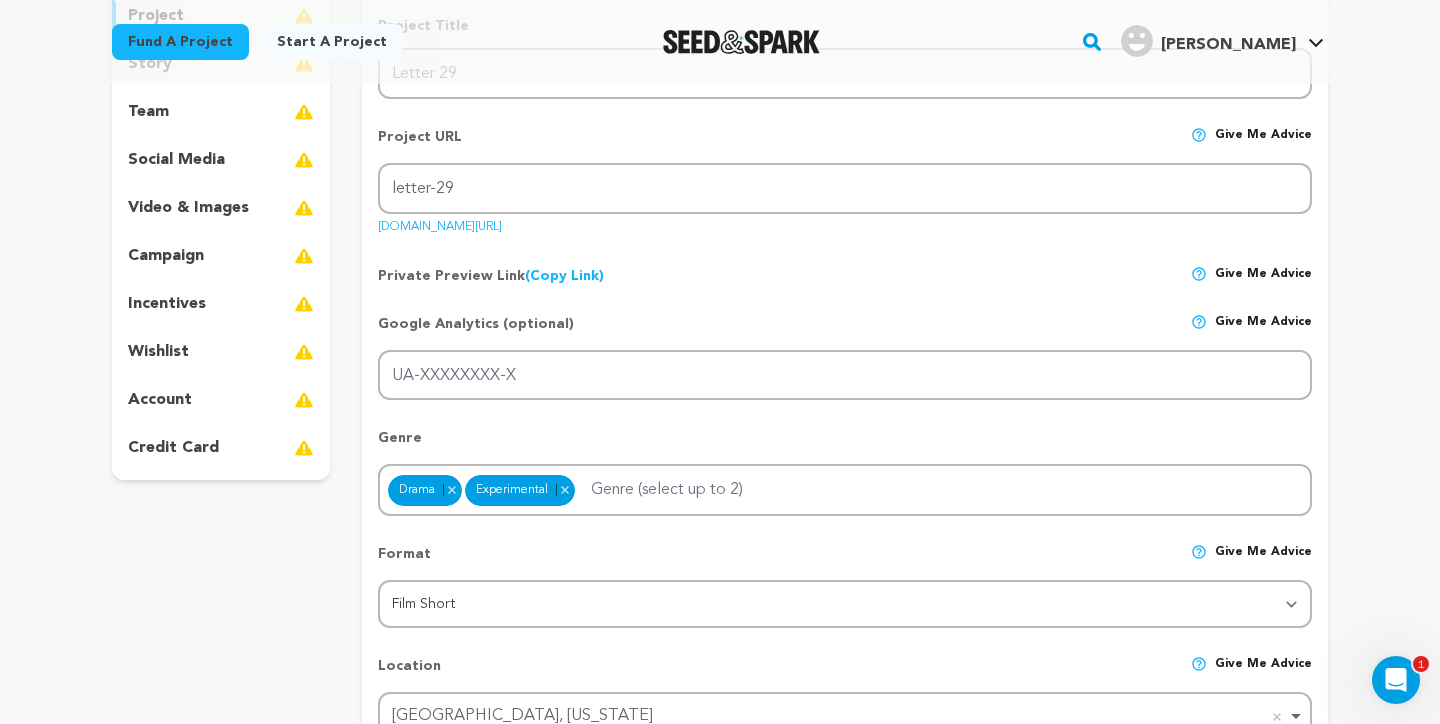scroll, scrollTop: 162, scrollLeft: 0, axis: vertical 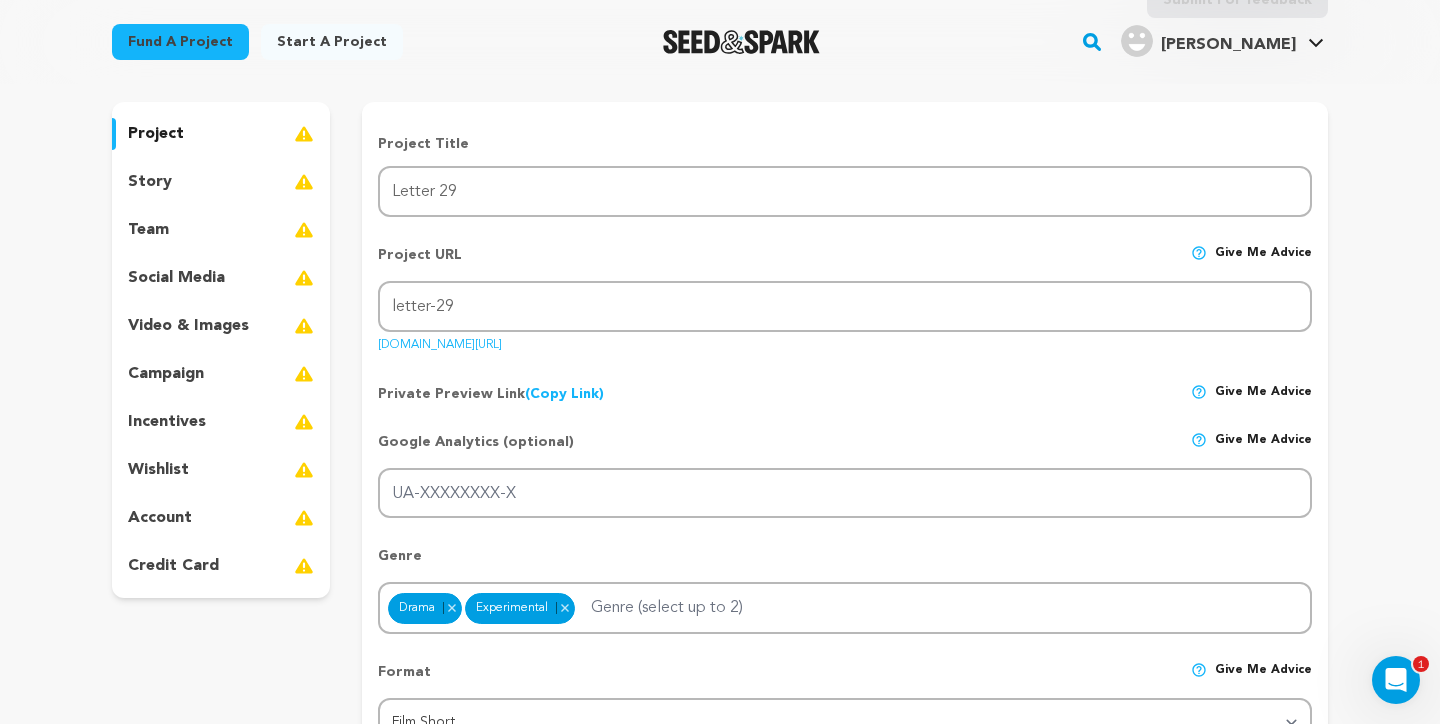 click on "incentives" at bounding box center [167, 422] 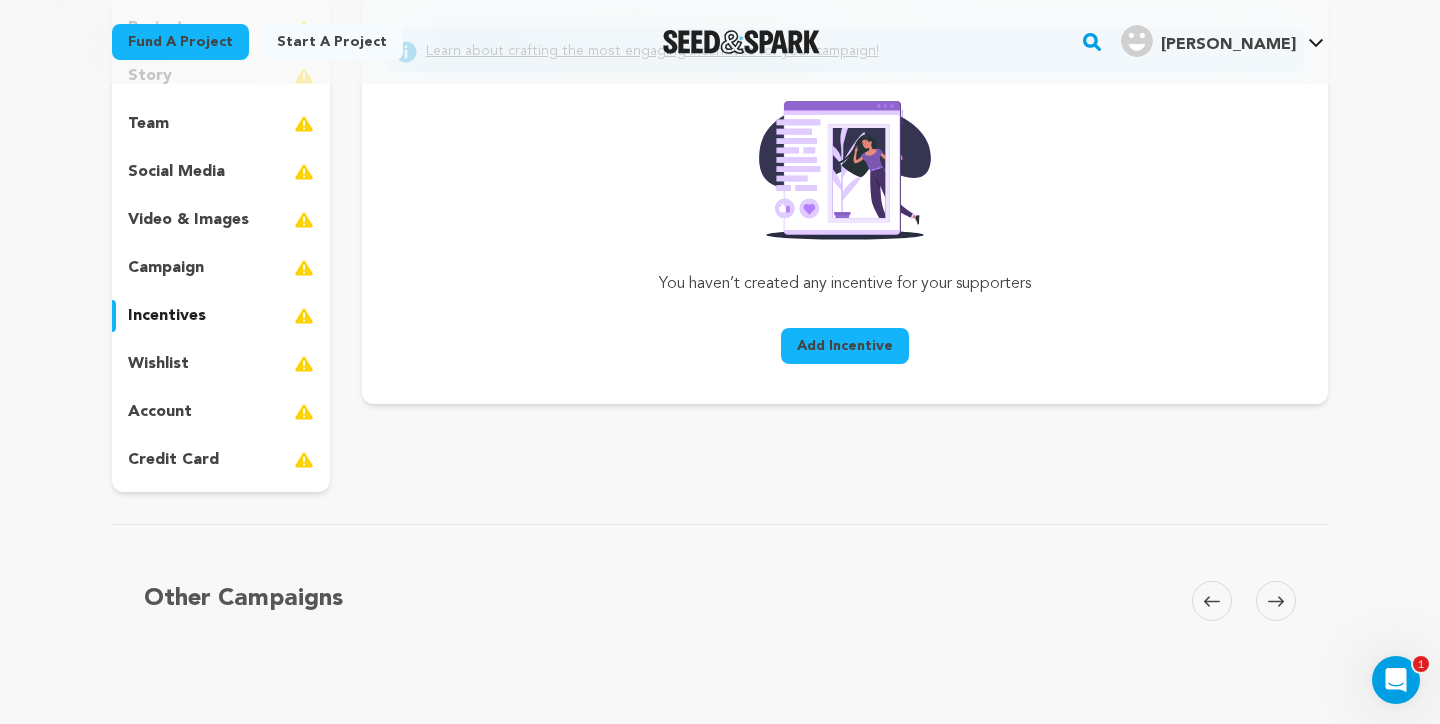 scroll, scrollTop: 267, scrollLeft: 0, axis: vertical 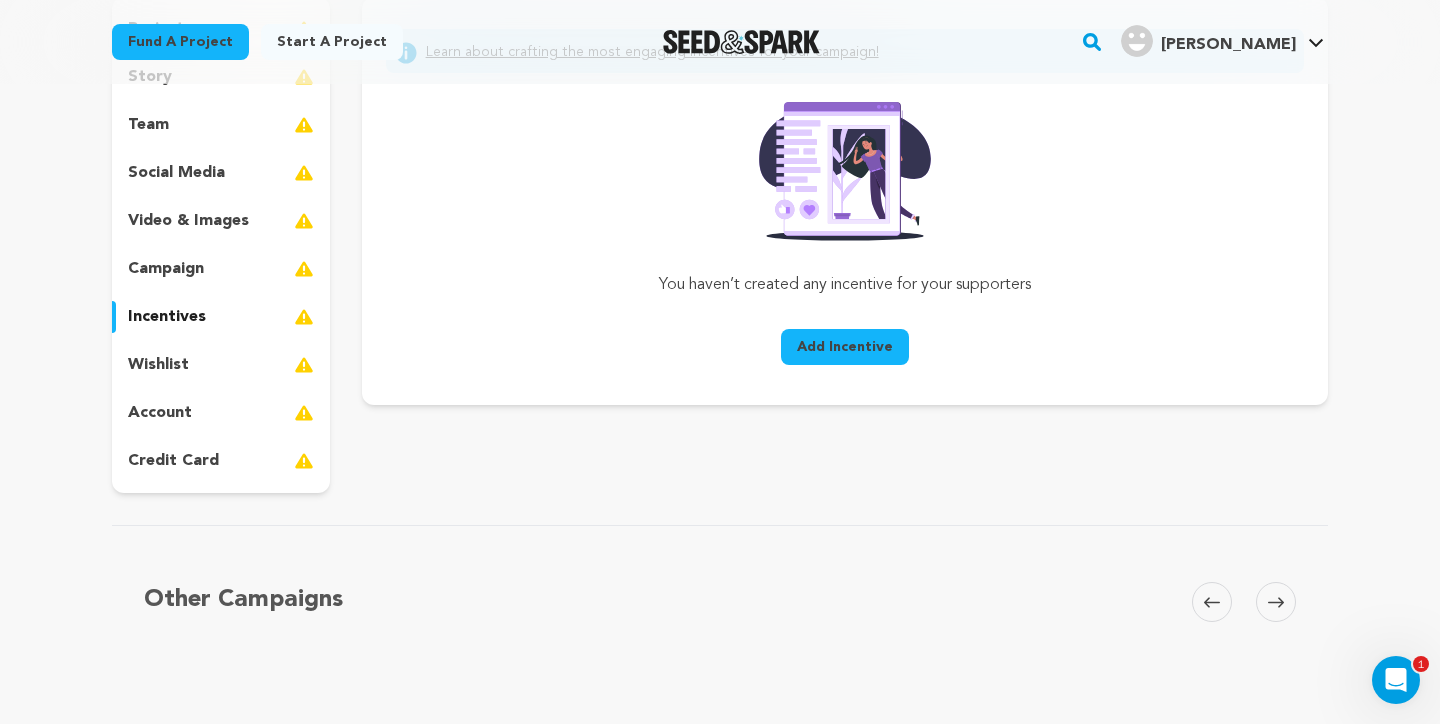 click on "Add Incentive" at bounding box center (845, 347) 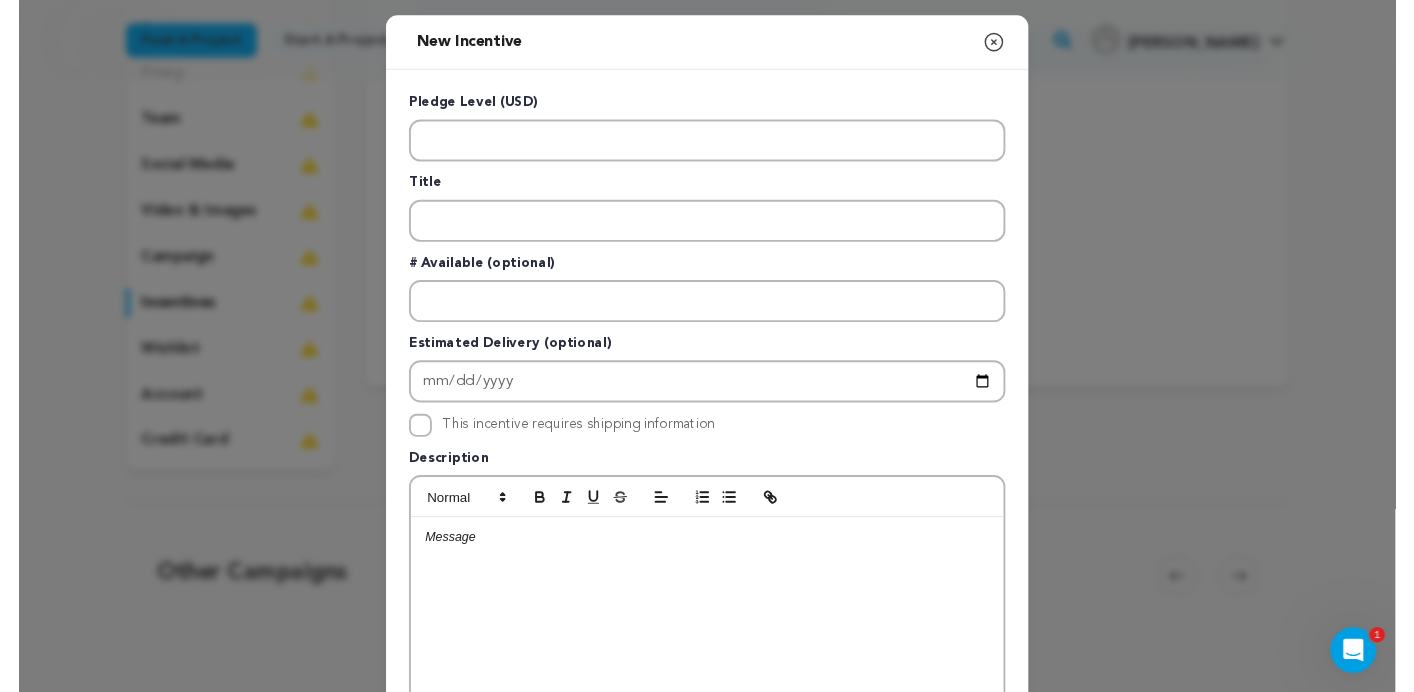 scroll, scrollTop: 0, scrollLeft: 0, axis: both 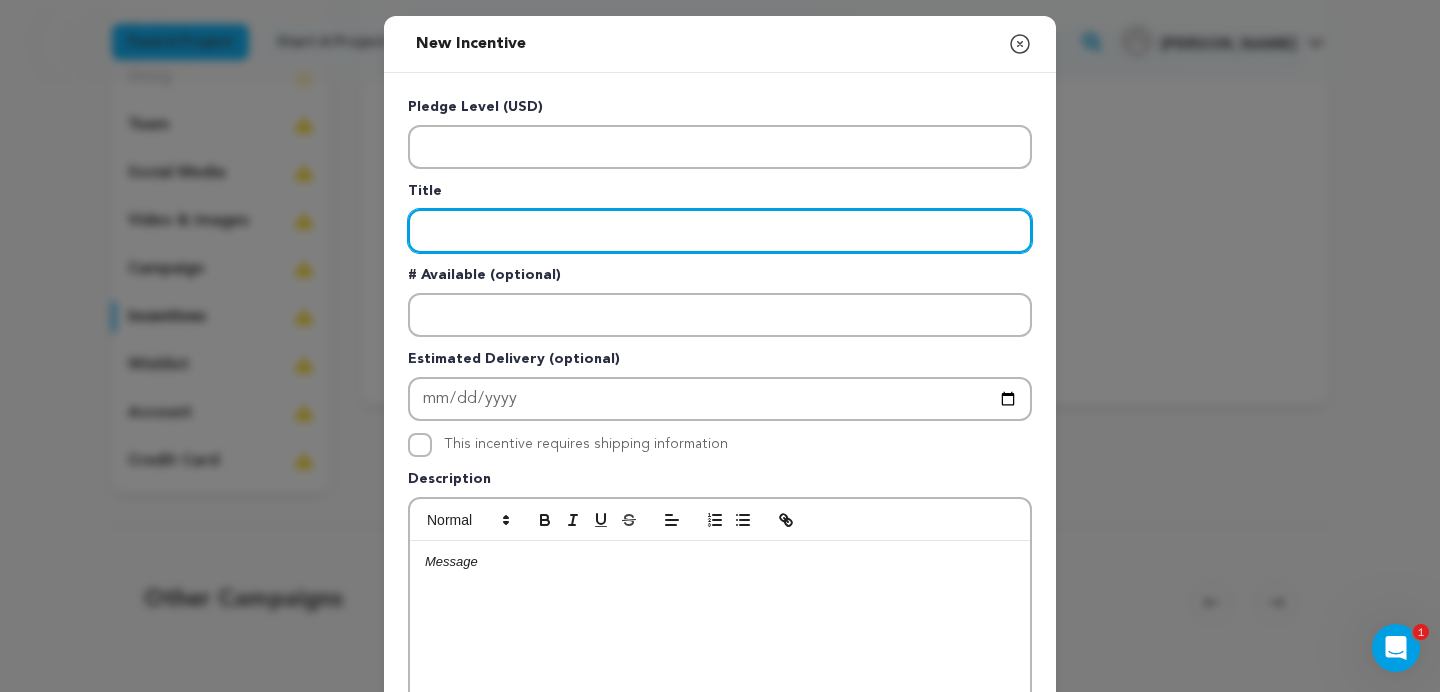 click at bounding box center [720, 231] 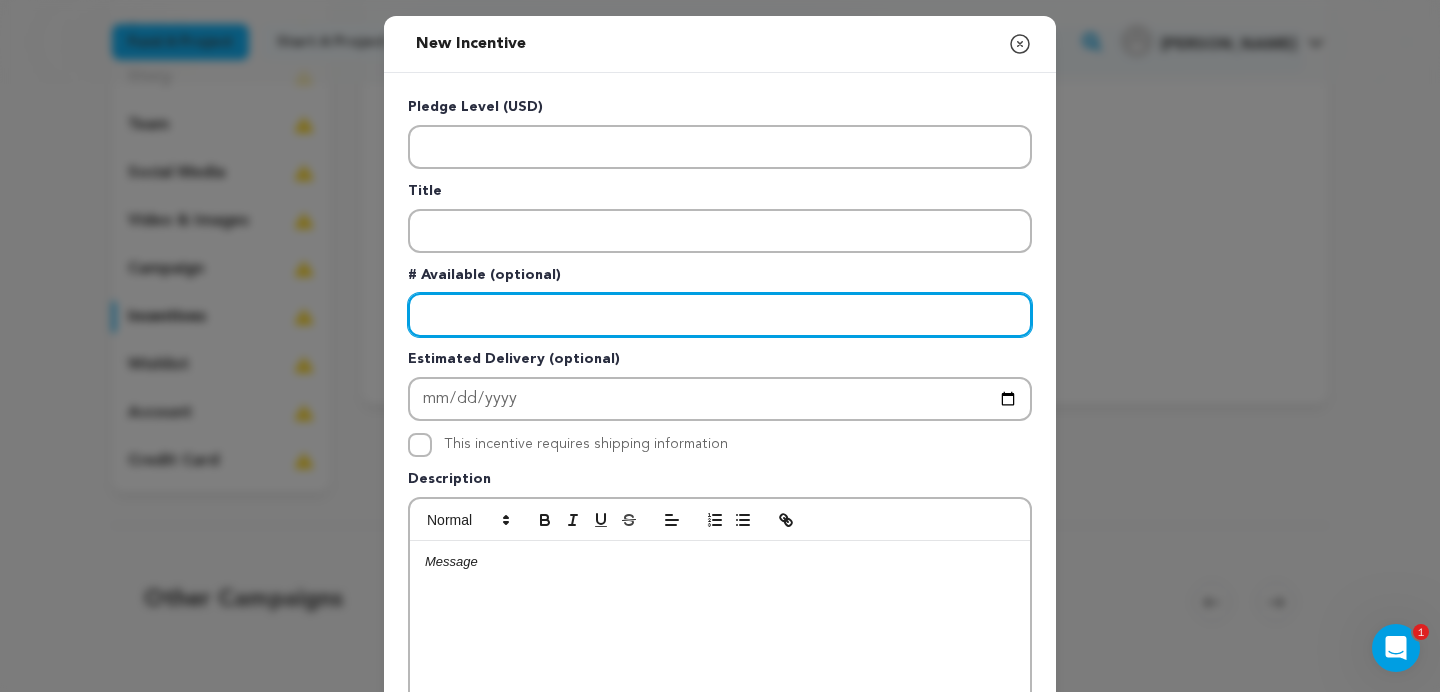 click at bounding box center [720, 315] 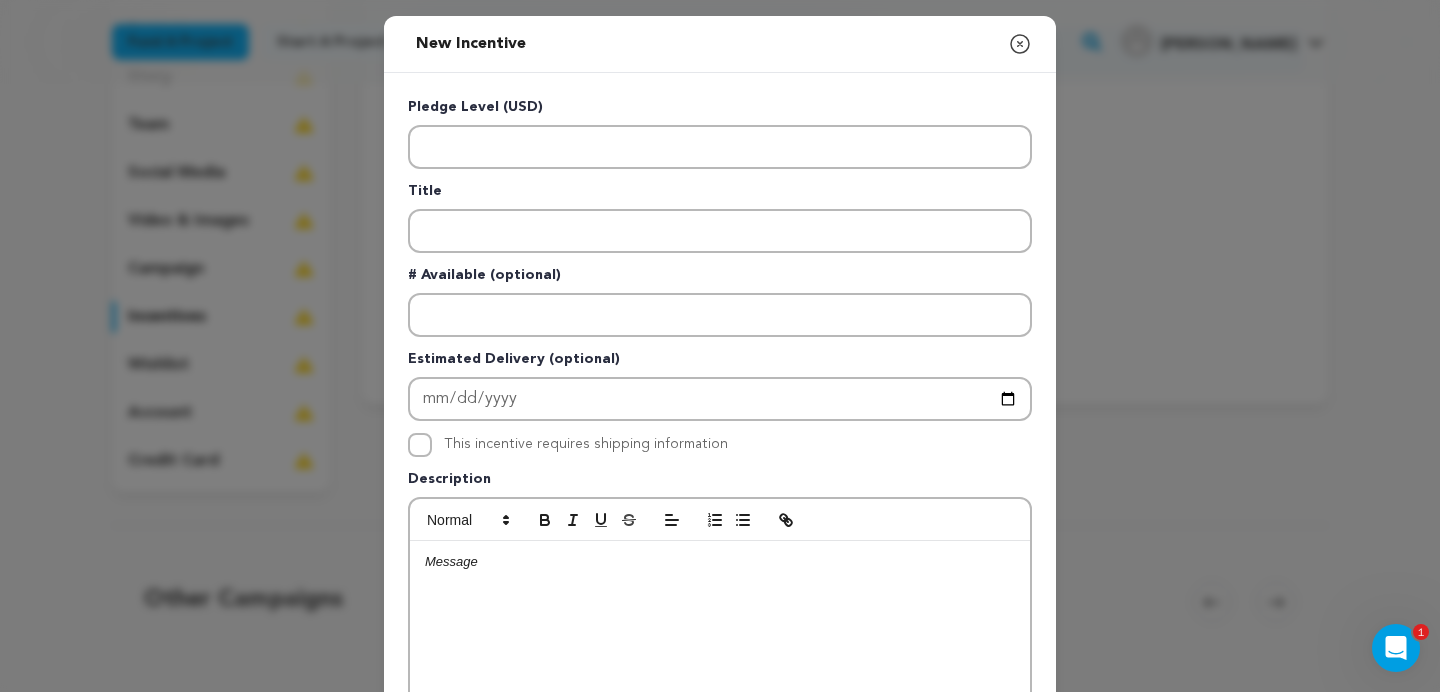 click on "New Incentive
Close modal
Pledge Level (USD)
Title
# Available (optional)" at bounding box center [720, 536] 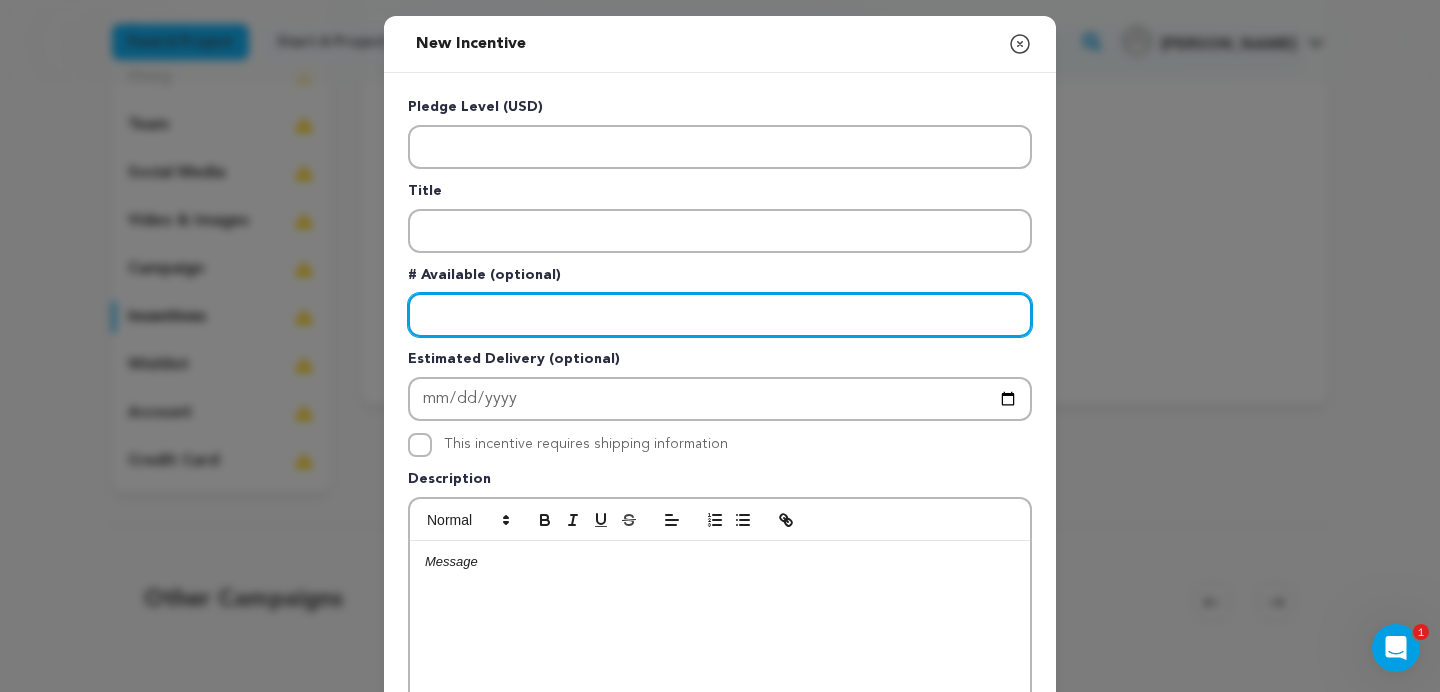 click at bounding box center [720, 315] 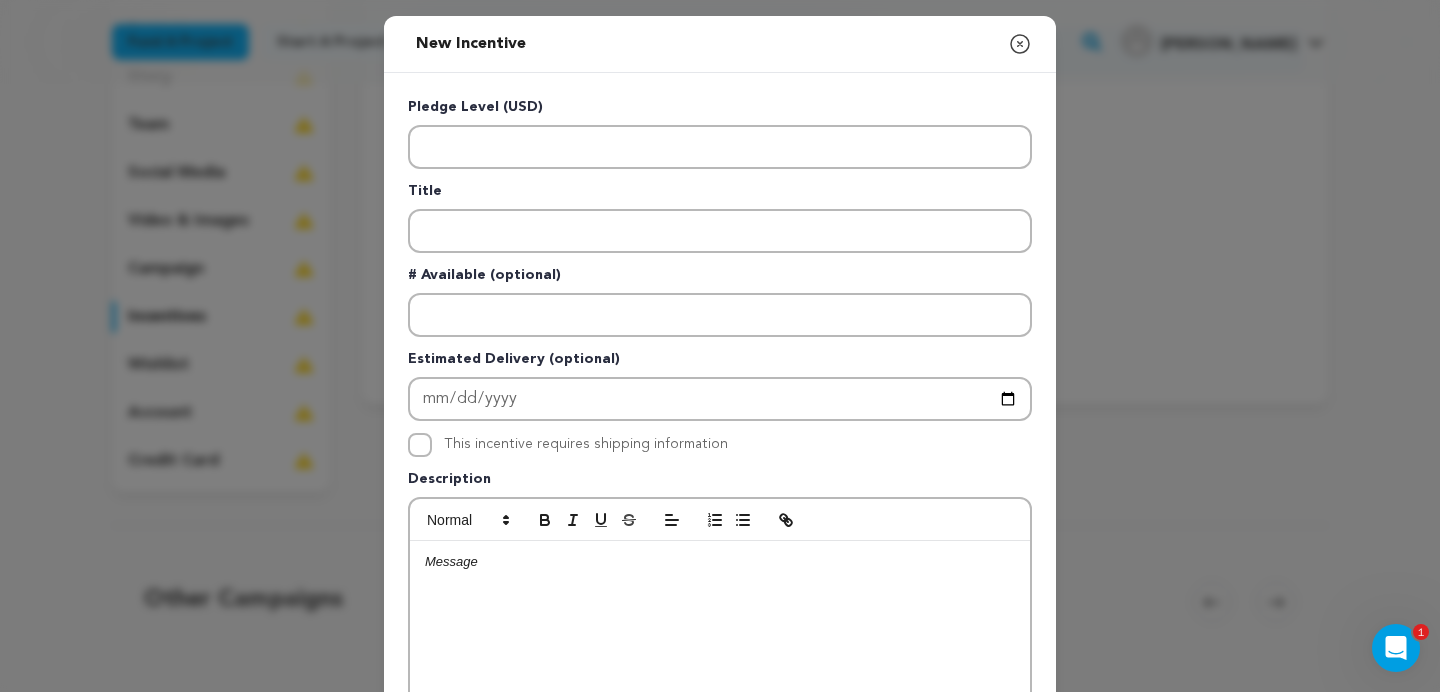 click on "Pledge Level (USD)
Title
# Available (optional)
Estimated Delivery (optional)
This incentive requires shipping information" at bounding box center (720, 519) 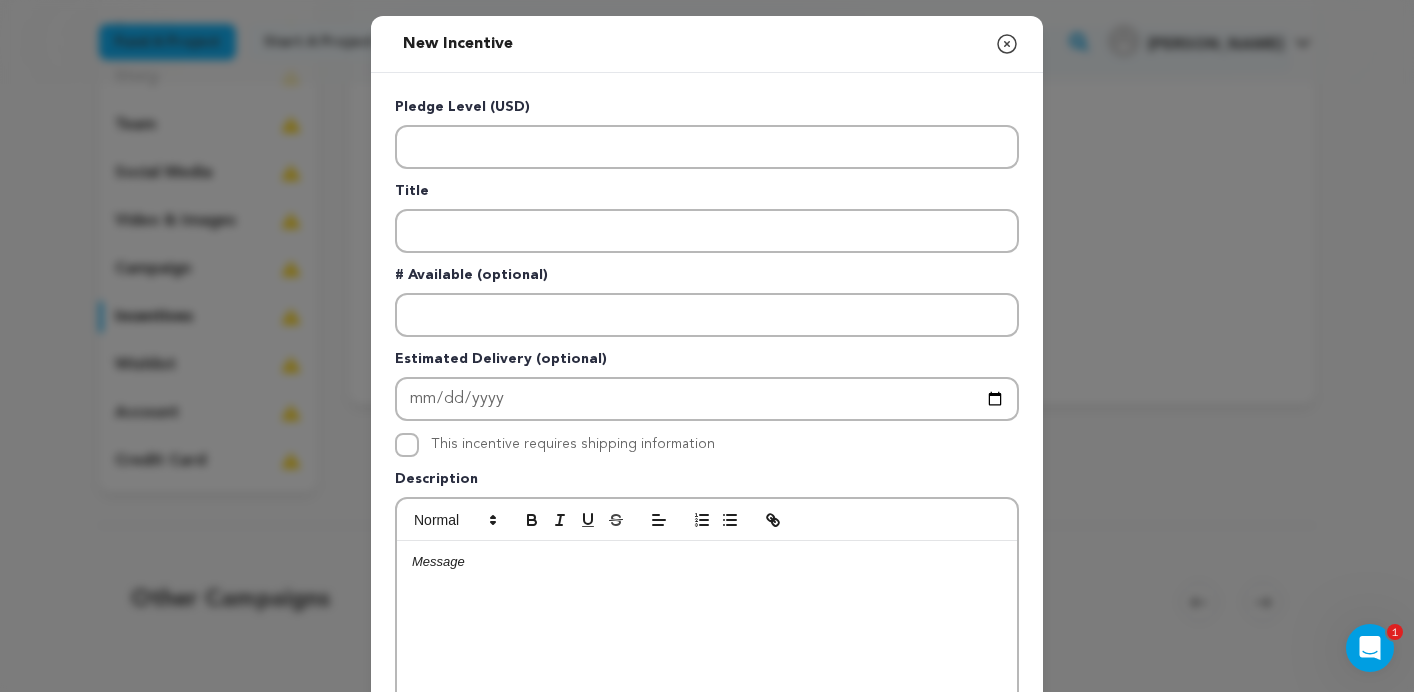 click on "New Incentive
Close modal
Pledge Level (USD)
Title
# Available (optional)" at bounding box center [707, 536] 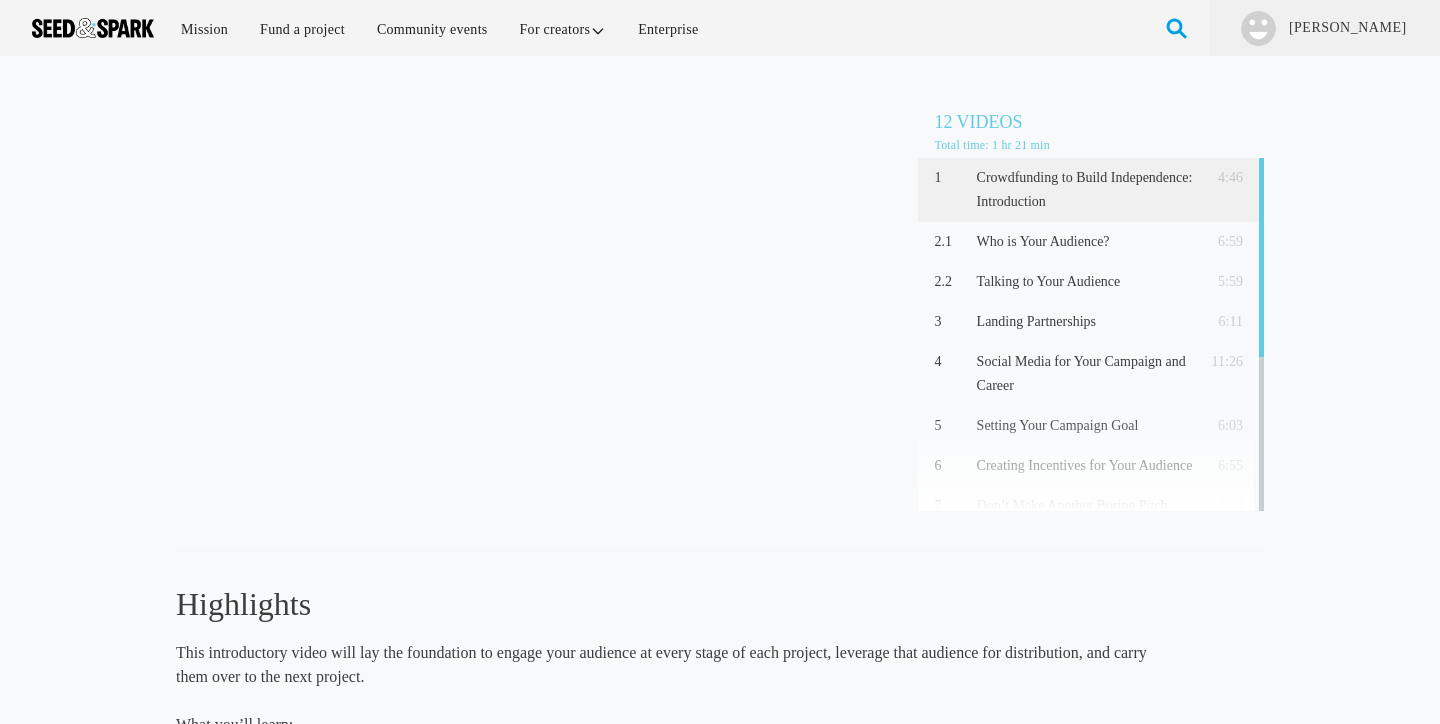 scroll, scrollTop: 0, scrollLeft: 0, axis: both 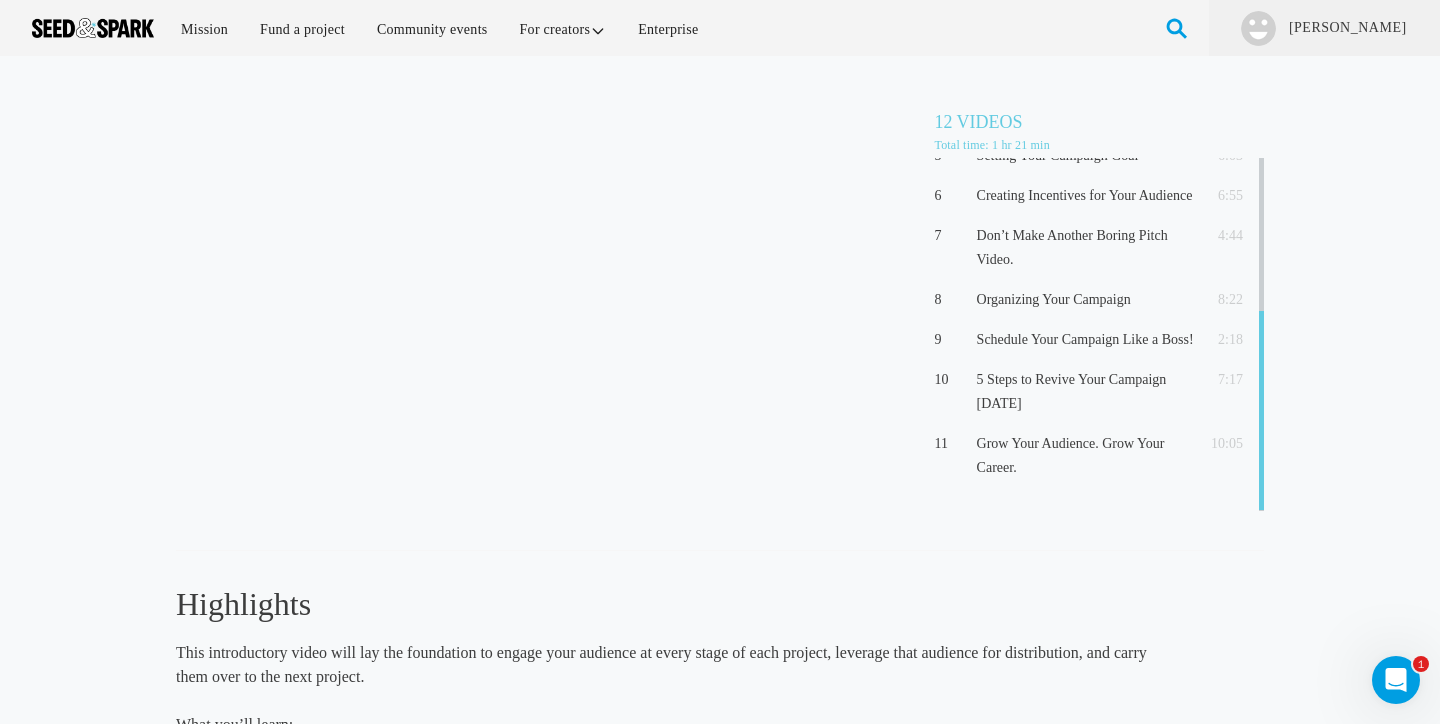 click on "Highlights" at bounding box center (665, 604) 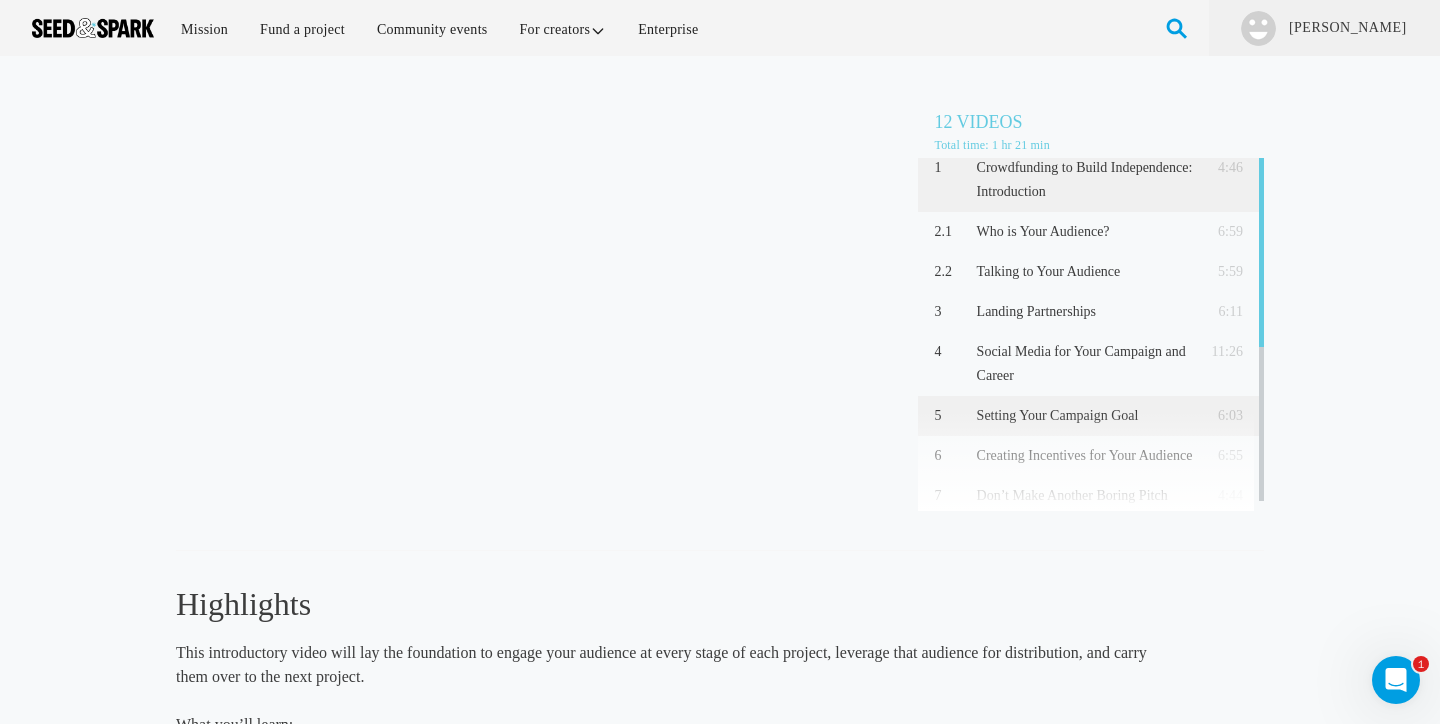scroll, scrollTop: 0, scrollLeft: 0, axis: both 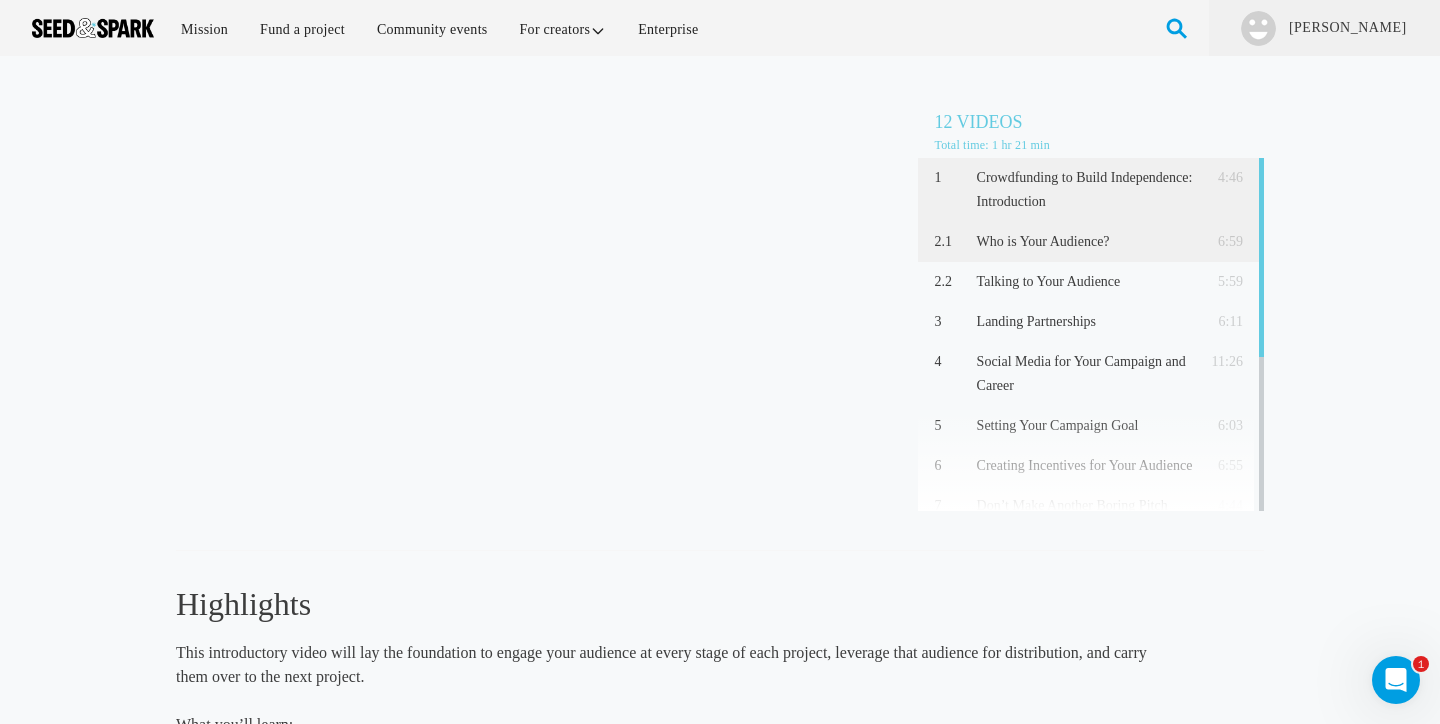 click on "Who is Your Audience?" at bounding box center (1085, 242) 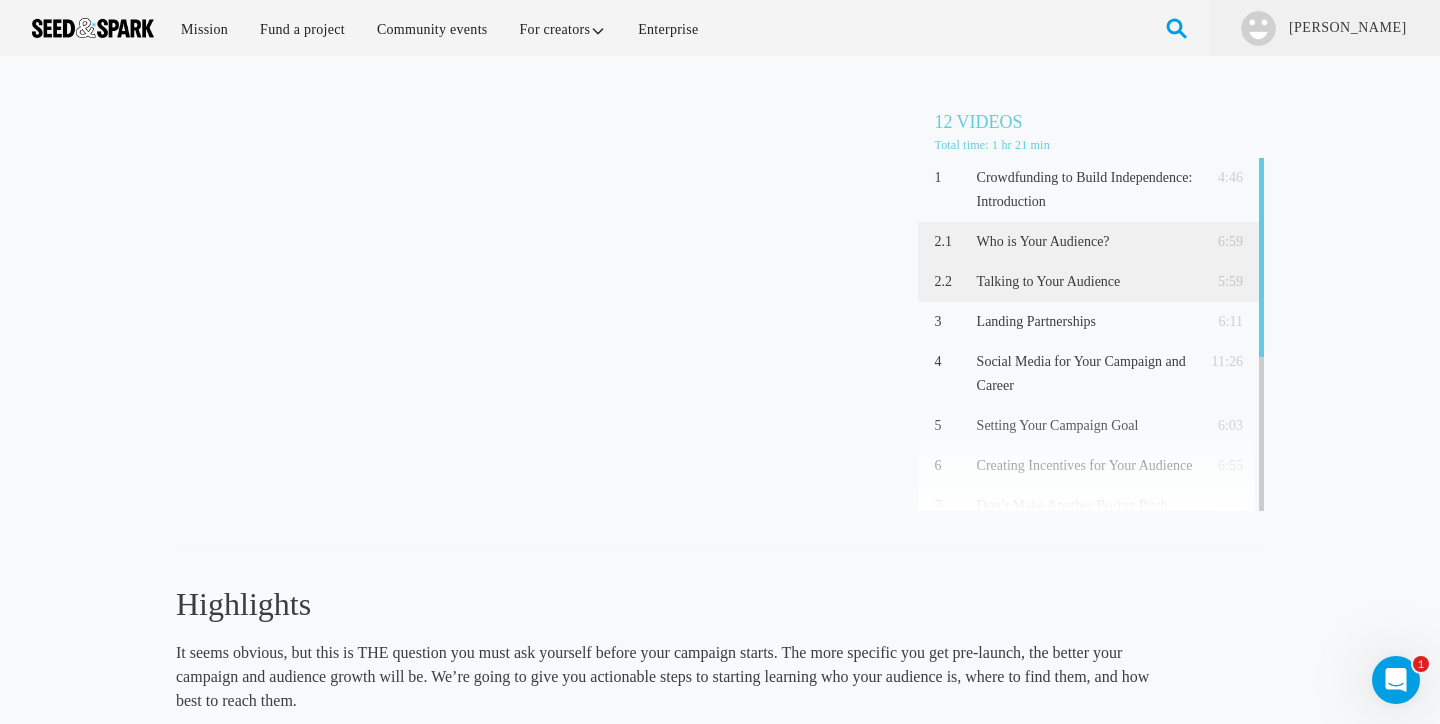 click on "Talking to Your Audience" at bounding box center (1085, 282) 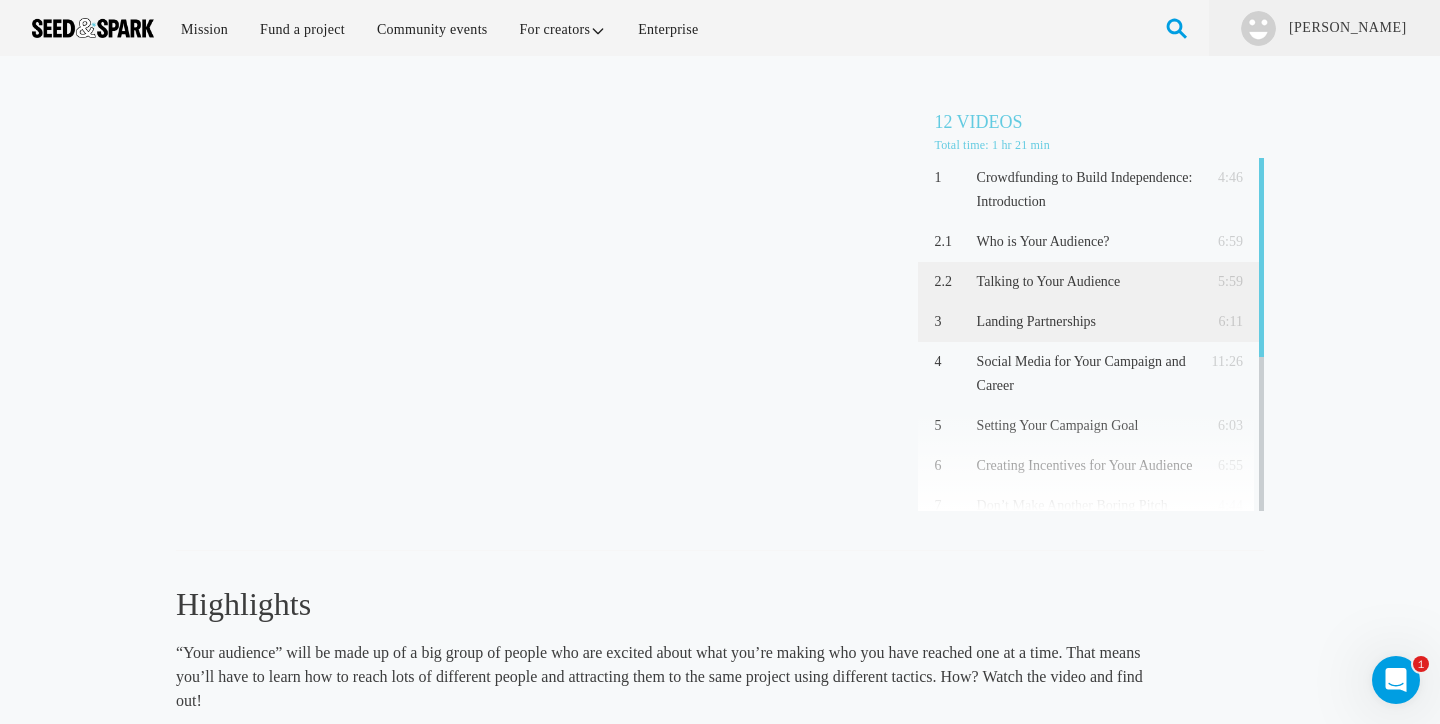click on "Landing Partnerships" at bounding box center [1085, 322] 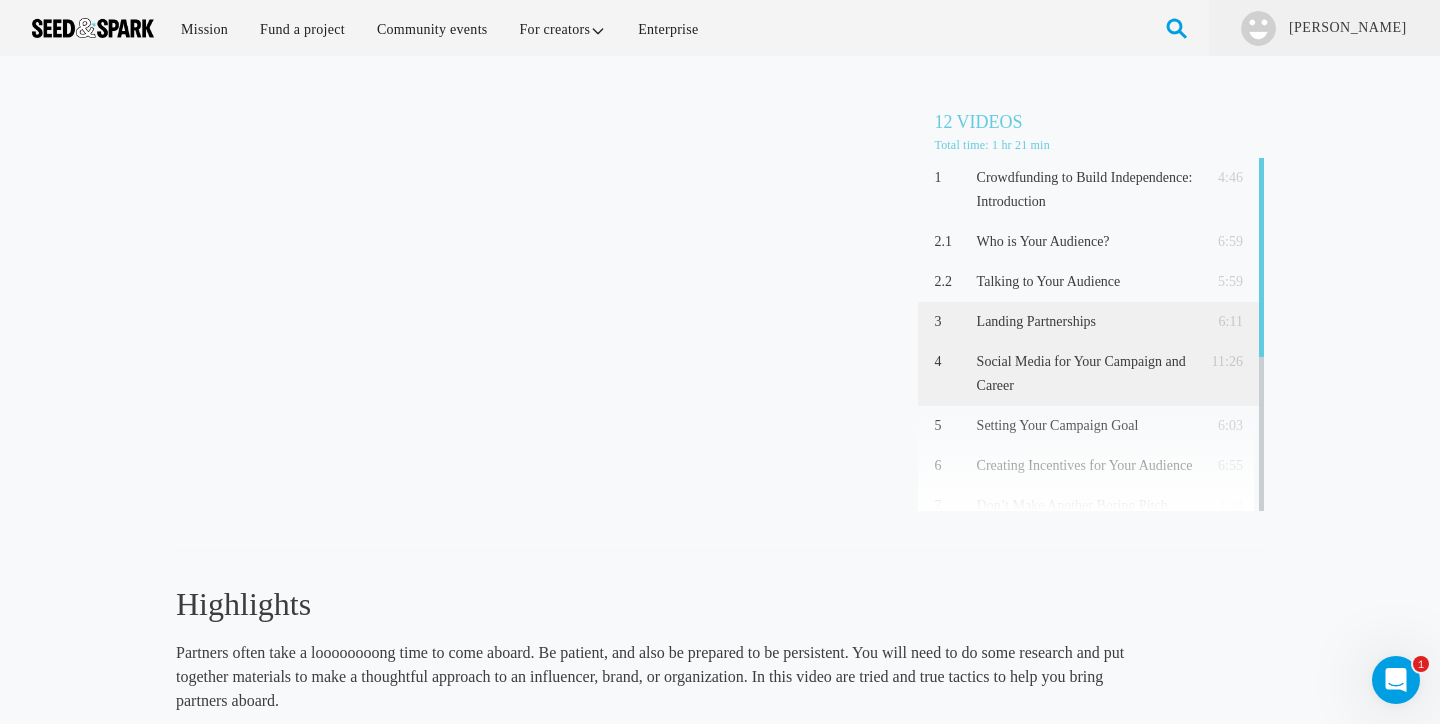 click on "Social Media for Your Campaign and Career" at bounding box center (1085, 374) 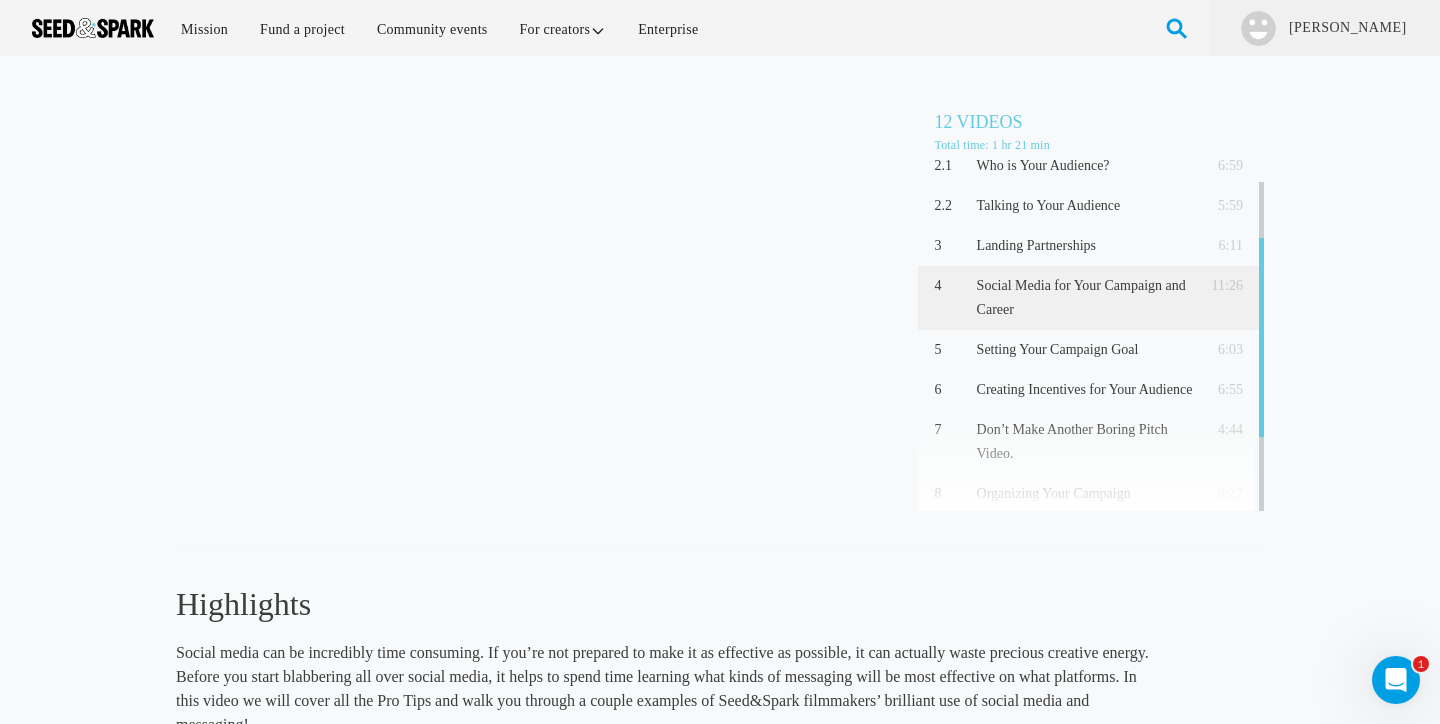 scroll, scrollTop: 111, scrollLeft: 0, axis: vertical 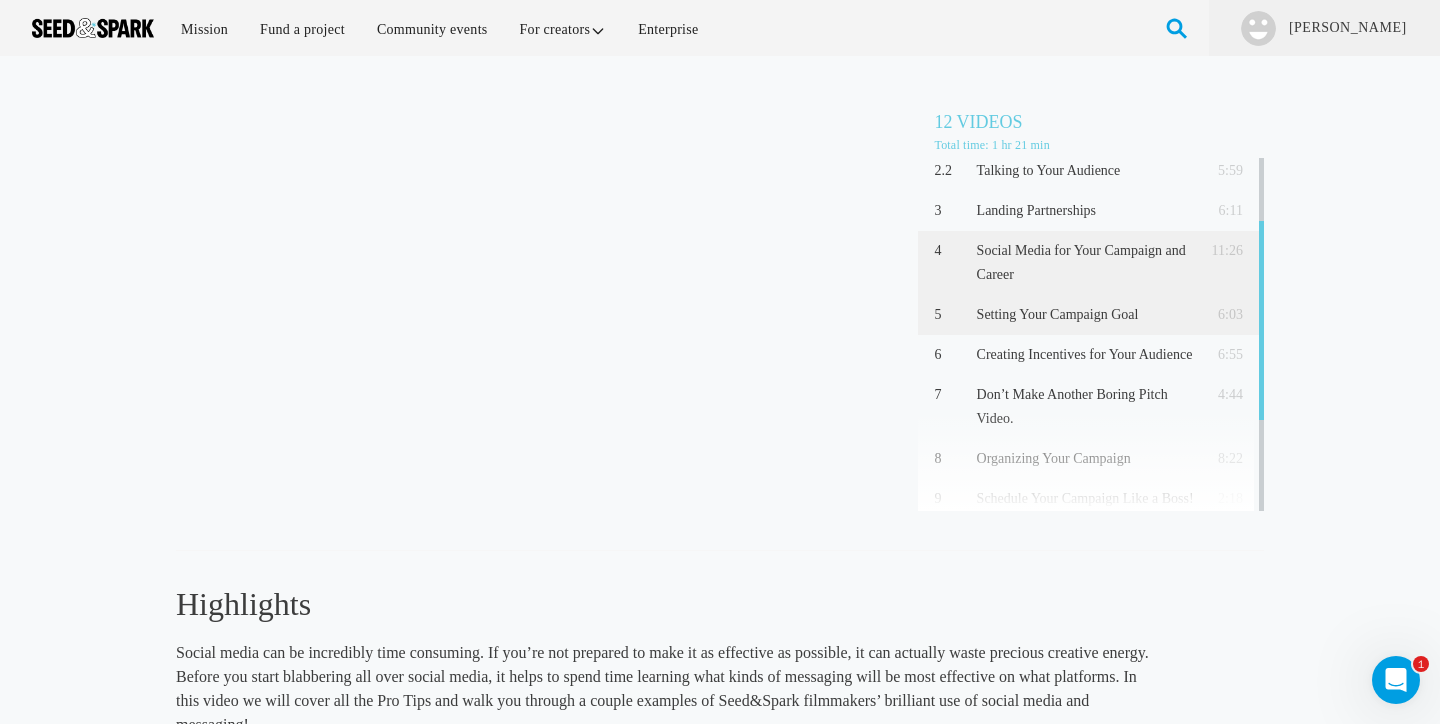 click on "Setting Your Campaign Goal" at bounding box center (1085, 315) 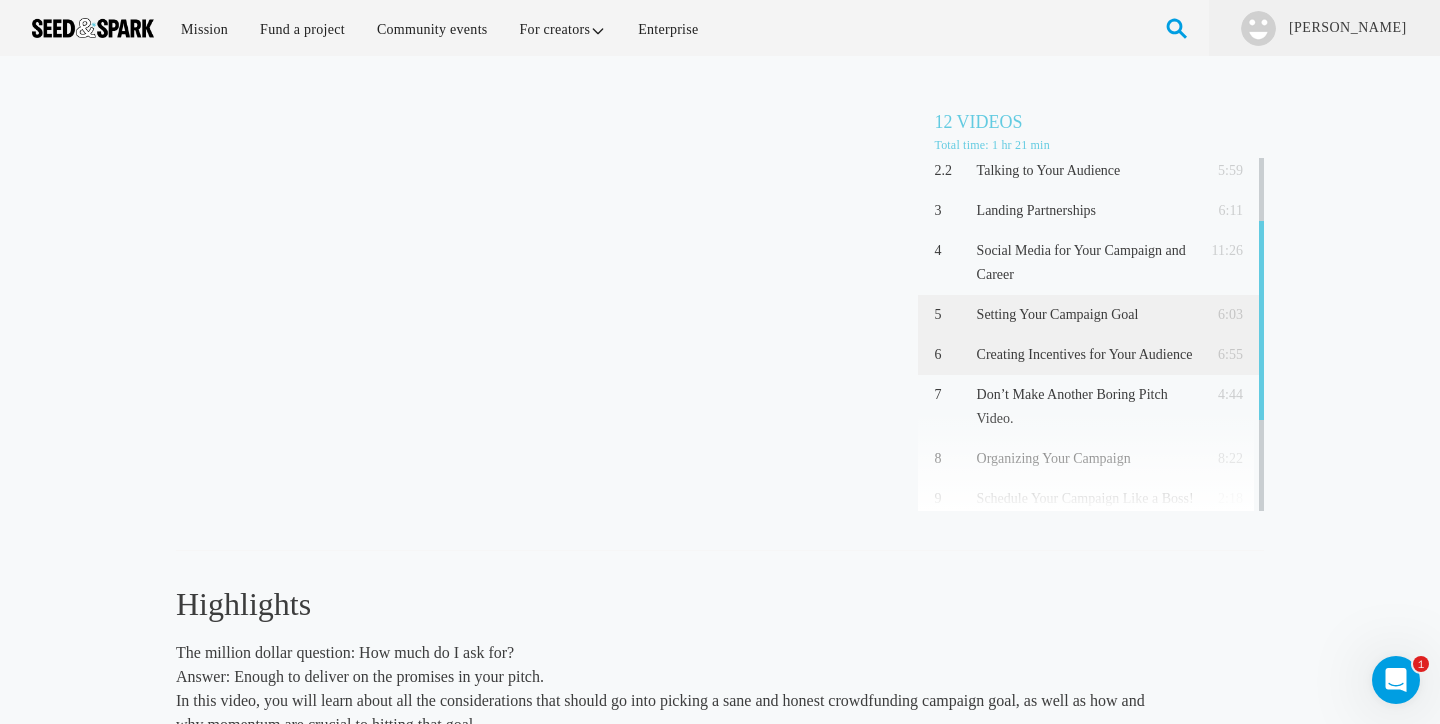 click on "Creating Incentives for Your Audience" at bounding box center [1085, 355] 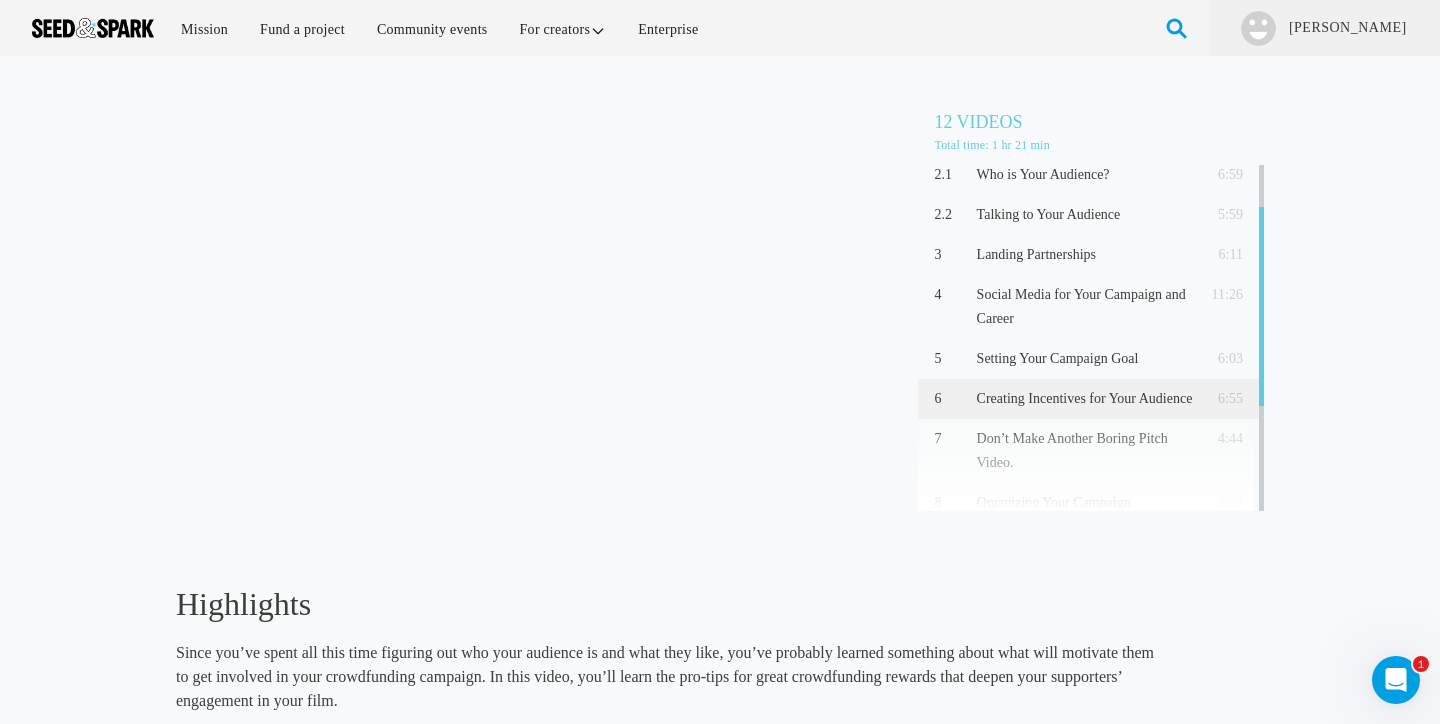 scroll, scrollTop: 74, scrollLeft: 0, axis: vertical 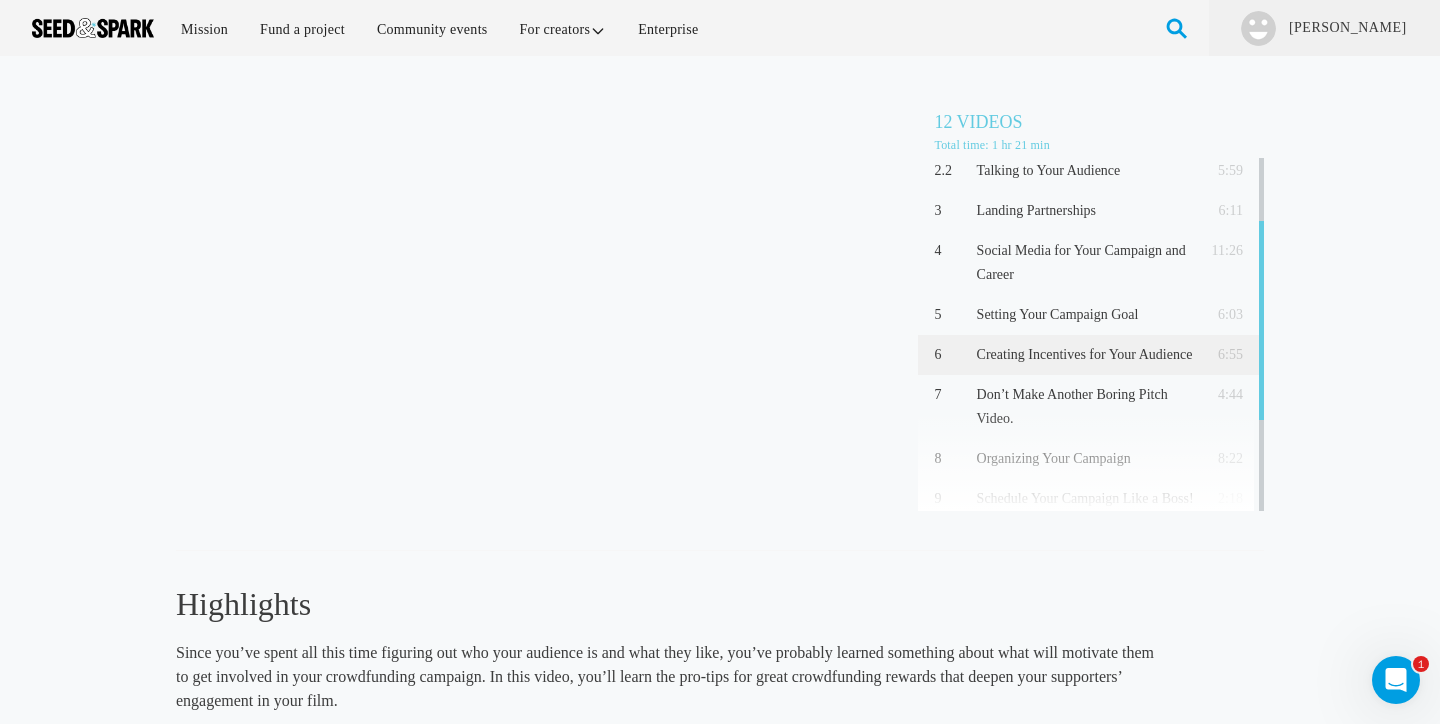 click on "Creating Incentives for Your Audience" at bounding box center (1085, 355) 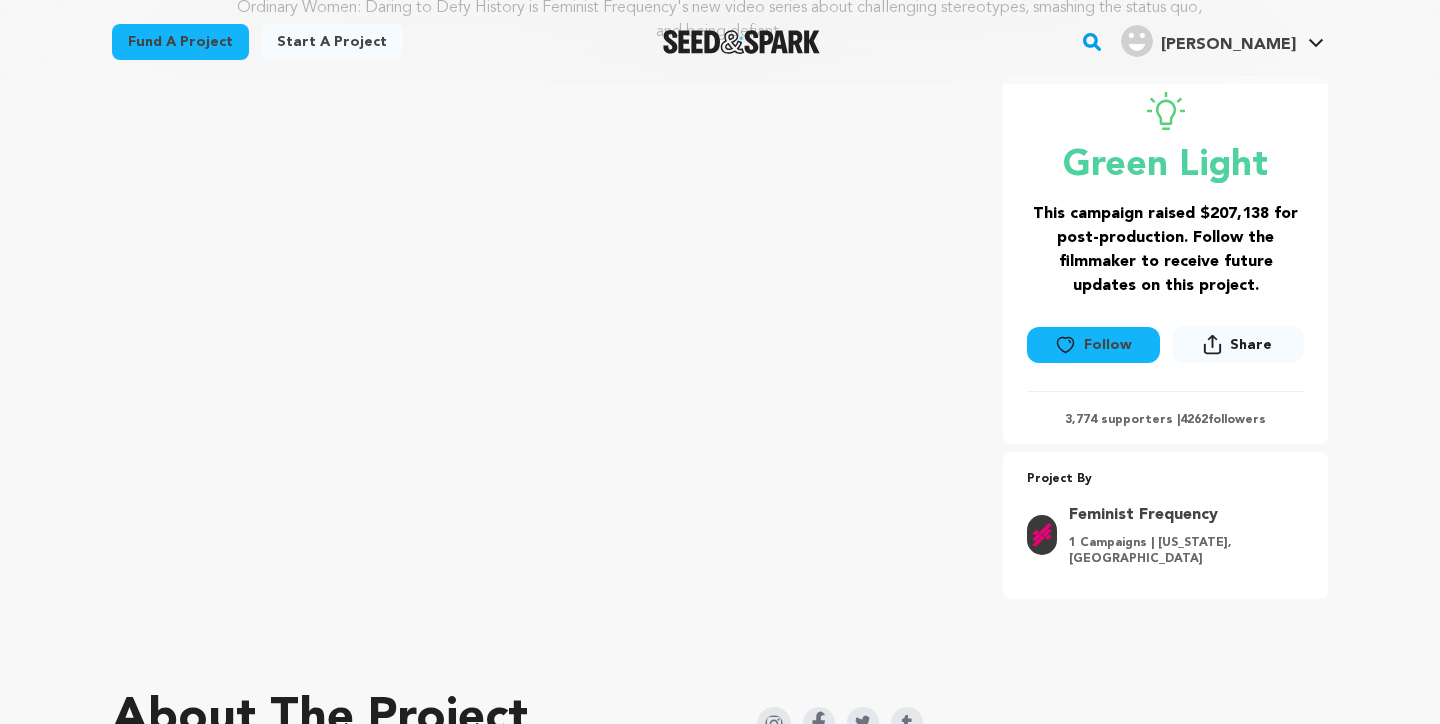 scroll, scrollTop: 313, scrollLeft: 0, axis: vertical 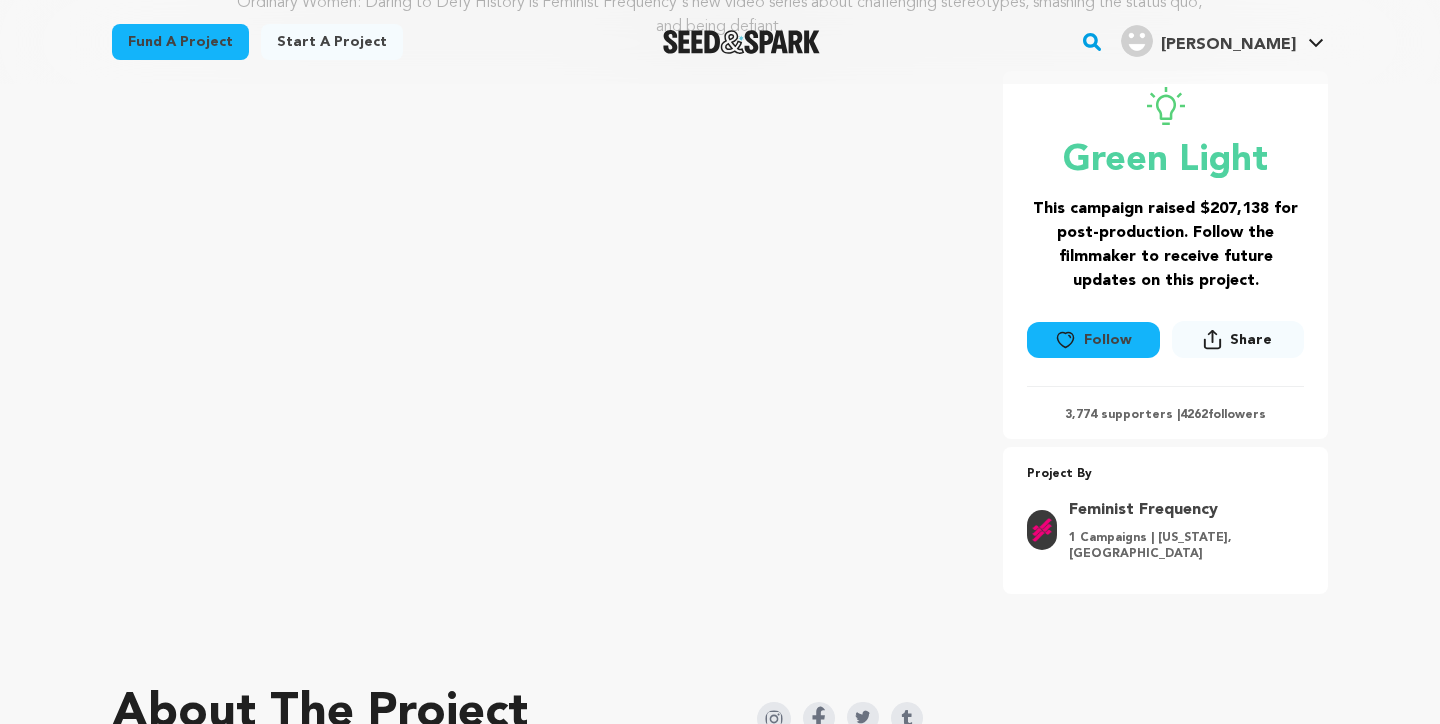 click on "Fund a project
Project details
Ordinary Women
[GEOGRAPHIC_DATA], [US_STATE] |                                 Series
Animation,
History" at bounding box center [720, 5669] 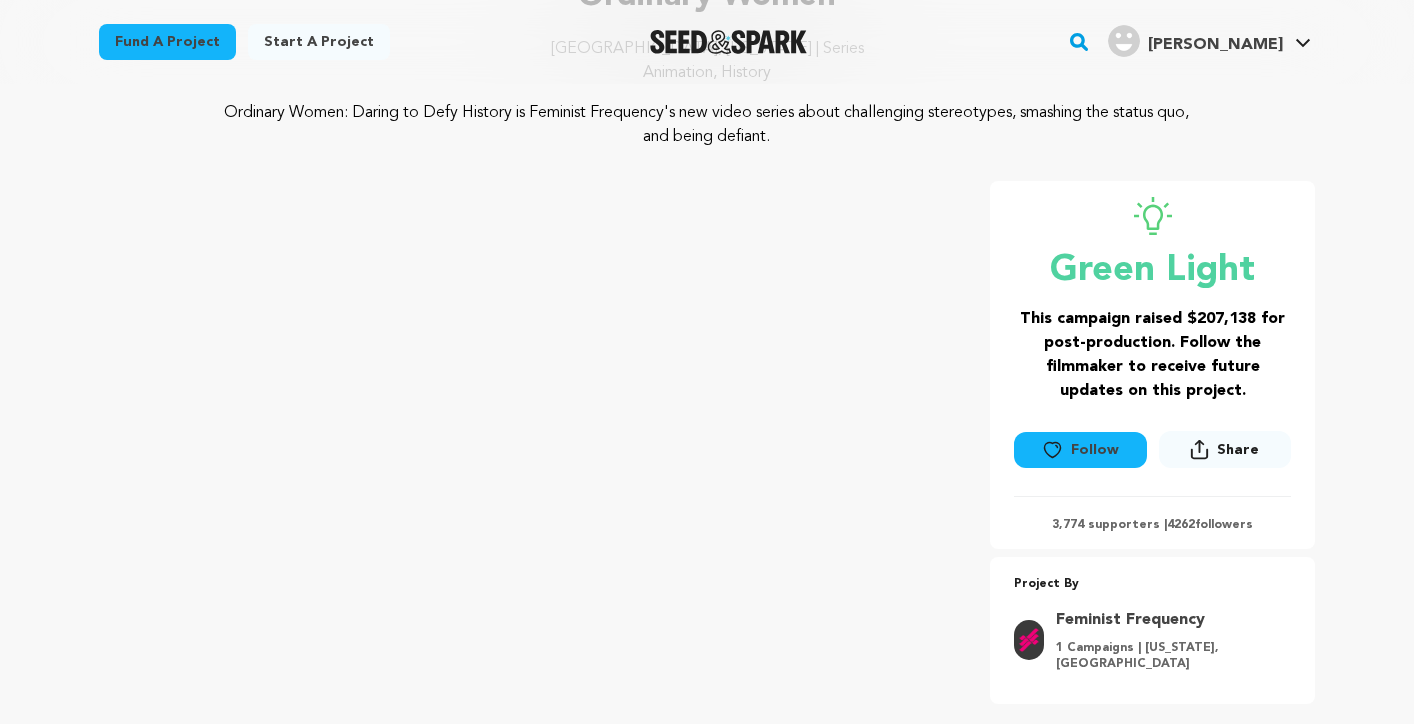 scroll, scrollTop: 259, scrollLeft: 0, axis: vertical 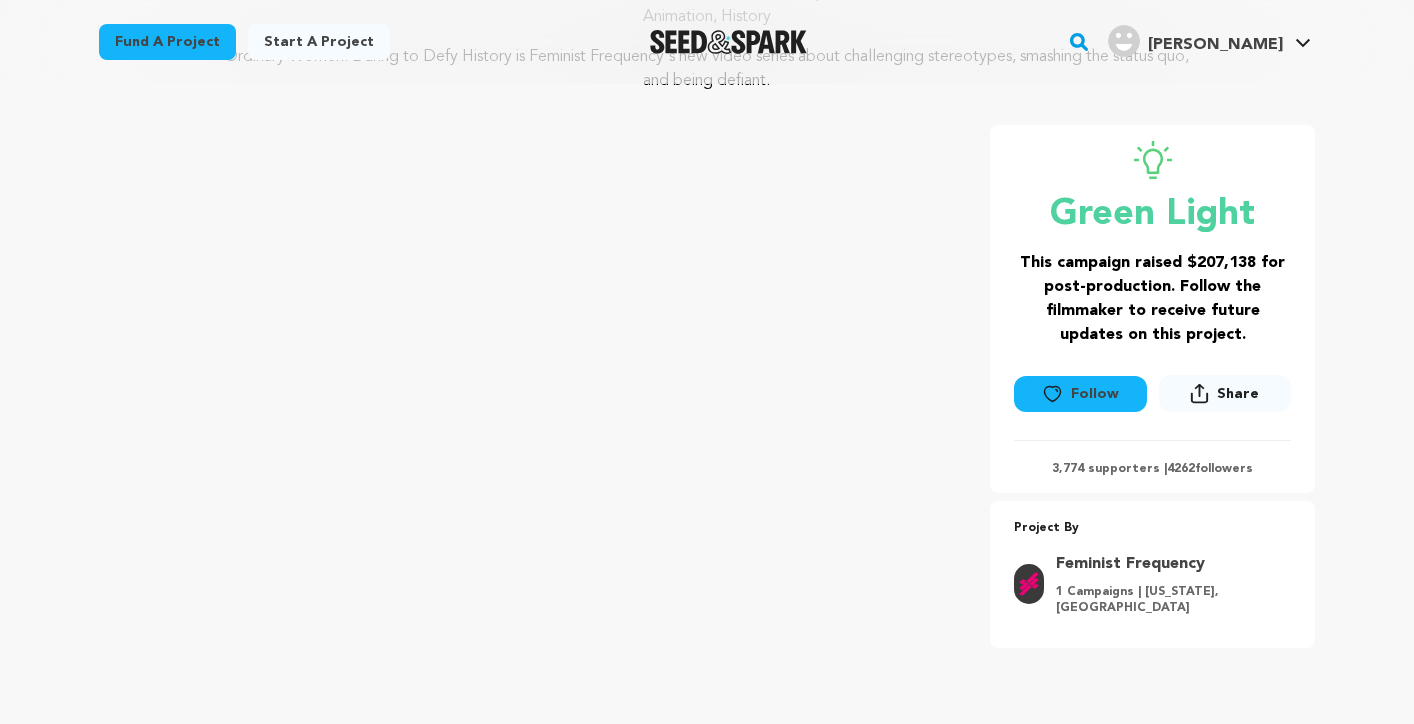 click on "Fund a project" at bounding box center (167, 42) 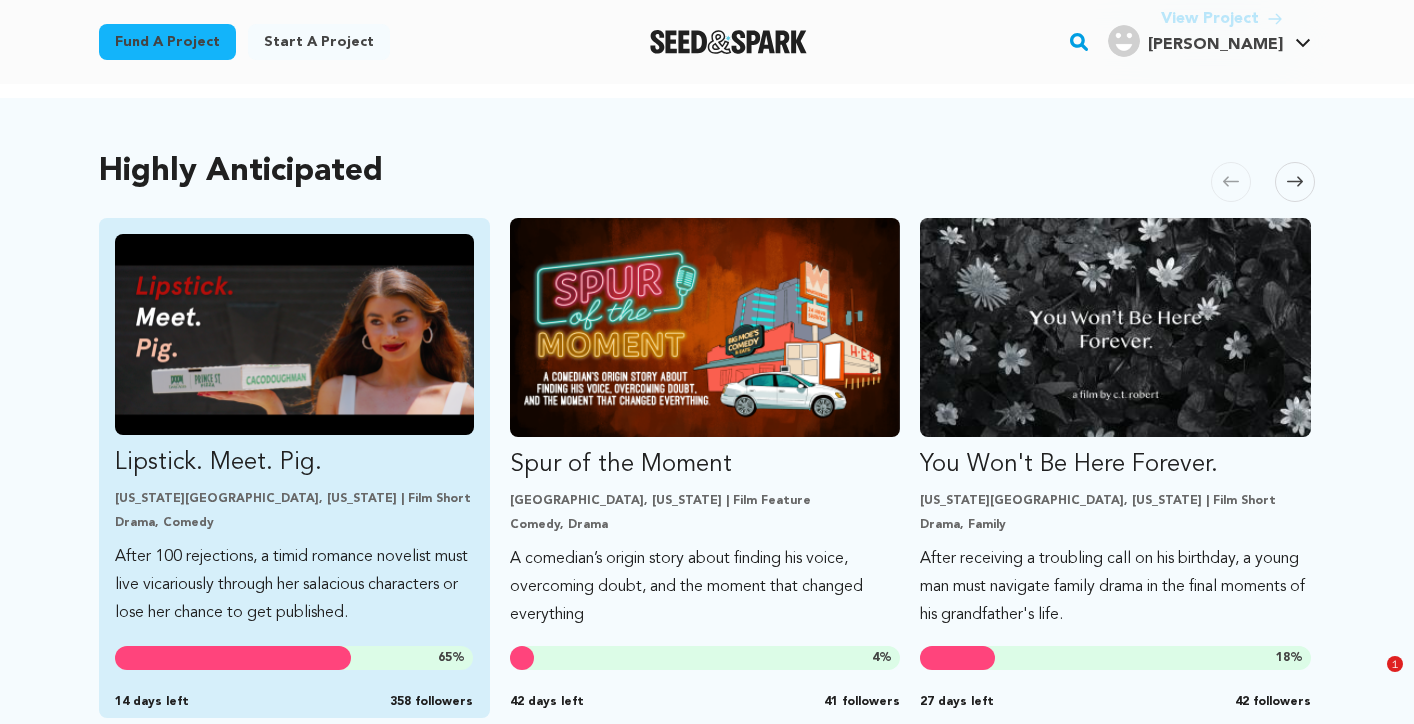 scroll, scrollTop: 1400, scrollLeft: 0, axis: vertical 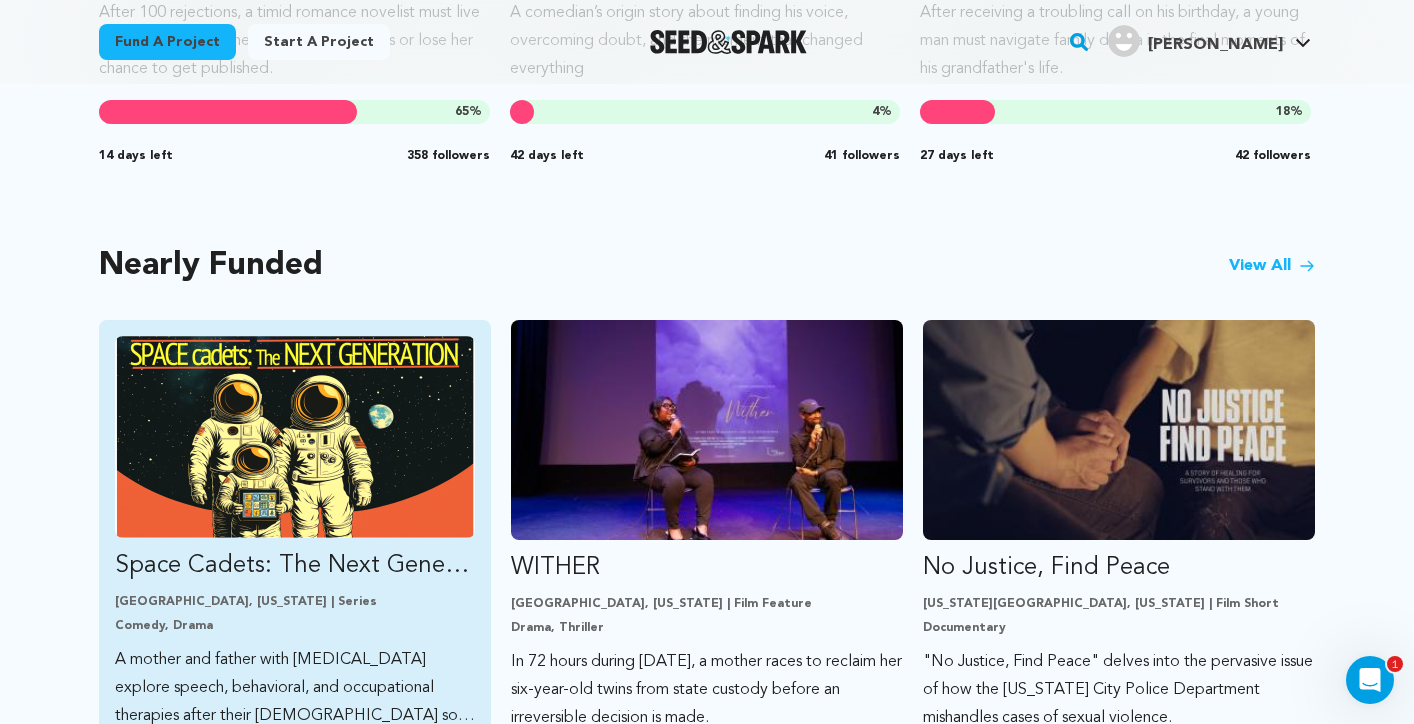 click at bounding box center [295, 437] 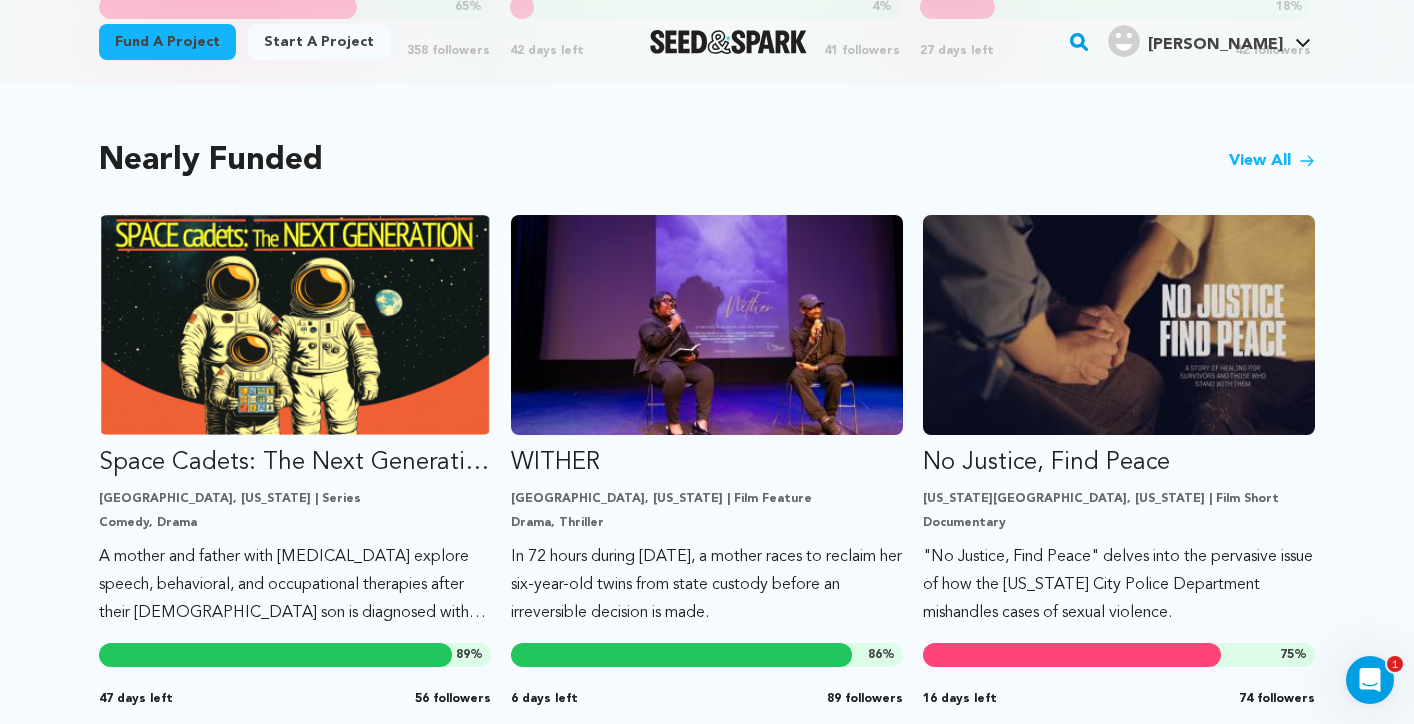 scroll, scrollTop: 1695, scrollLeft: 0, axis: vertical 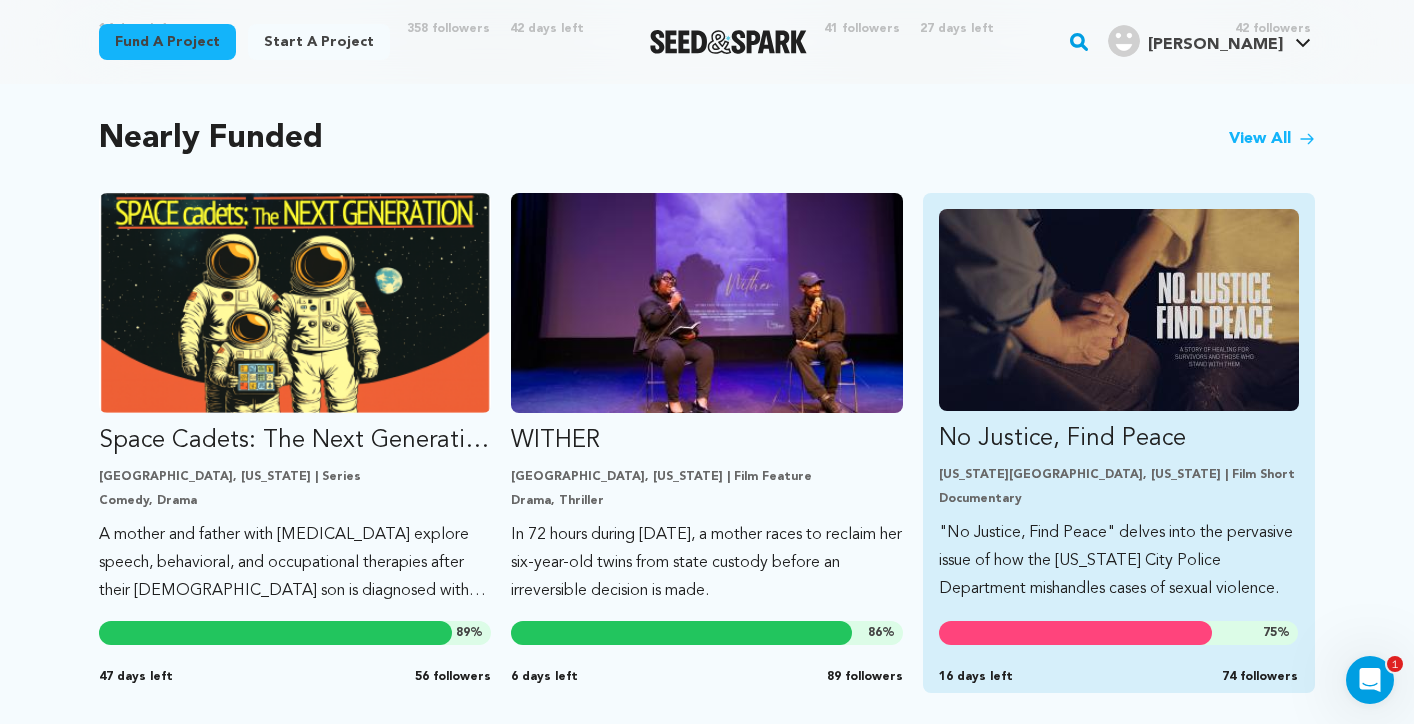 click at bounding box center [1119, 310] 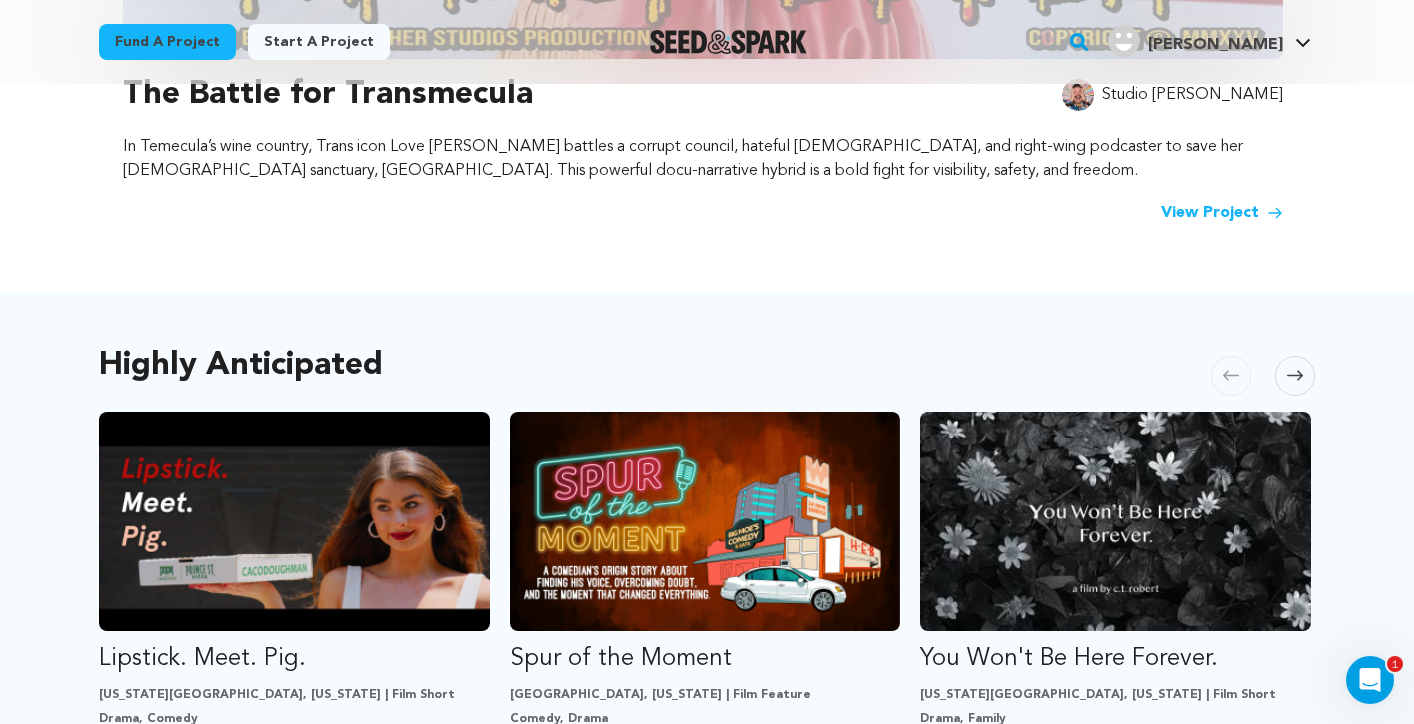 scroll, scrollTop: 901, scrollLeft: 0, axis: vertical 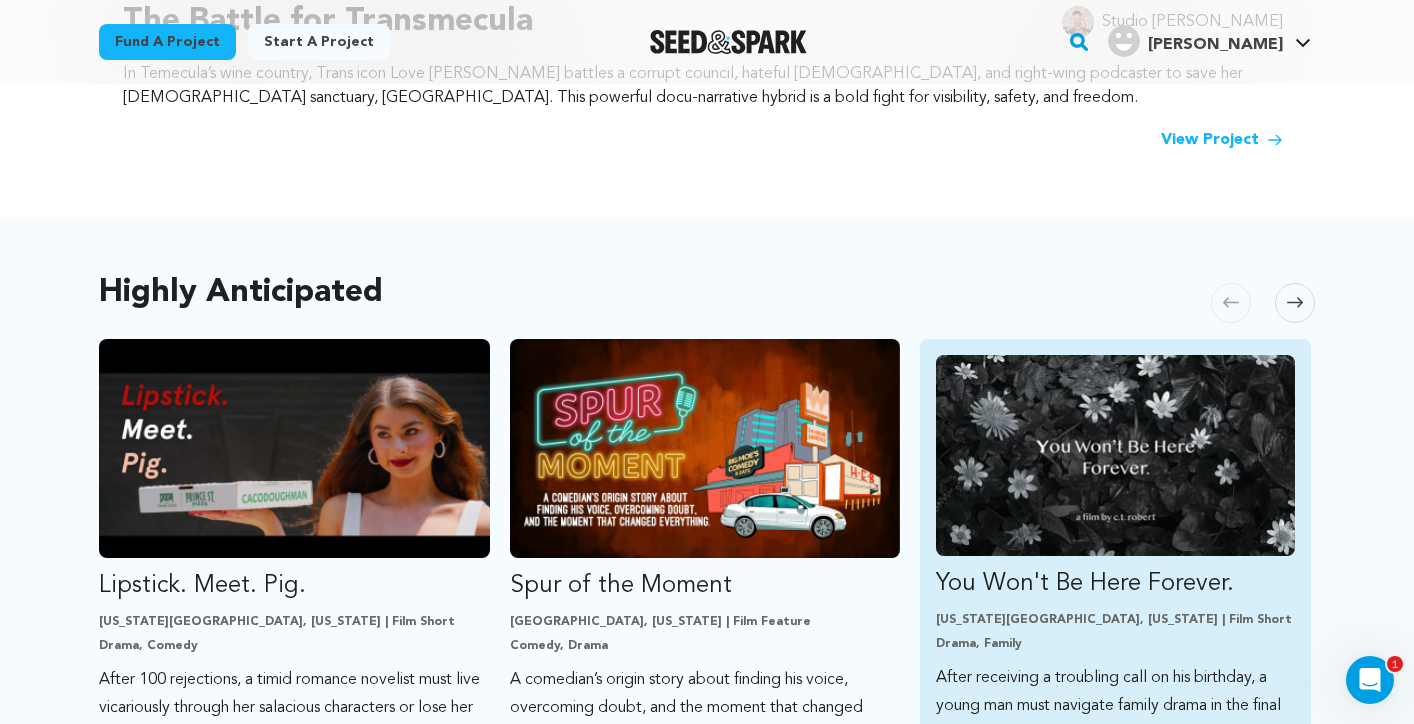 click on "You Won't Be Here Forever." at bounding box center [1115, 584] 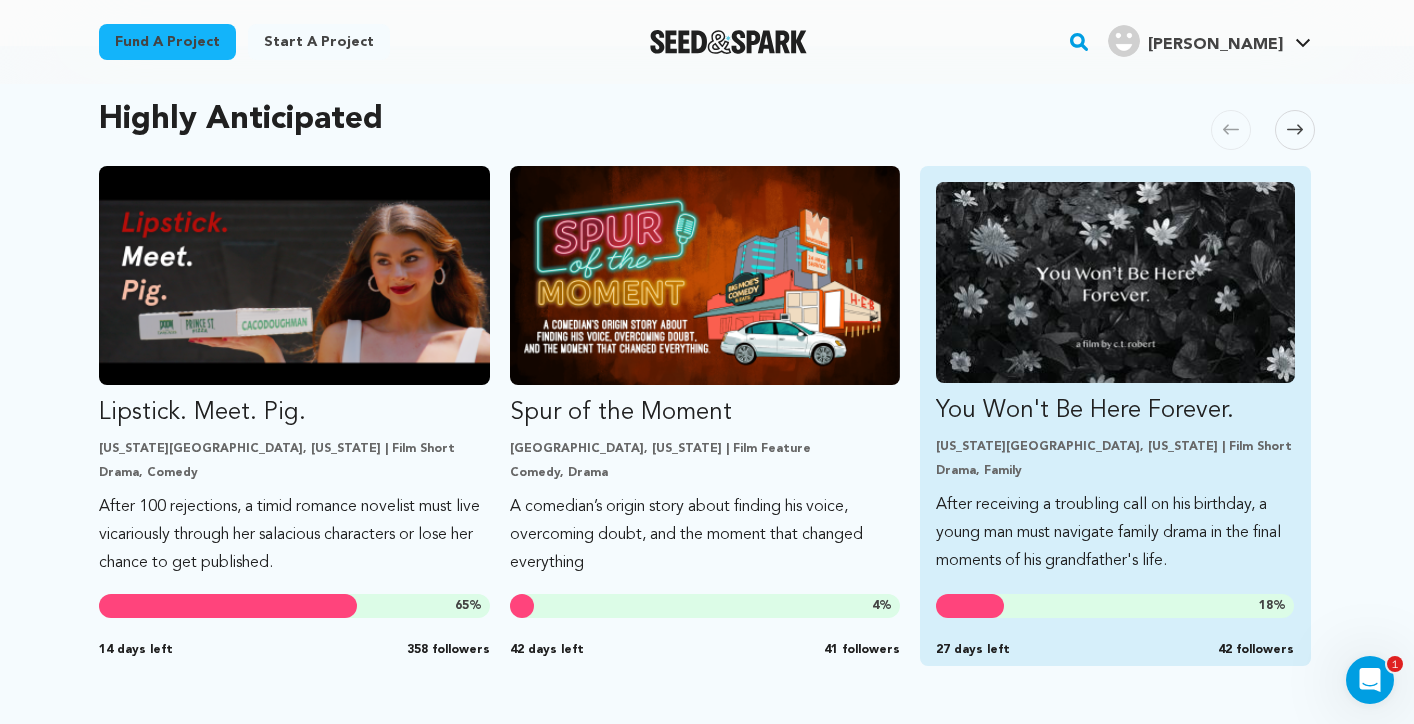 scroll, scrollTop: 987, scrollLeft: 0, axis: vertical 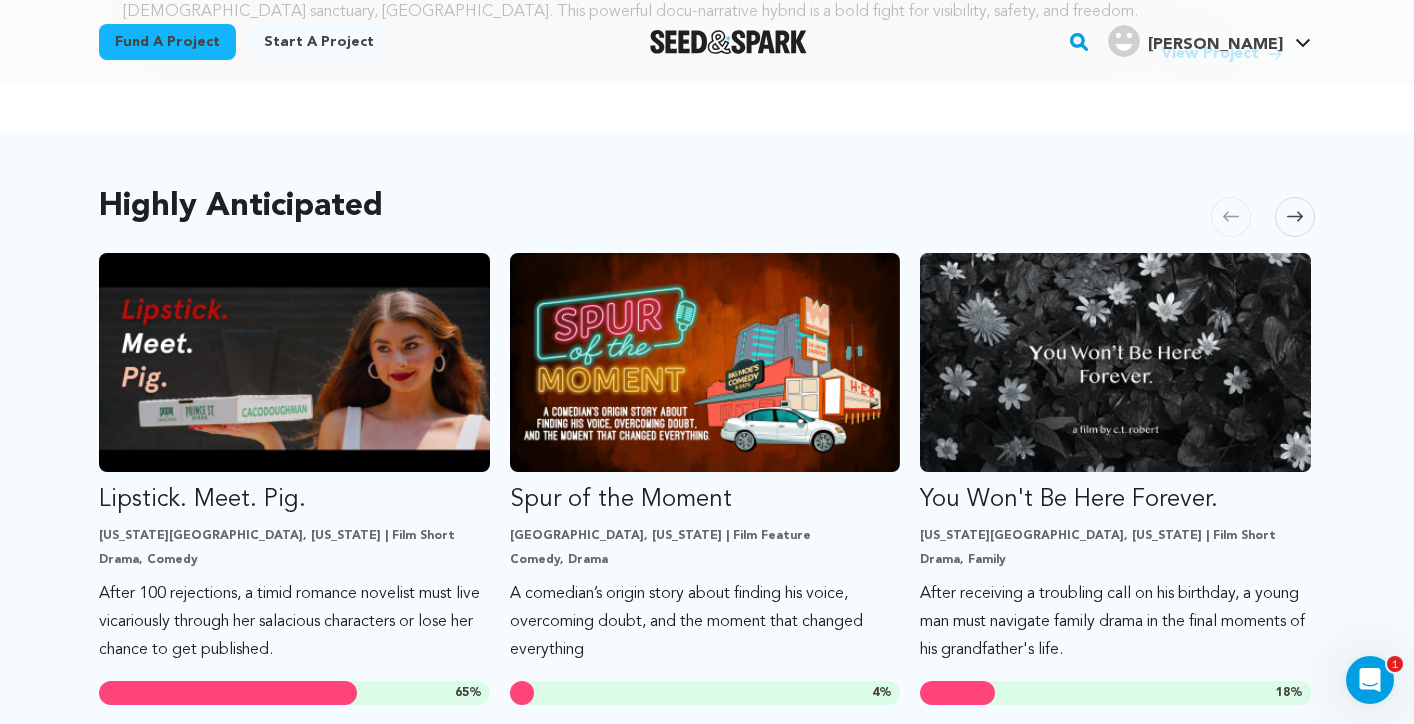 click 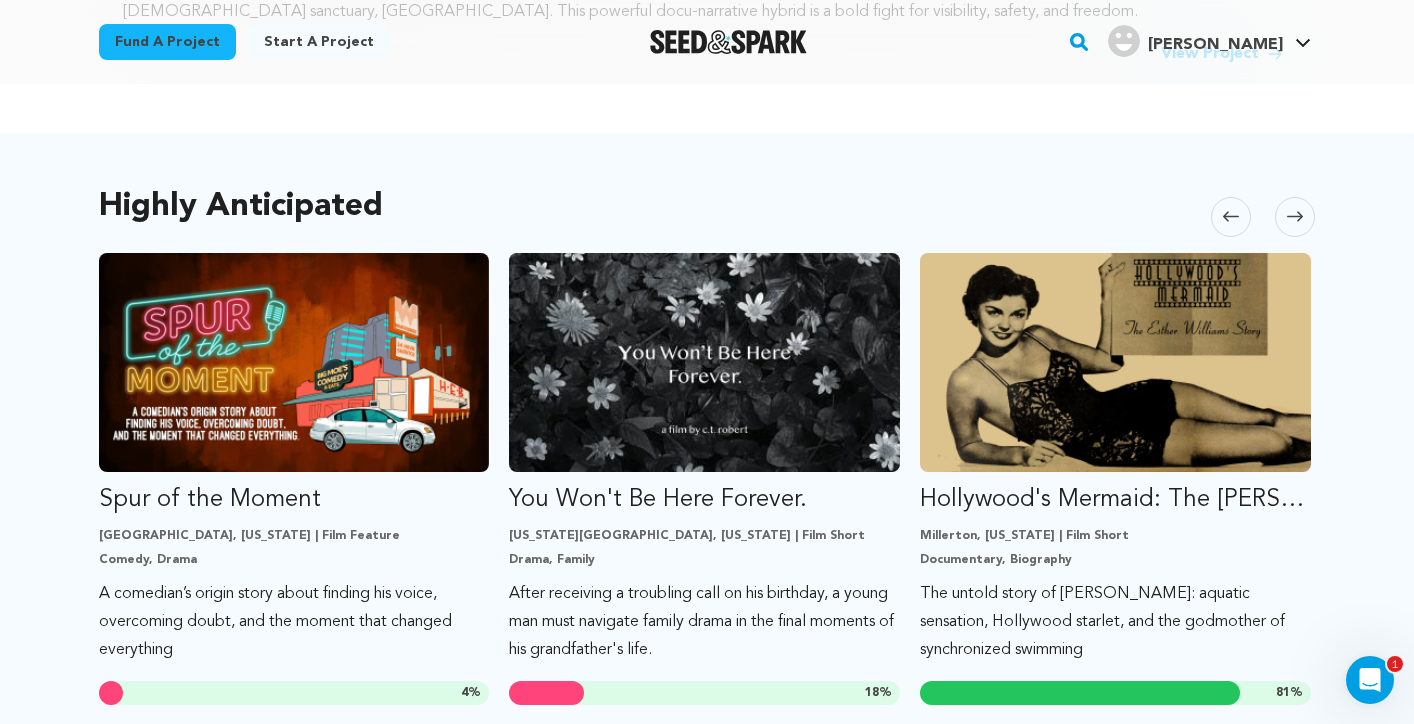 scroll, scrollTop: 999, scrollLeft: 0, axis: vertical 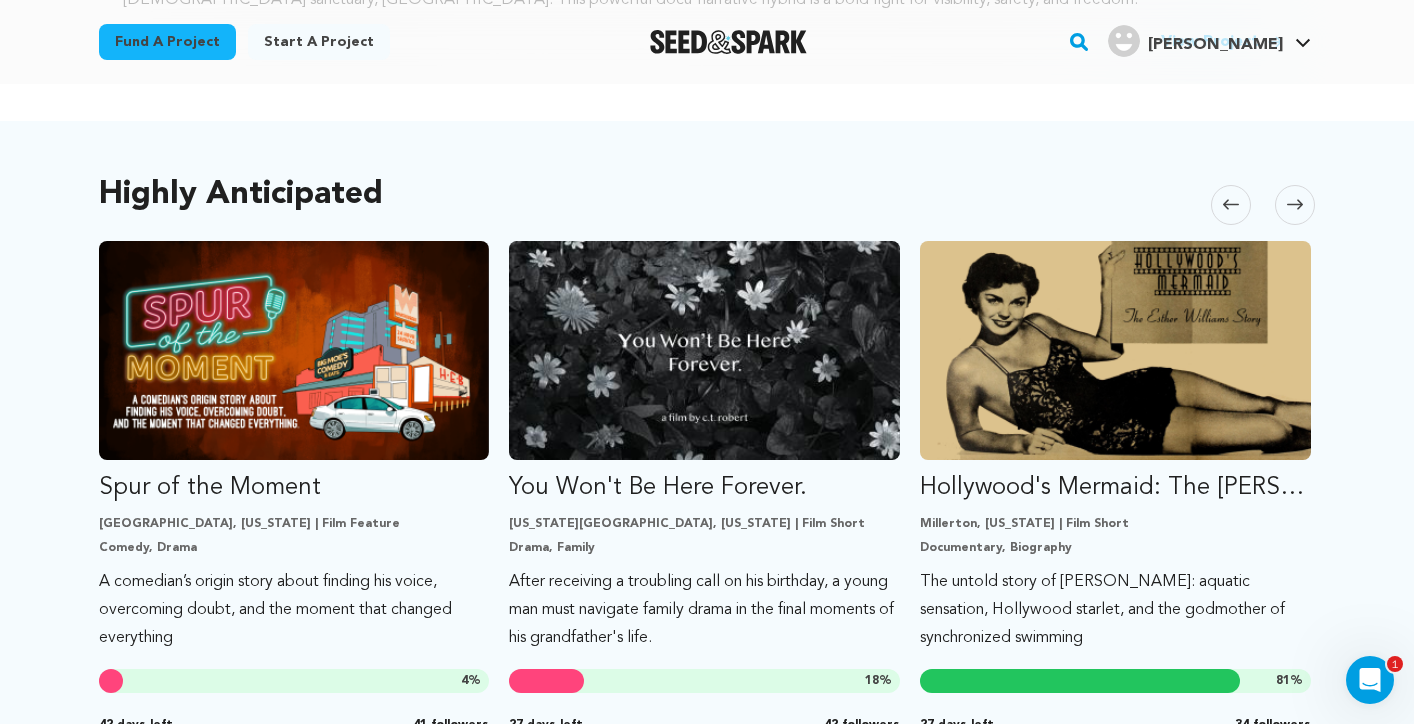 click at bounding box center [1295, 205] 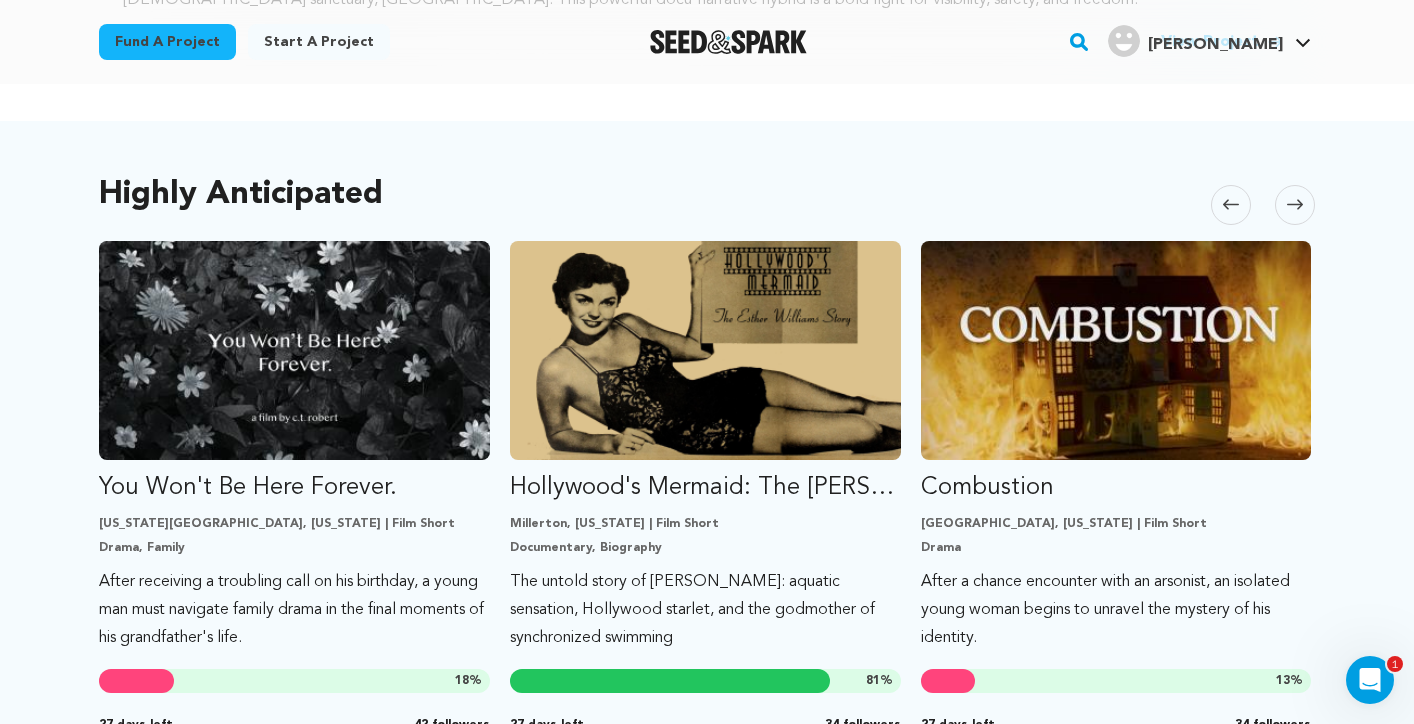 click 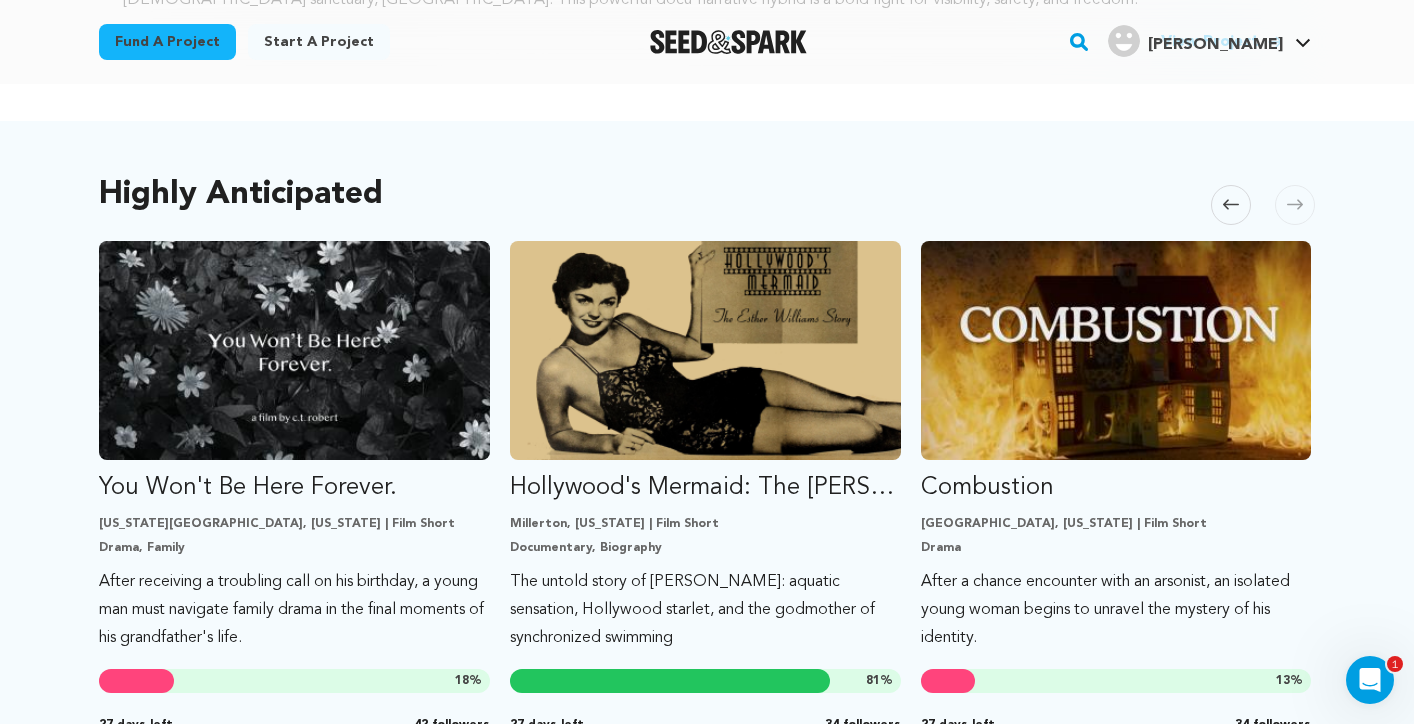 scroll, scrollTop: 0, scrollLeft: 1232, axis: horizontal 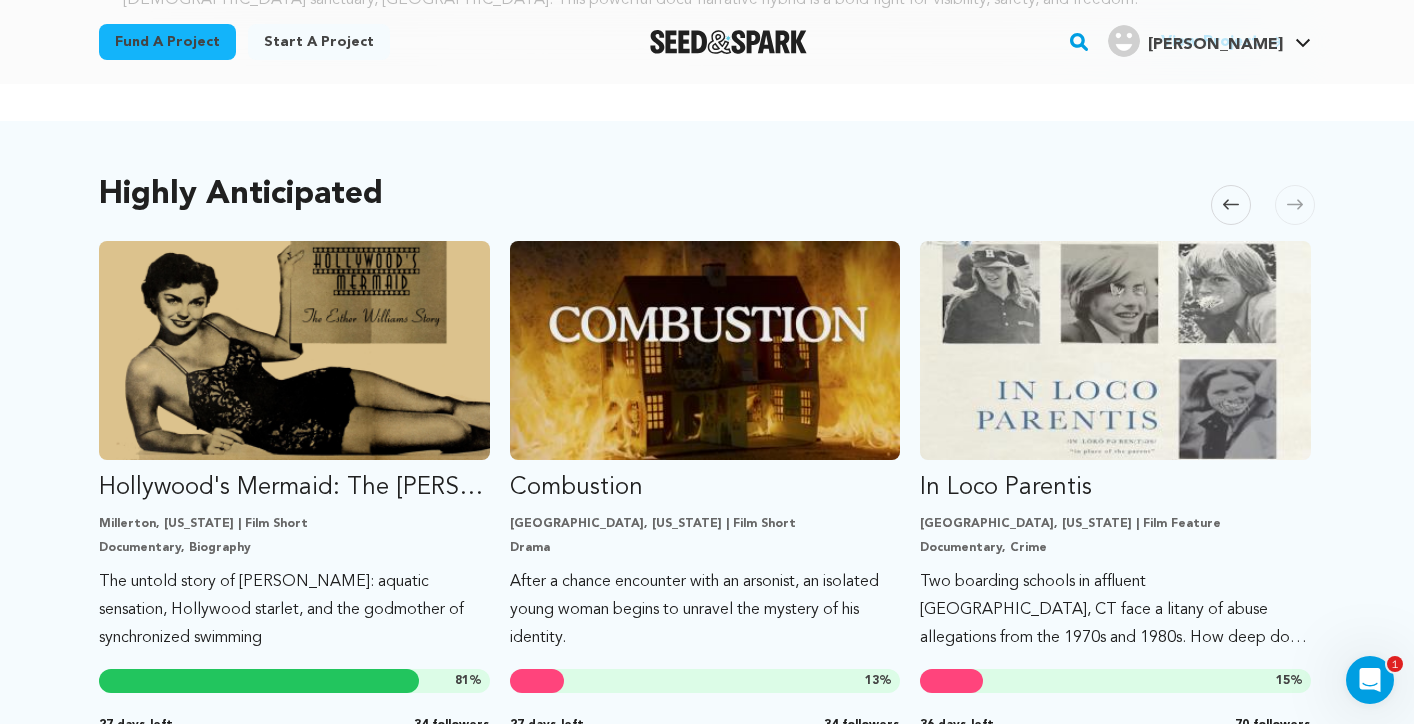 click 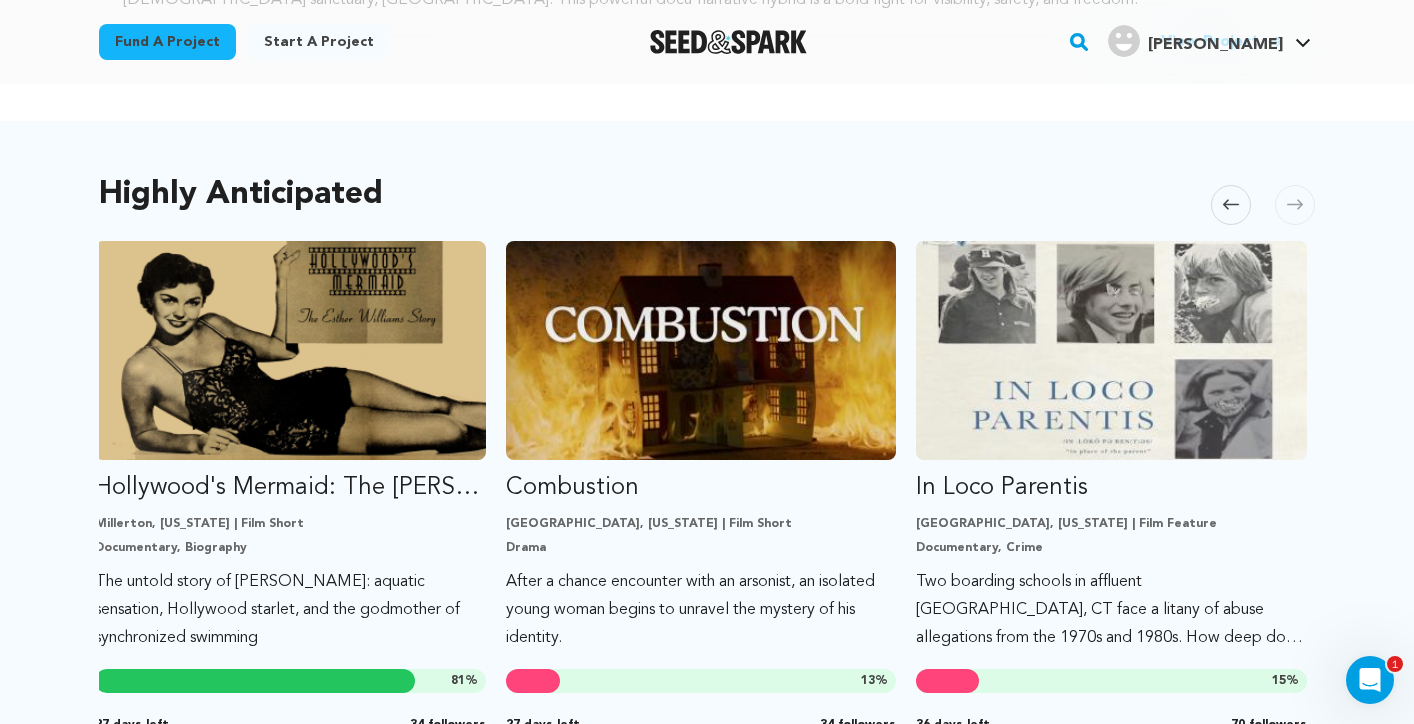 click 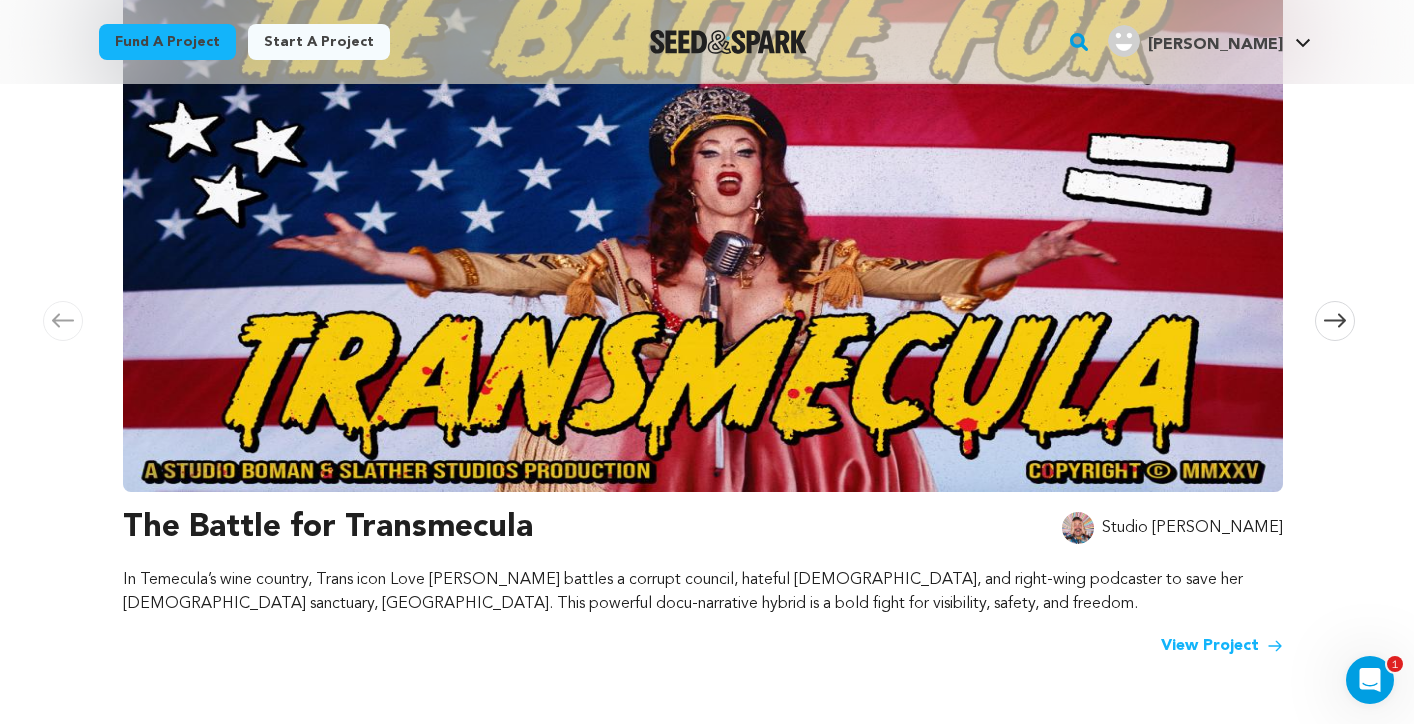 scroll, scrollTop: 397, scrollLeft: 0, axis: vertical 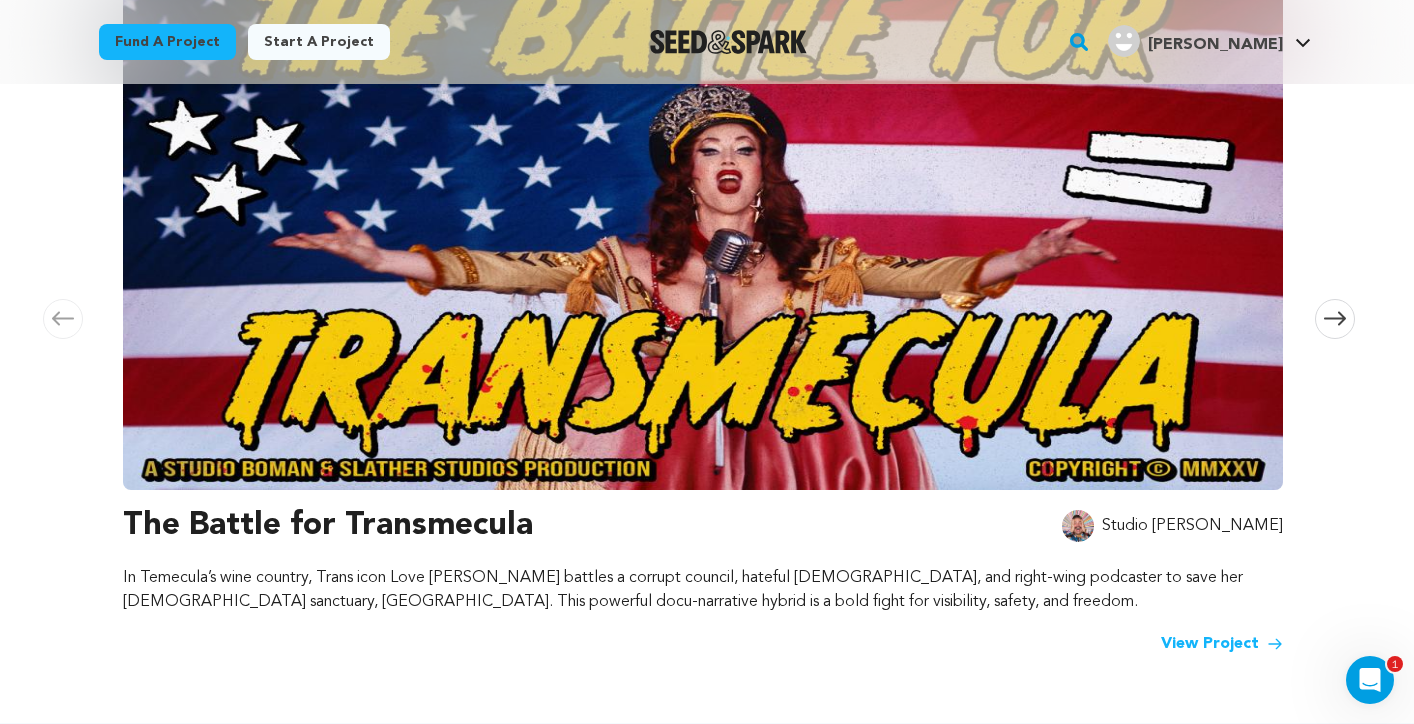 click at bounding box center (703, 220) 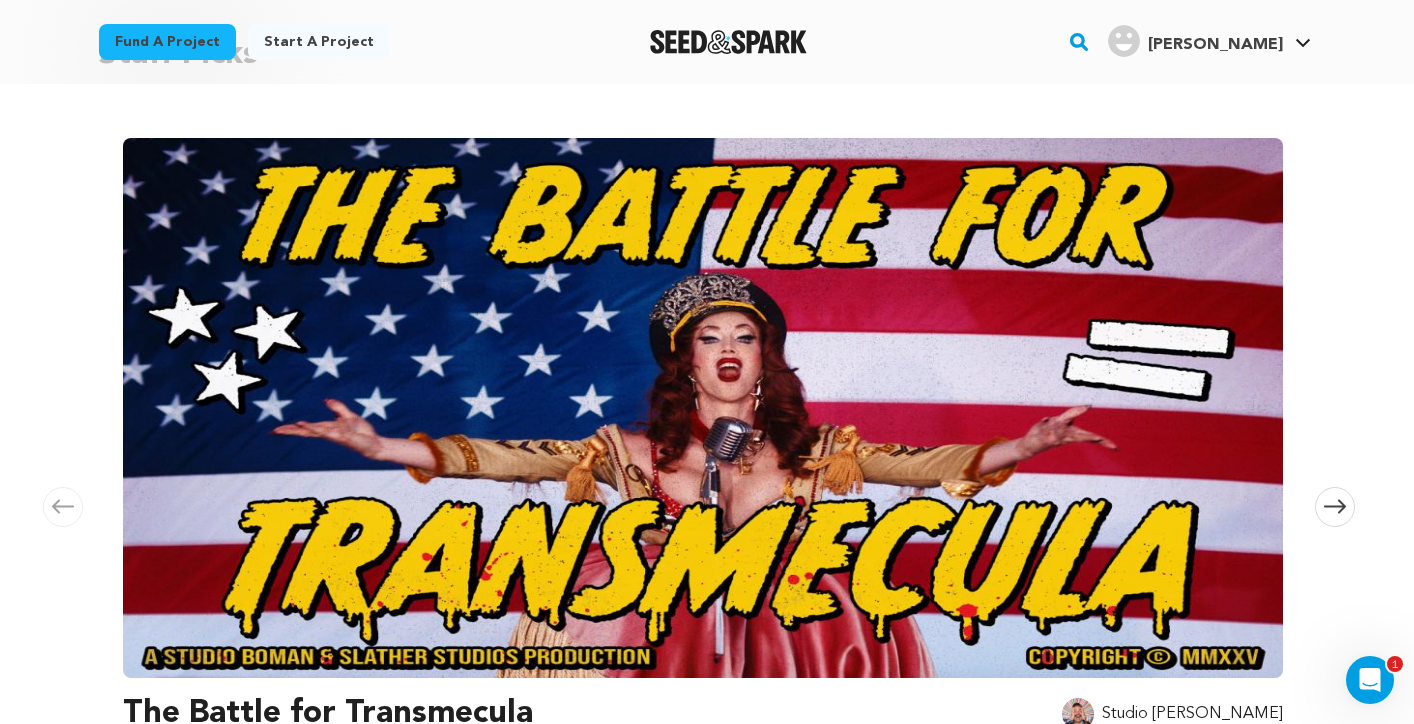 scroll, scrollTop: 210, scrollLeft: 0, axis: vertical 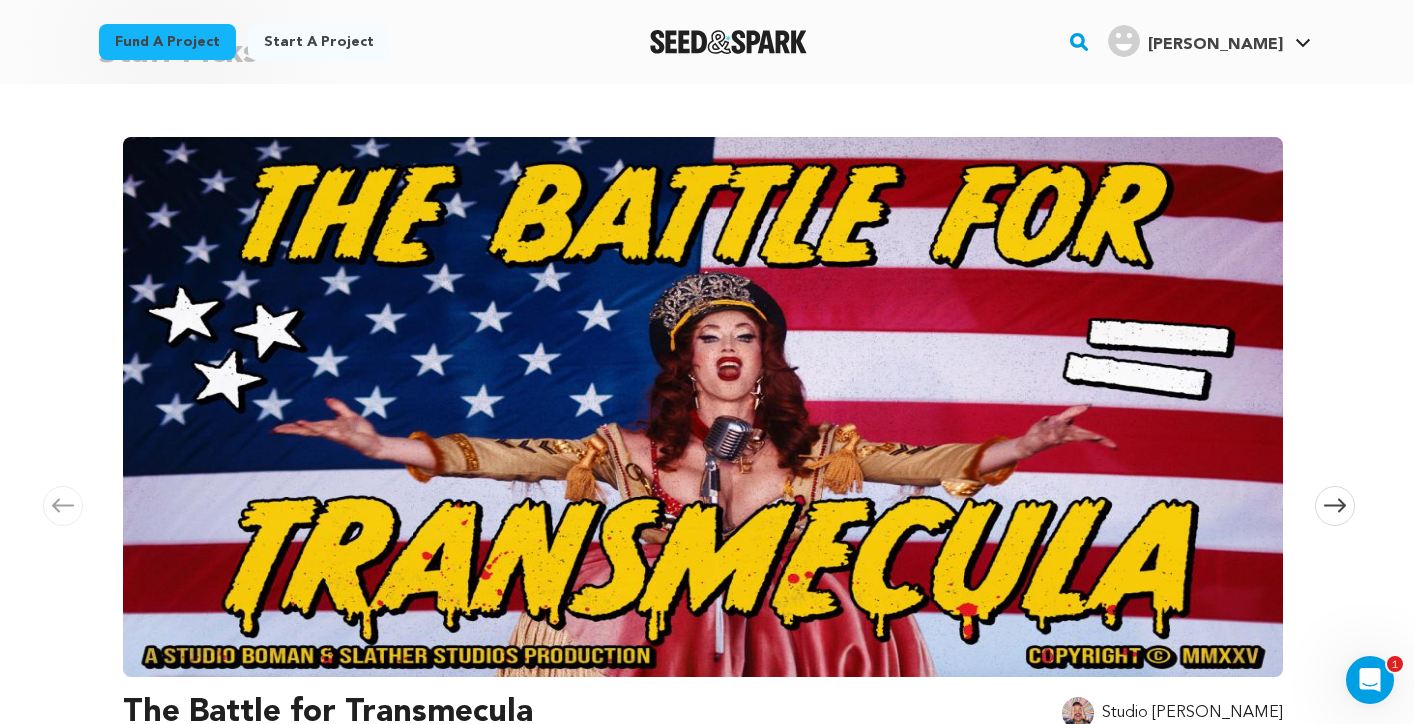 click 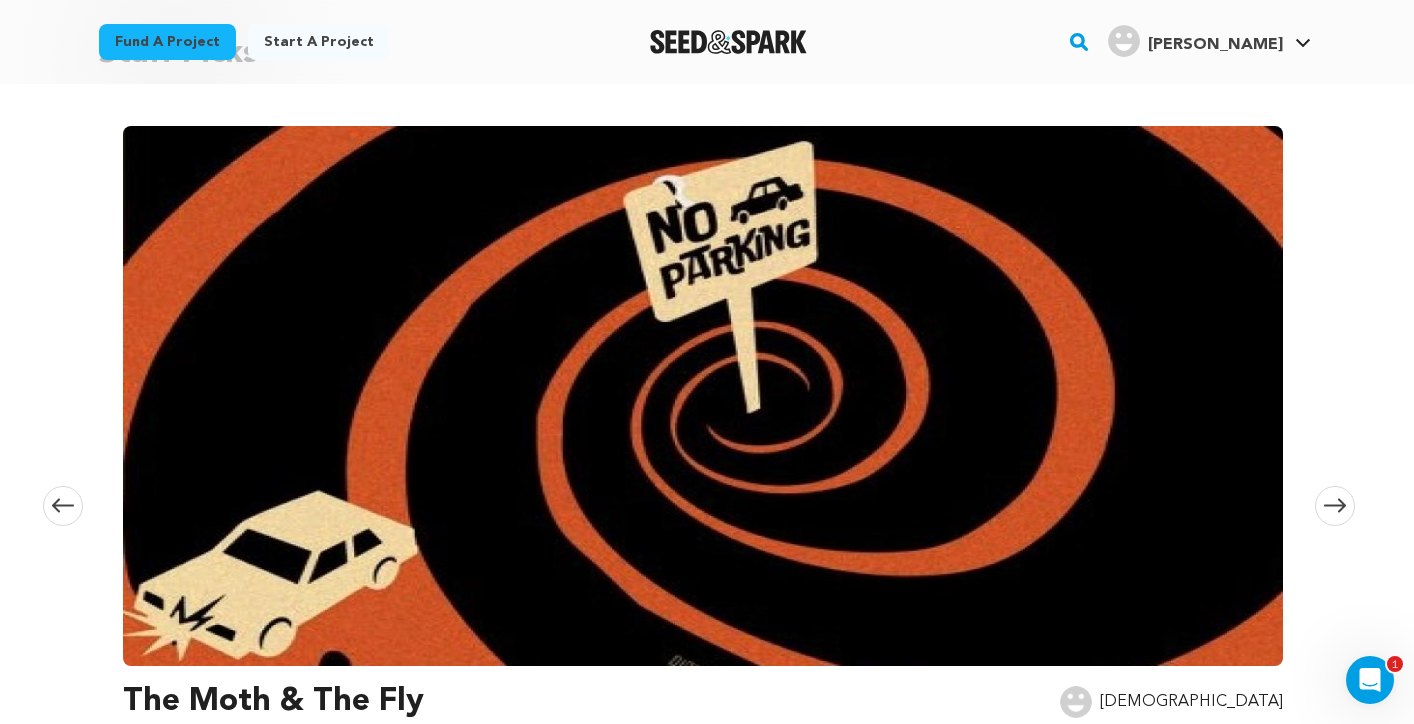 click at bounding box center [703, 396] 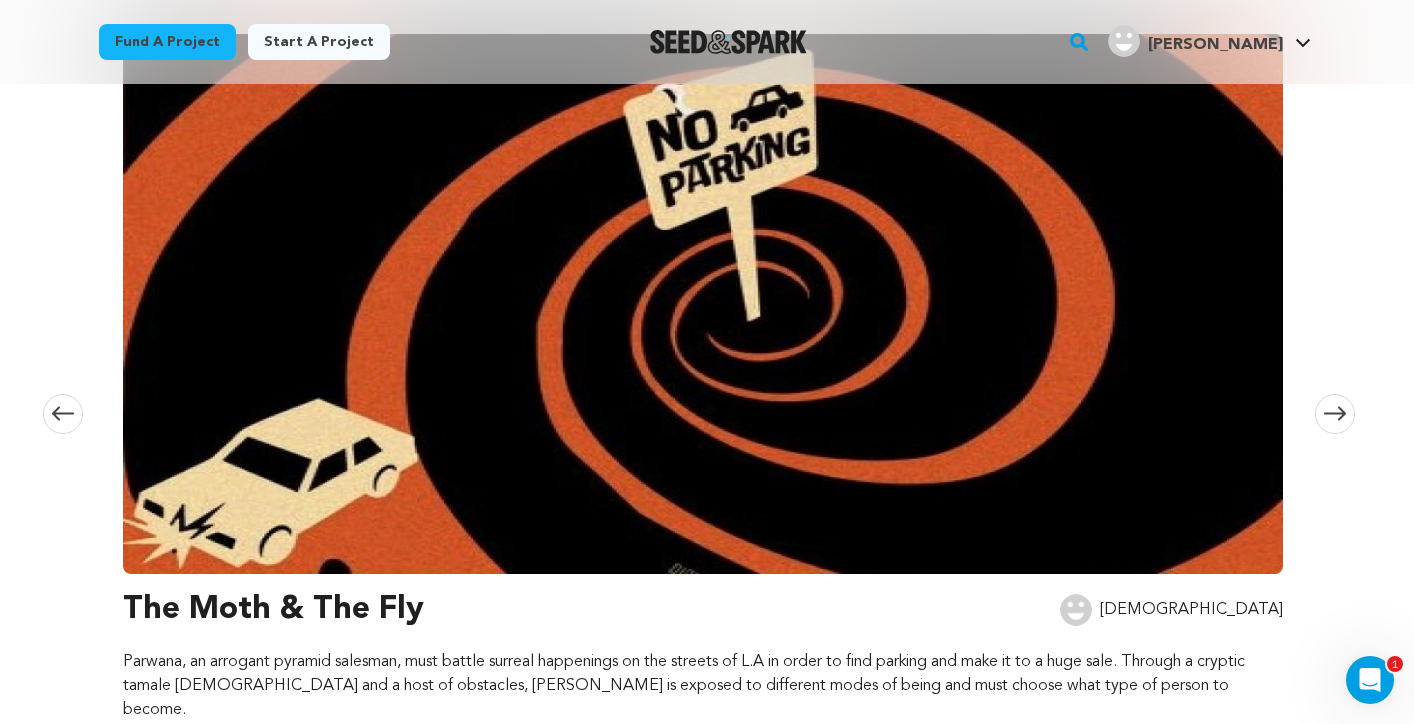 scroll, scrollTop: 313, scrollLeft: 0, axis: vertical 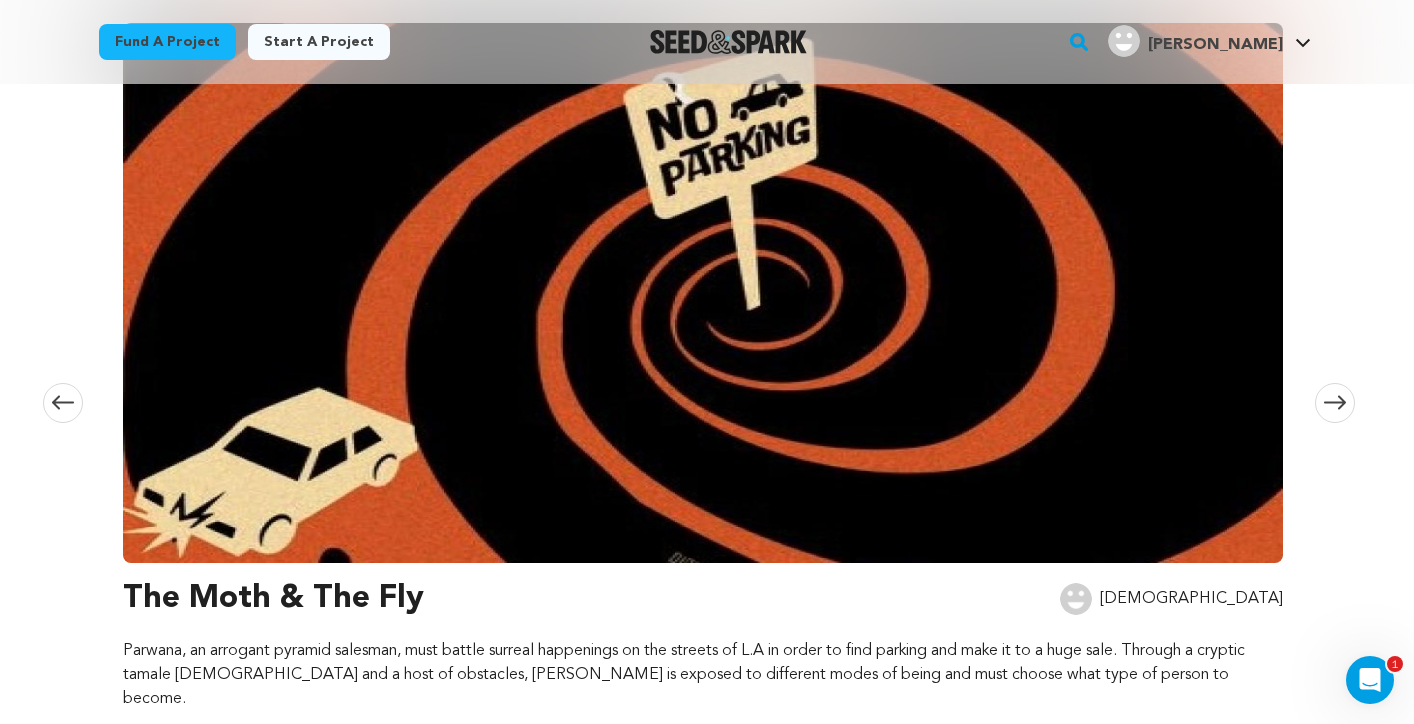 click on "The Moth & The Fly" at bounding box center [273, 599] 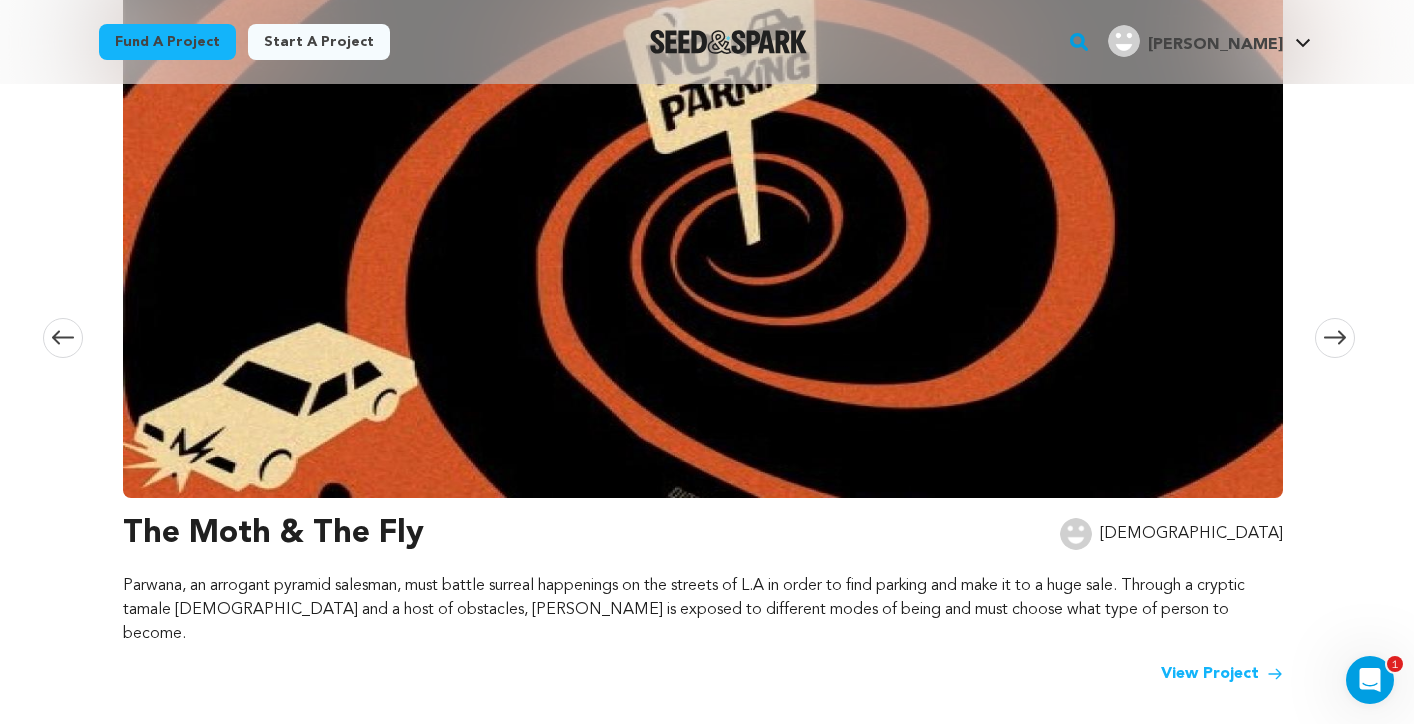 scroll, scrollTop: 383, scrollLeft: 0, axis: vertical 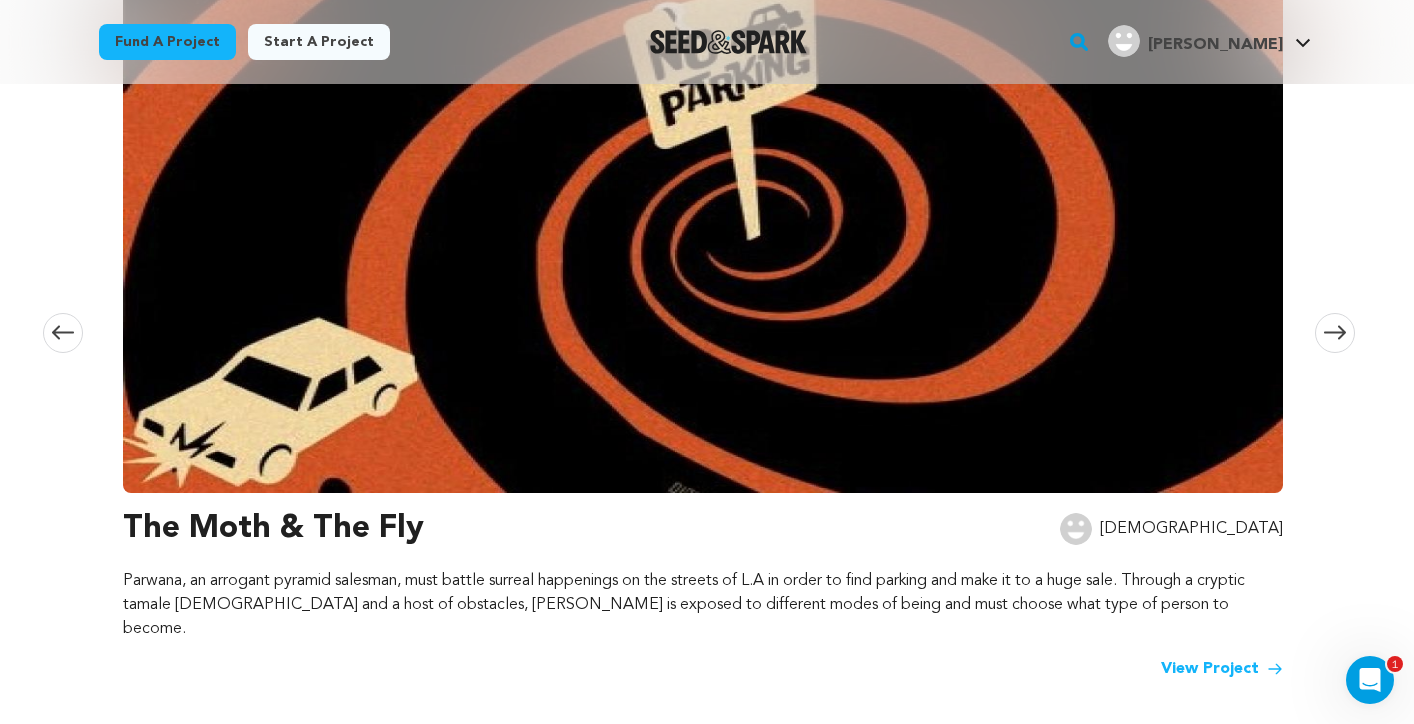 click on "View Project" at bounding box center [1222, 669] 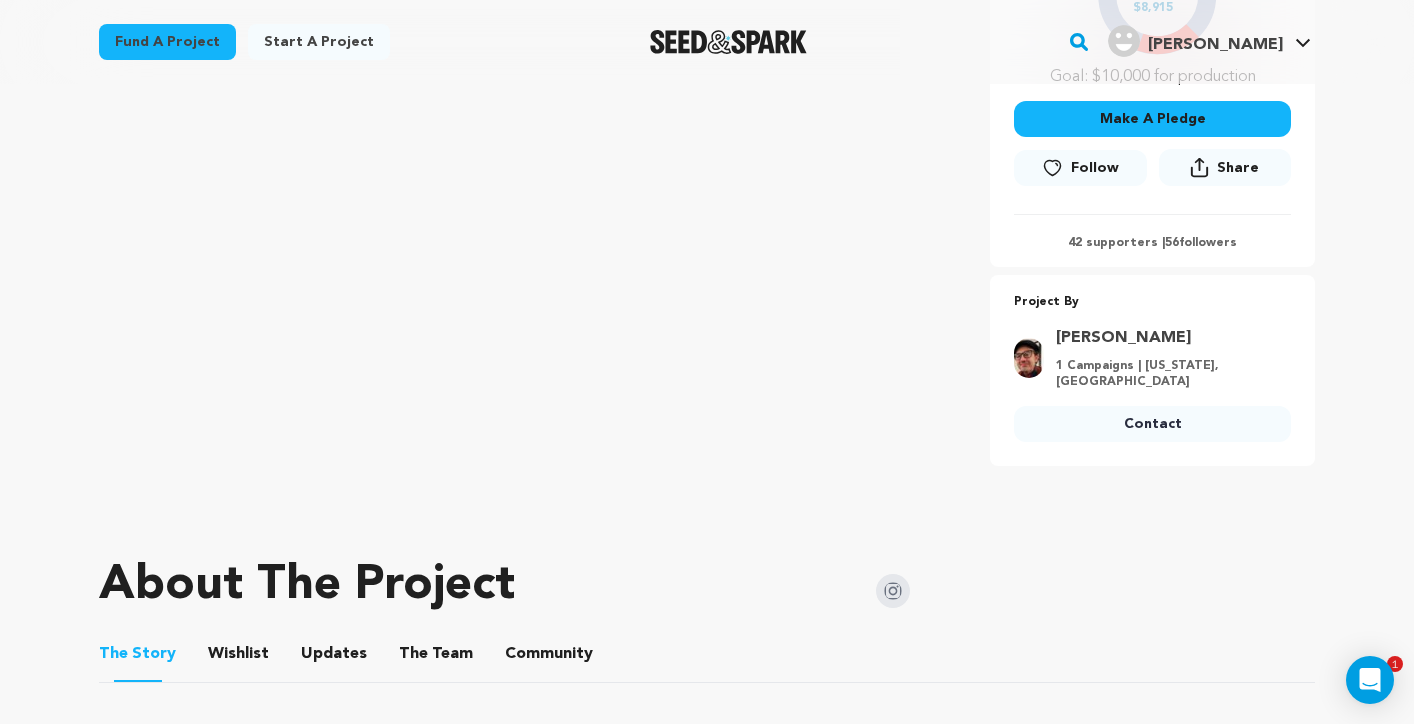 scroll, scrollTop: 646, scrollLeft: 0, axis: vertical 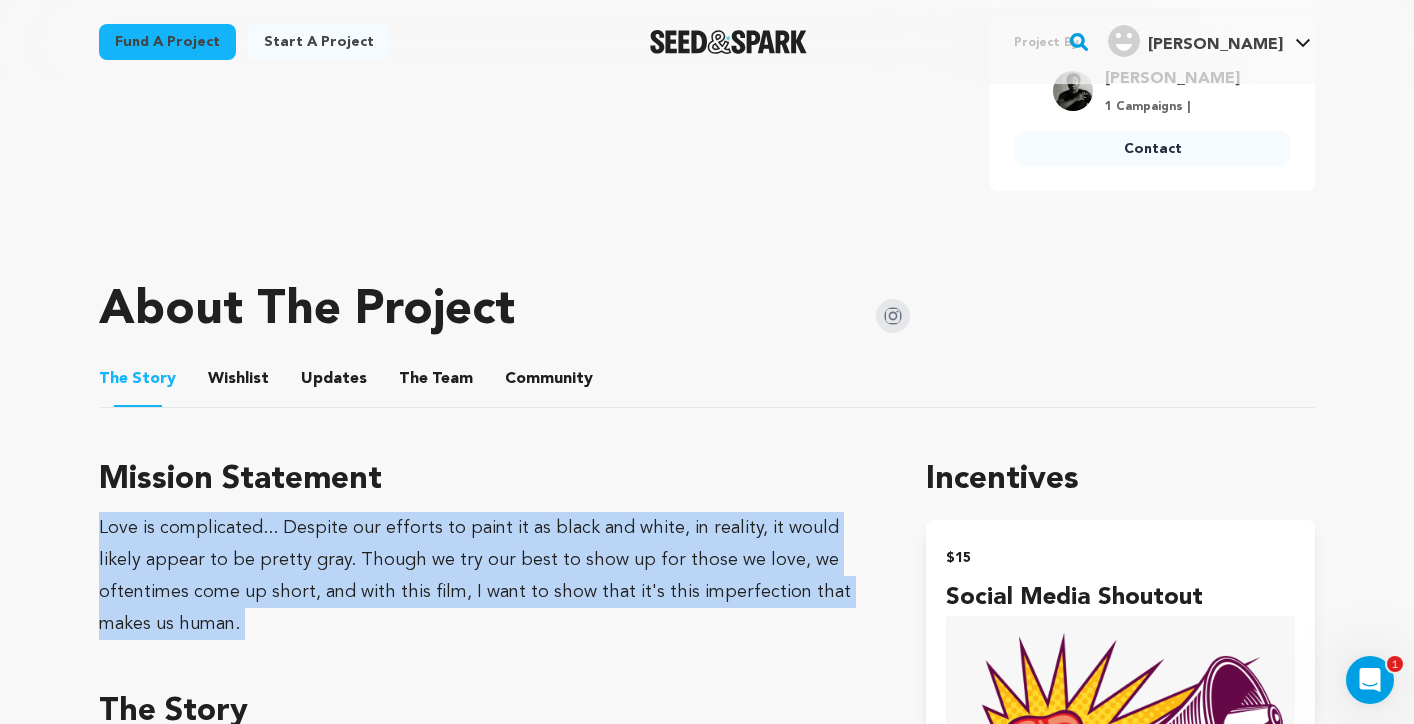 drag, startPoint x: 126, startPoint y: 510, endPoint x: 258, endPoint y: 628, distance: 177.05367 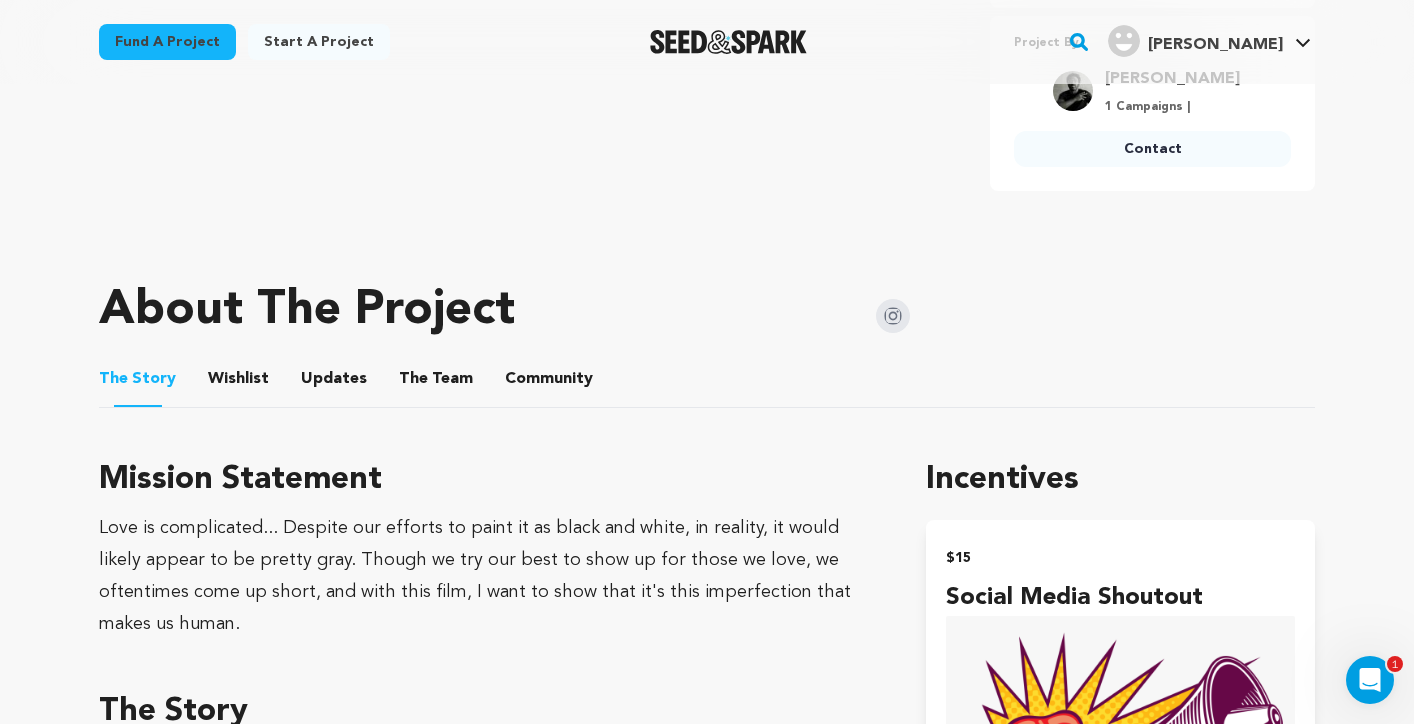 click on "Mission Statement
Love is complicated...  Despite our efforts to paint it as black and white, in reality, it would likely appear to be pretty gray. Though we try our best to show up for those we love, we oftentimes come up short, and with this film, I want to show that it's this imperfection that makes us human.
The Story
The reason is that, for the longest time, I was searching for a complex answer to a question that, on paper, seems so simple: What does love look like? With this film, I want to try and illustrate this notion. You Won't Be Here Forever. You Won't Be Here Forever. Taking influence from the story structure of  The Social Network , the pacing of  Perfect Days  and  Minari , and the tenderness of  C’mon C’mon  and  Moonlight August, 2025 "FOLLOW"" at bounding box center (488, 4158) 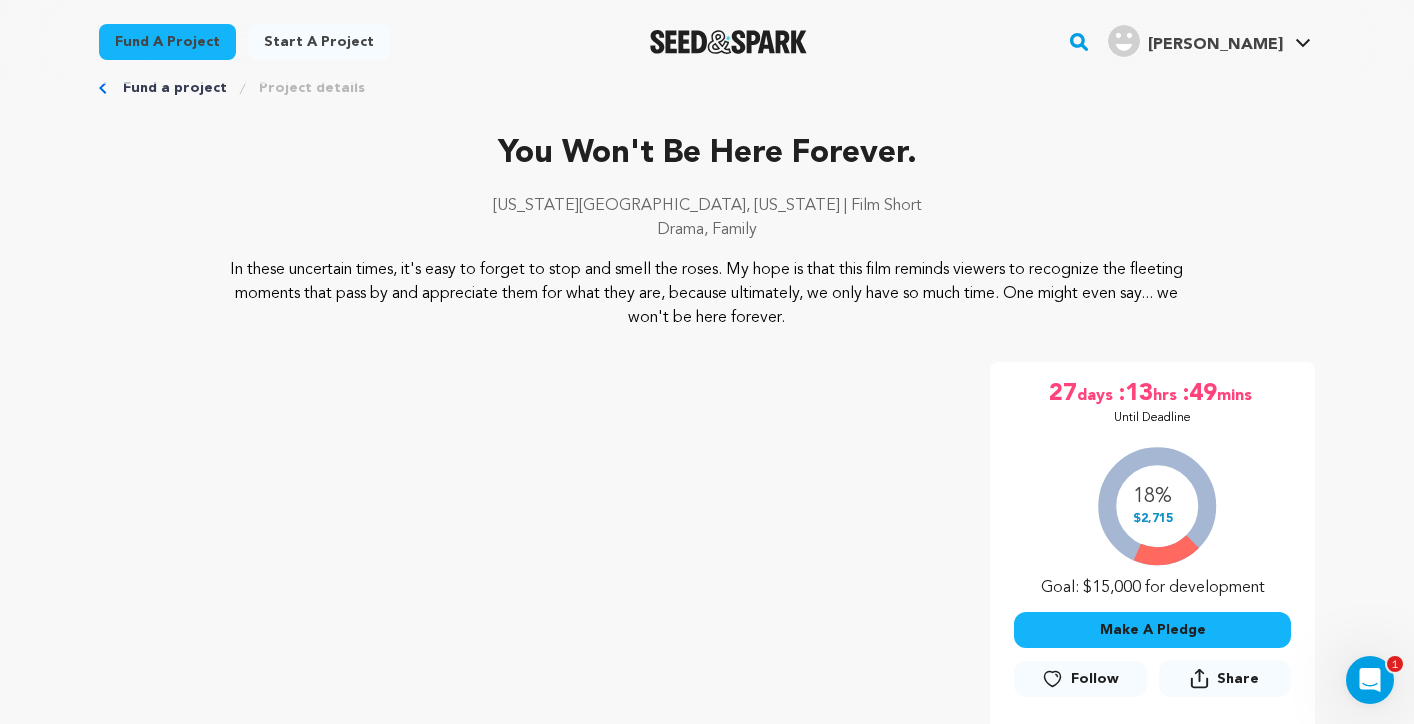 scroll, scrollTop: 57, scrollLeft: 0, axis: vertical 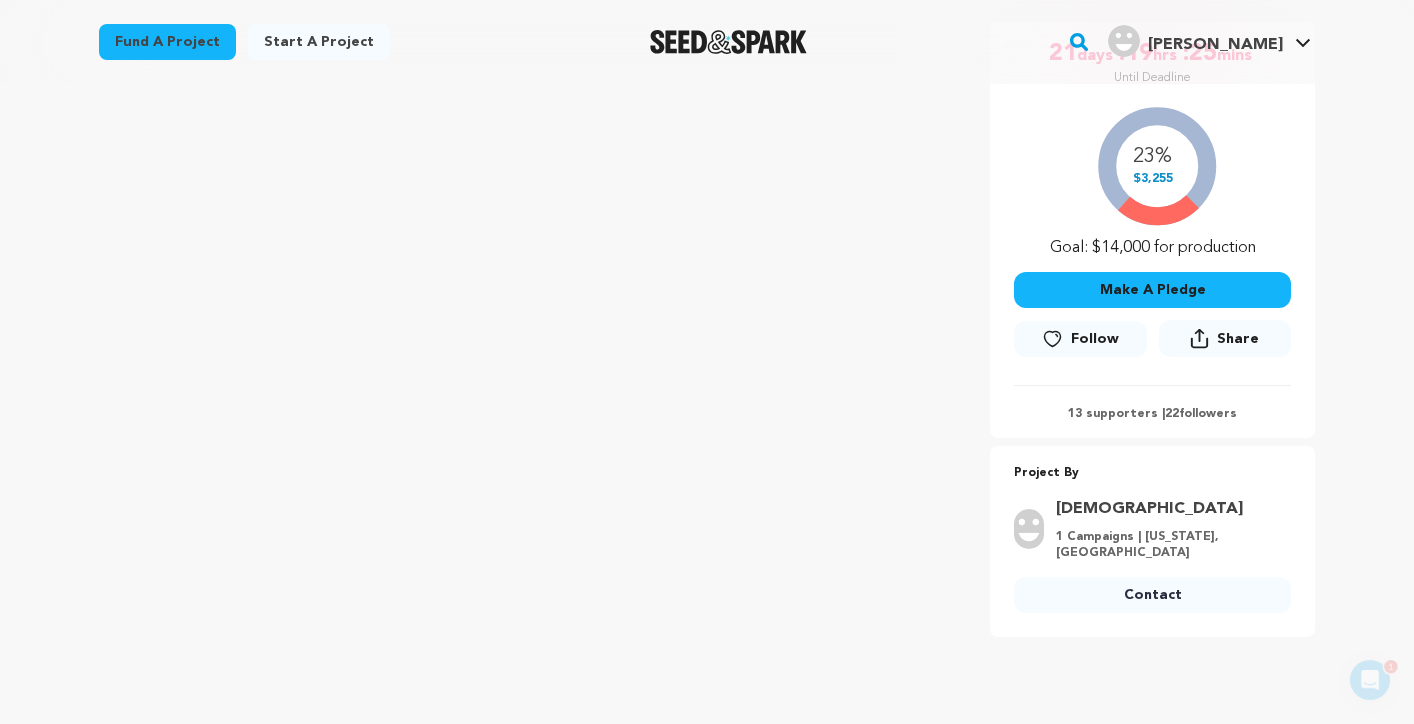 click at bounding box center (707, 685) 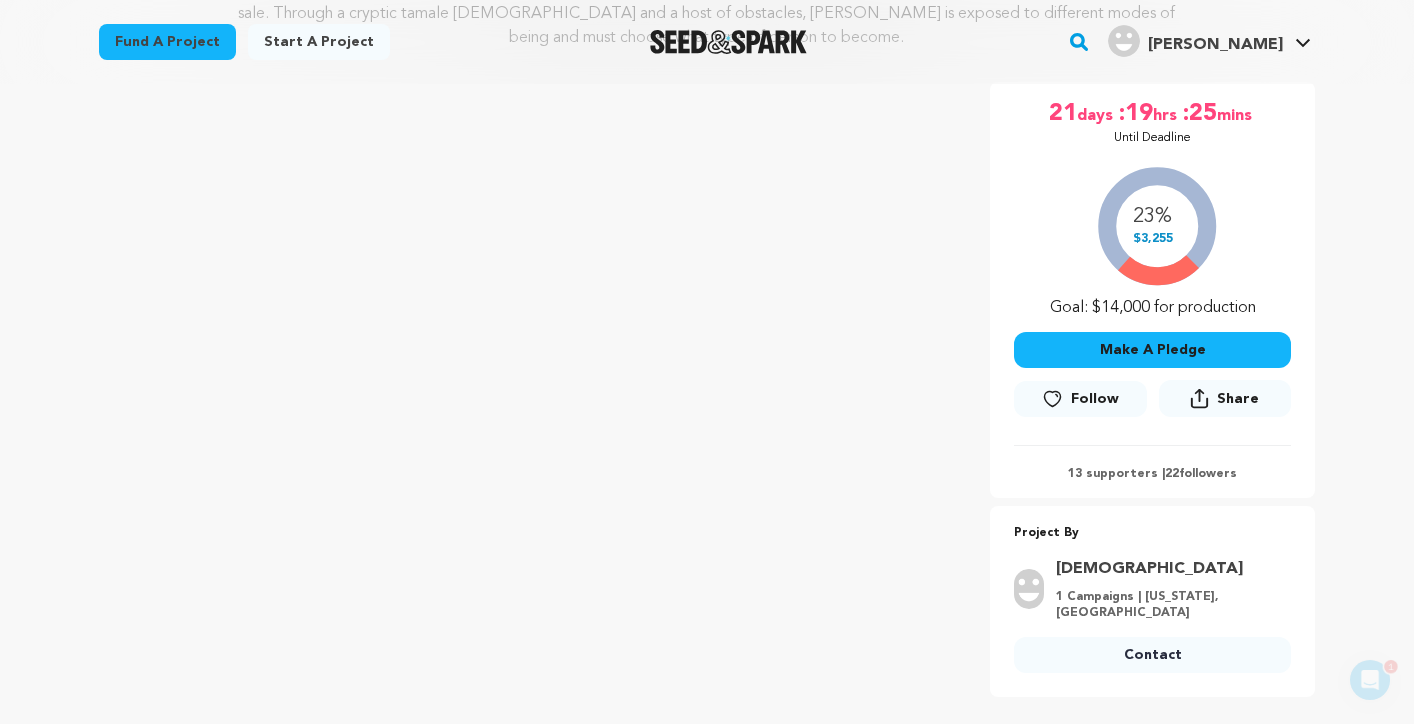 scroll, scrollTop: 329, scrollLeft: 0, axis: vertical 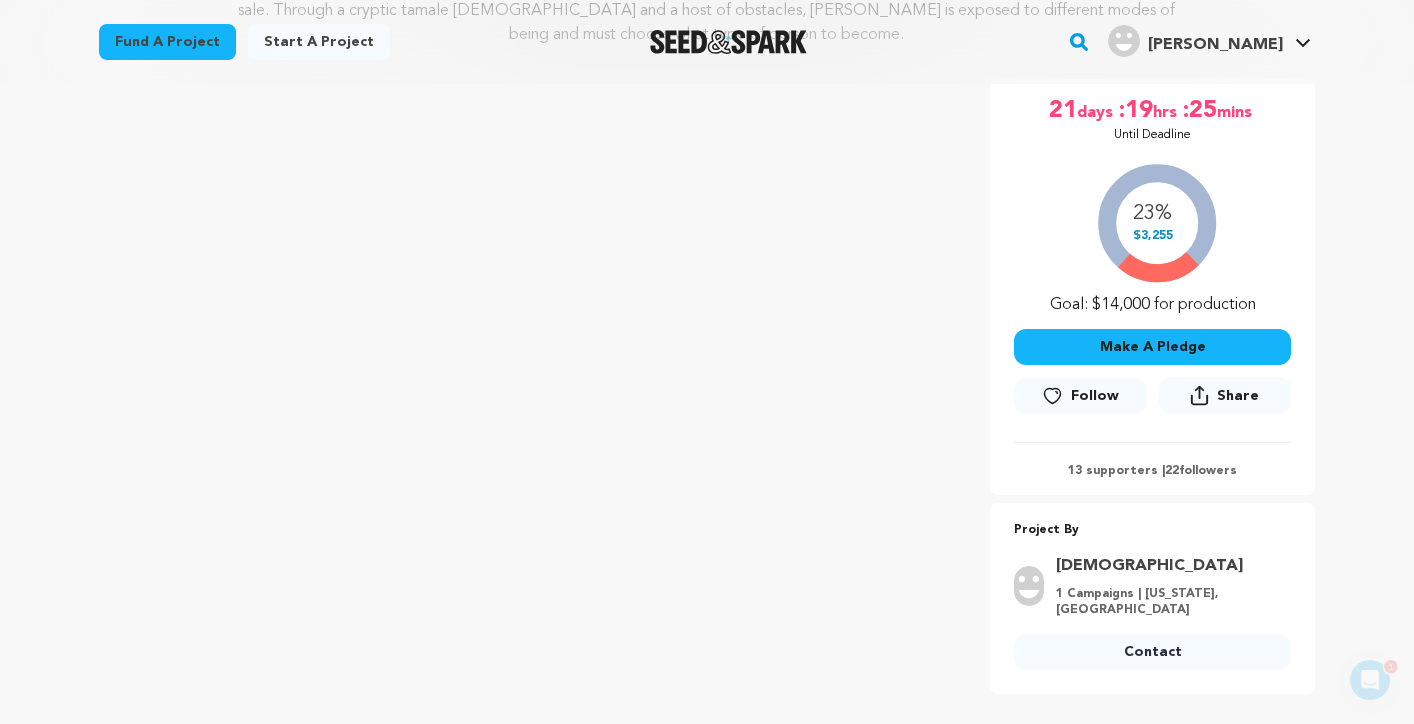 click on "The Moth & The Fly
[GEOGRAPHIC_DATA], [US_STATE] |                                     Film Short
Comedy,
Adventure
Project By
[PERSON_NAME]" at bounding box center (707, 386) 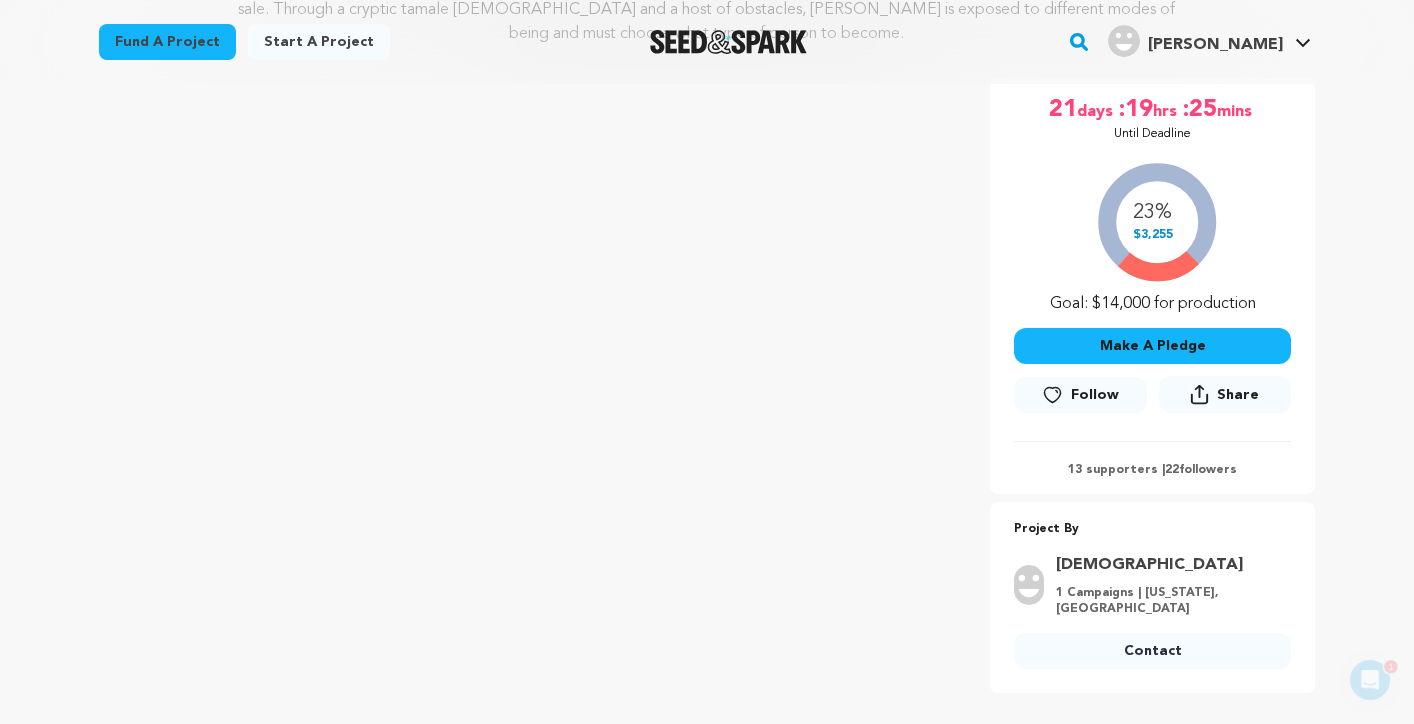 scroll, scrollTop: 374, scrollLeft: 0, axis: vertical 